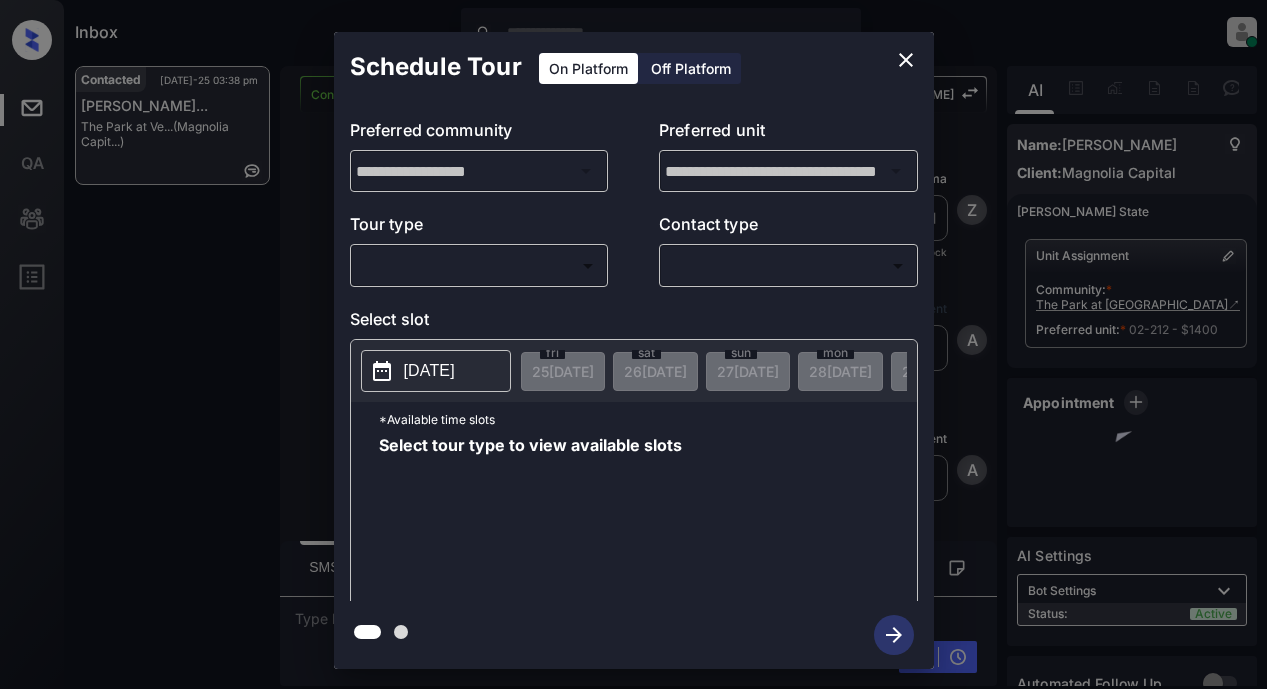 scroll, scrollTop: 0, scrollLeft: 0, axis: both 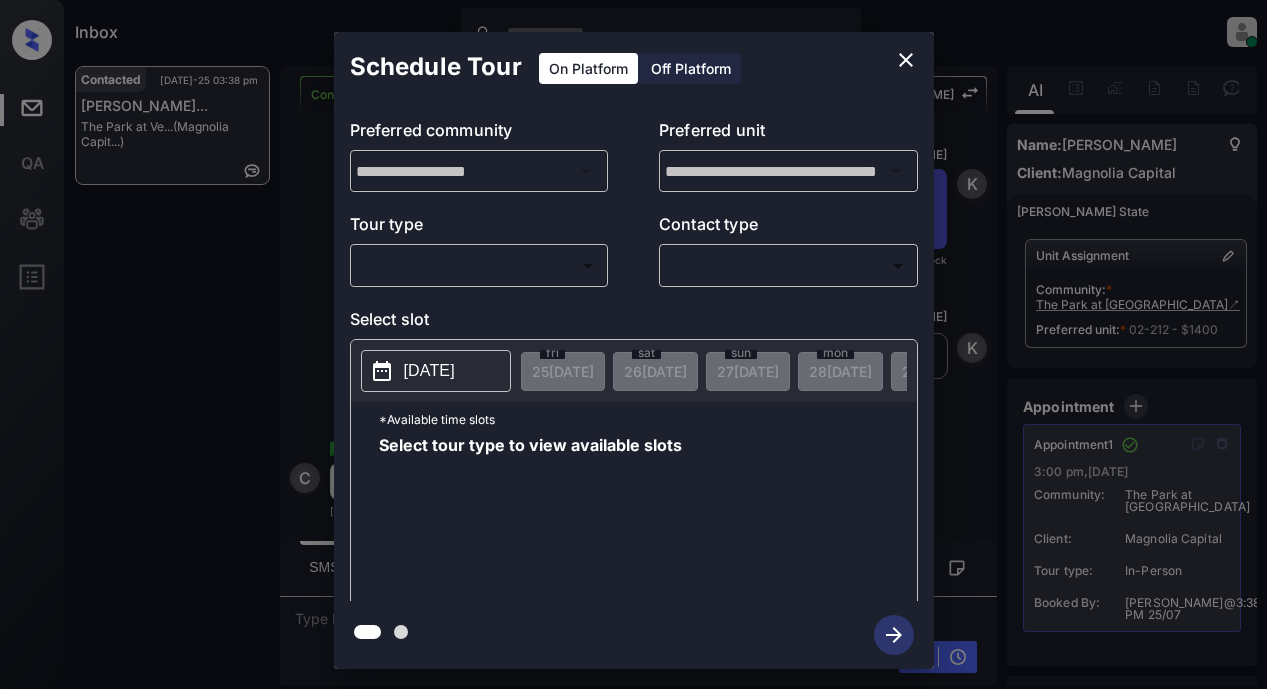 click on "Inbox Lyzzelle M. Ceralde Online Set yourself   offline Set yourself   on break Profile Switch to  light  mode Sign out Contacted Jul-25 03:38 pm   Claudia Rodrig... The Park at Ve...  (Magnolia Capit...) Contacted Lost Lead Sentiment: Angry Upon sliding the acknowledgement:  Lead will move to lost stage. * ​ SMS and call option will be set to opt out. AFM will be turned off for the lead. Kelsey New Message Zuma Lead transferred to leasing agent: kelsey Jul 25, 2025 02:57 pm  Sync'd w  knock Z New Message Agent Lead created via webhook in Inbound stage. Jul 25, 2025 02:57 pm A New Message Agent AFM Request sent to Kelsey. Jul 25, 2025 02:57 pm A New Message Agent Notes Note: Structured Note:
Move In Date: 2025-08-01
Bedroom: 2
Jul 25, 2025 02:57 pm A New Message Kelsey Lead Details Updated
BedRoom: 2
Jul 25, 2025 02:58 pm K New Message Kelsey A preferred unit has been added as, 02-212 Jul 25, 2025 02:58 pm K New Message Kelsey Jul 25, 2025 02:58 pm   | SmarterAFMV2Sms  Sync'd w  knock K New Message K" at bounding box center [633, 344] 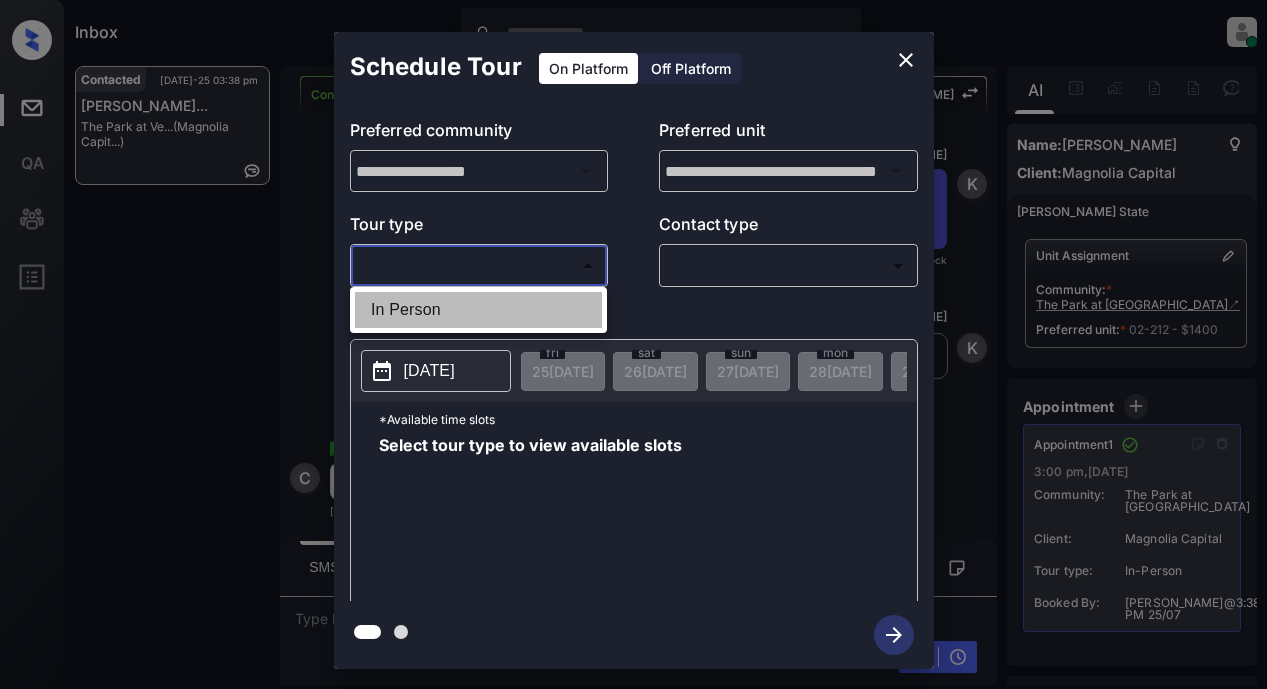 drag, startPoint x: 401, startPoint y: 309, endPoint x: 654, endPoint y: 263, distance: 257.14783 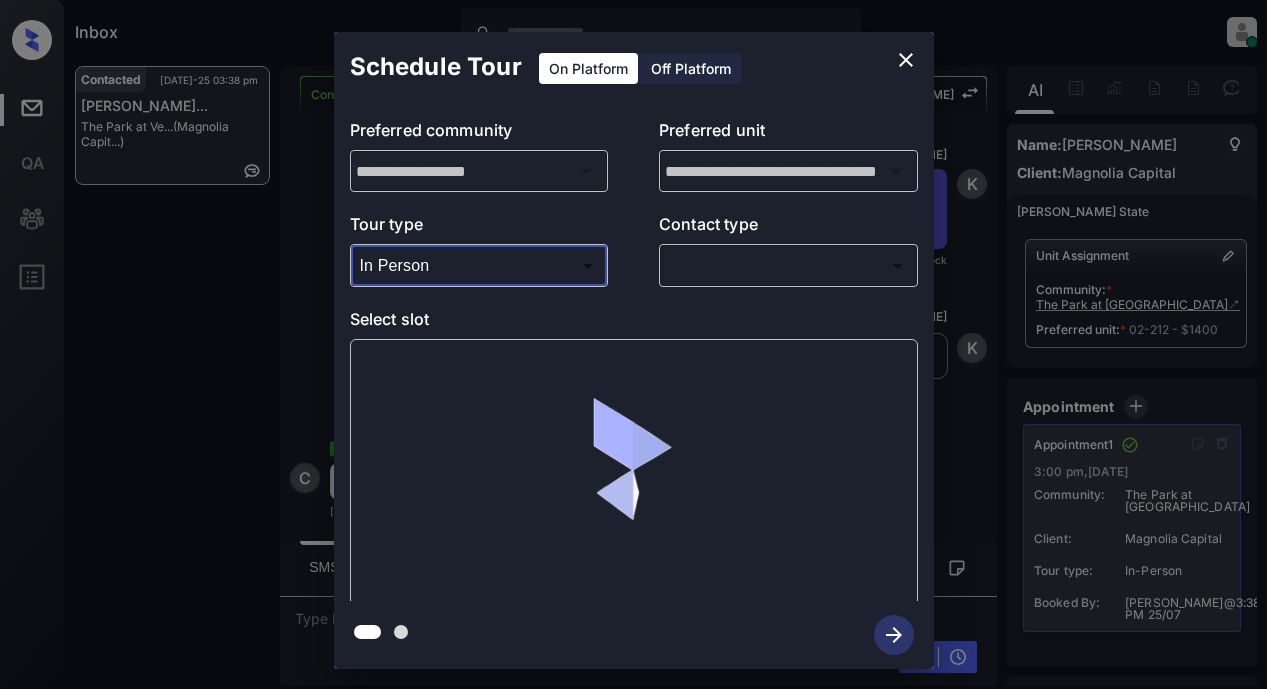 click on "Inbox Lyzzelle M. Ceralde Online Set yourself   offline Set yourself   on break Profile Switch to  light  mode Sign out Contacted Jul-25 03:38 pm   Claudia Rodrig... The Park at Ve...  (Magnolia Capit...) Contacted Lost Lead Sentiment: Angry Upon sliding the acknowledgement:  Lead will move to lost stage. * ​ SMS and call option will be set to opt out. AFM will be turned off for the lead. Kelsey New Message Zuma Lead transferred to leasing agent: kelsey Jul 25, 2025 02:57 pm  Sync'd w  knock Z New Message Agent Lead created via webhook in Inbound stage. Jul 25, 2025 02:57 pm A New Message Agent AFM Request sent to Kelsey. Jul 25, 2025 02:57 pm A New Message Agent Notes Note: Structured Note:
Move In Date: 2025-08-01
Bedroom: 2
Jul 25, 2025 02:57 pm A New Message Kelsey Lead Details Updated
BedRoom: 2
Jul 25, 2025 02:58 pm K New Message Kelsey A preferred unit has been added as, 02-212 Jul 25, 2025 02:58 pm K New Message Kelsey Jul 25, 2025 02:58 pm   | SmarterAFMV2Sms  Sync'd w  knock K New Message K" at bounding box center [633, 344] 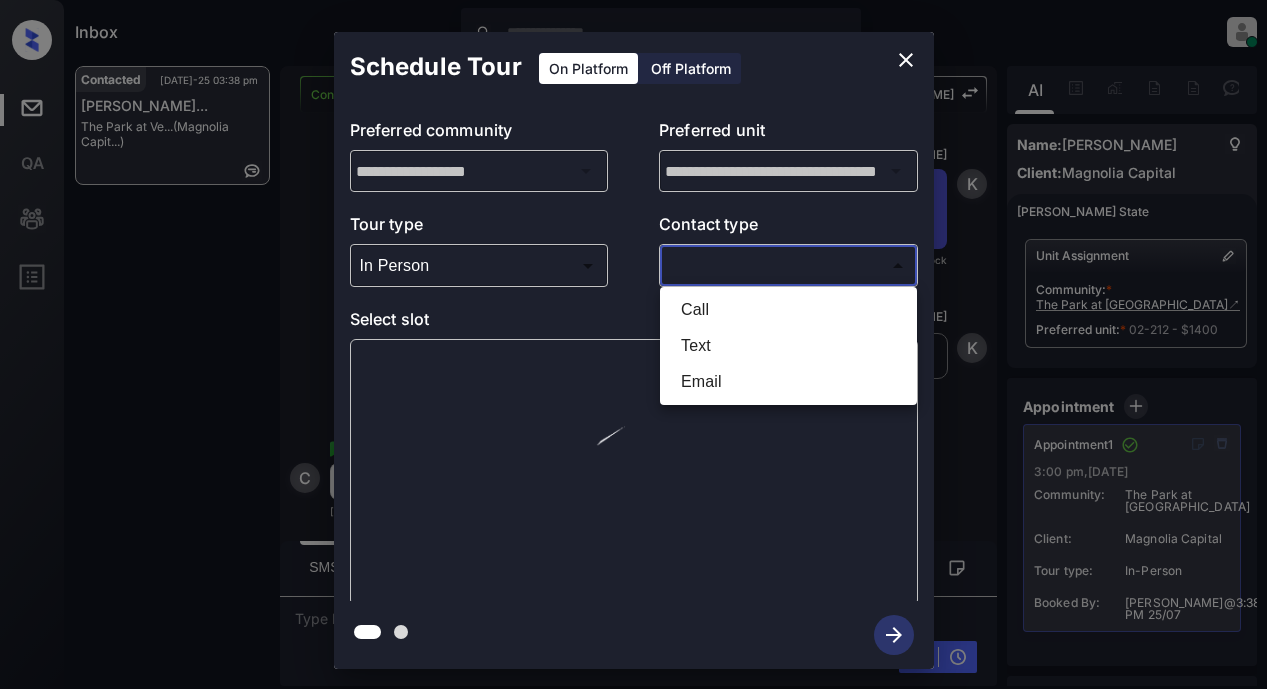 click on "Text" at bounding box center (788, 346) 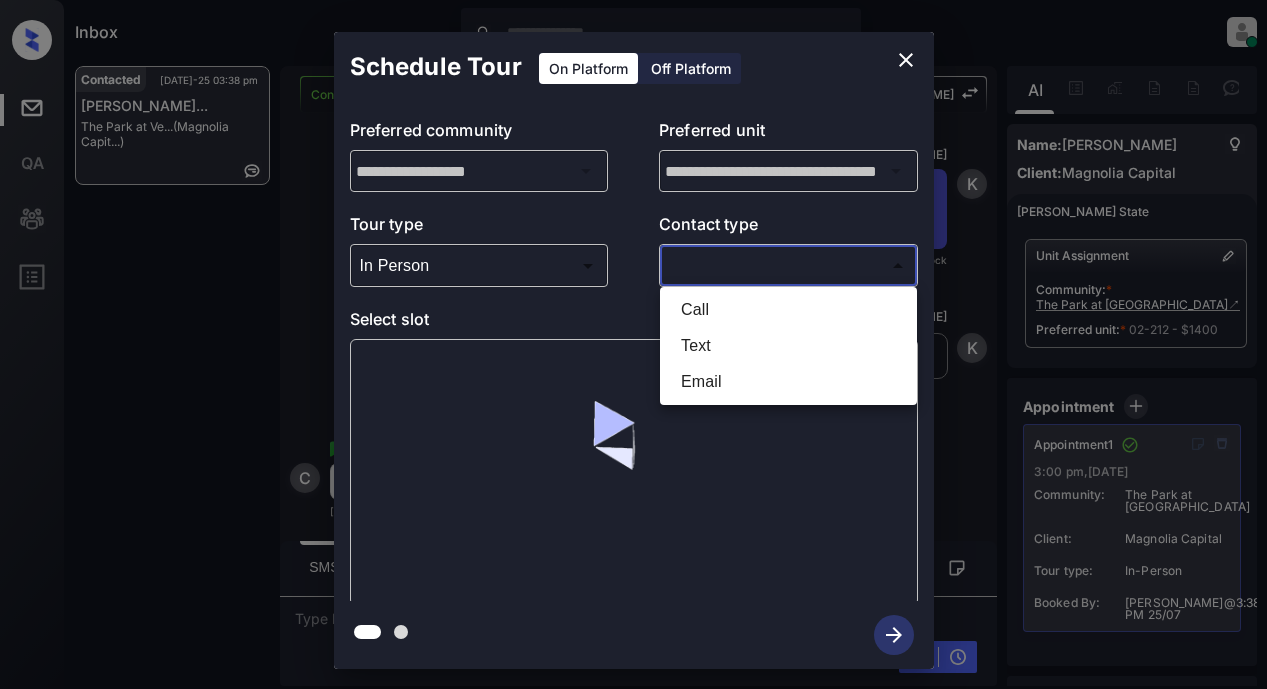 type on "****" 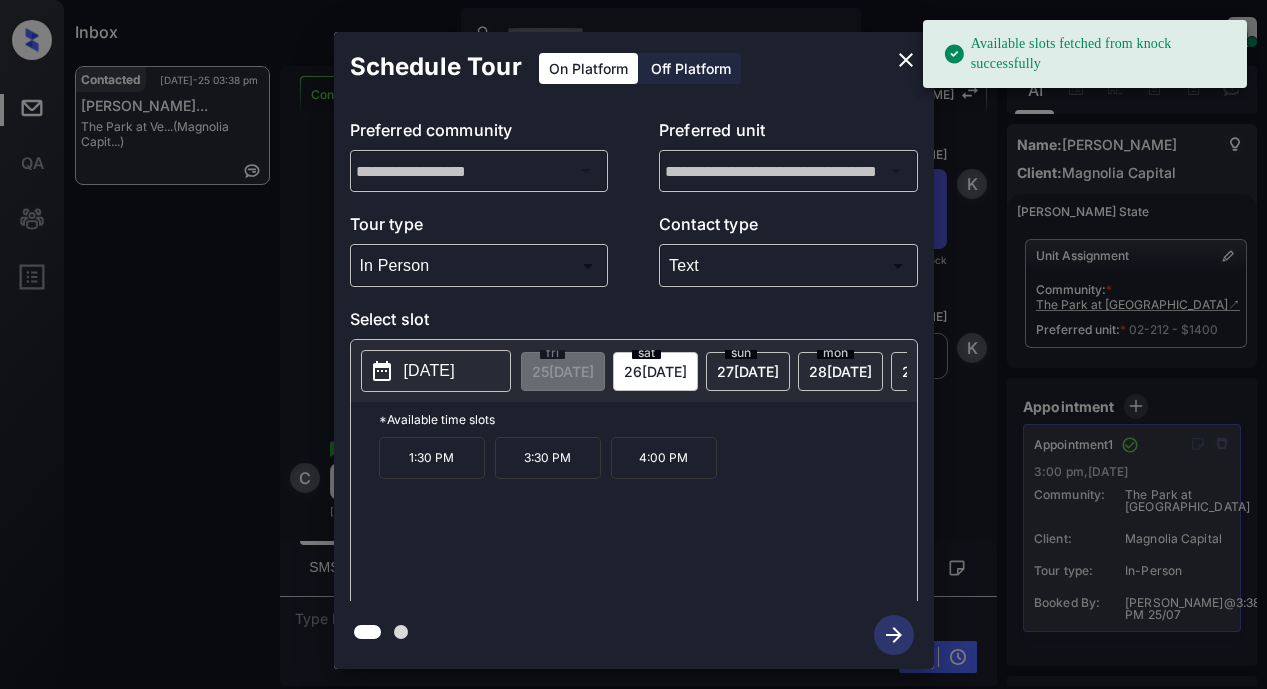 click on "2025-07-26" at bounding box center [429, 371] 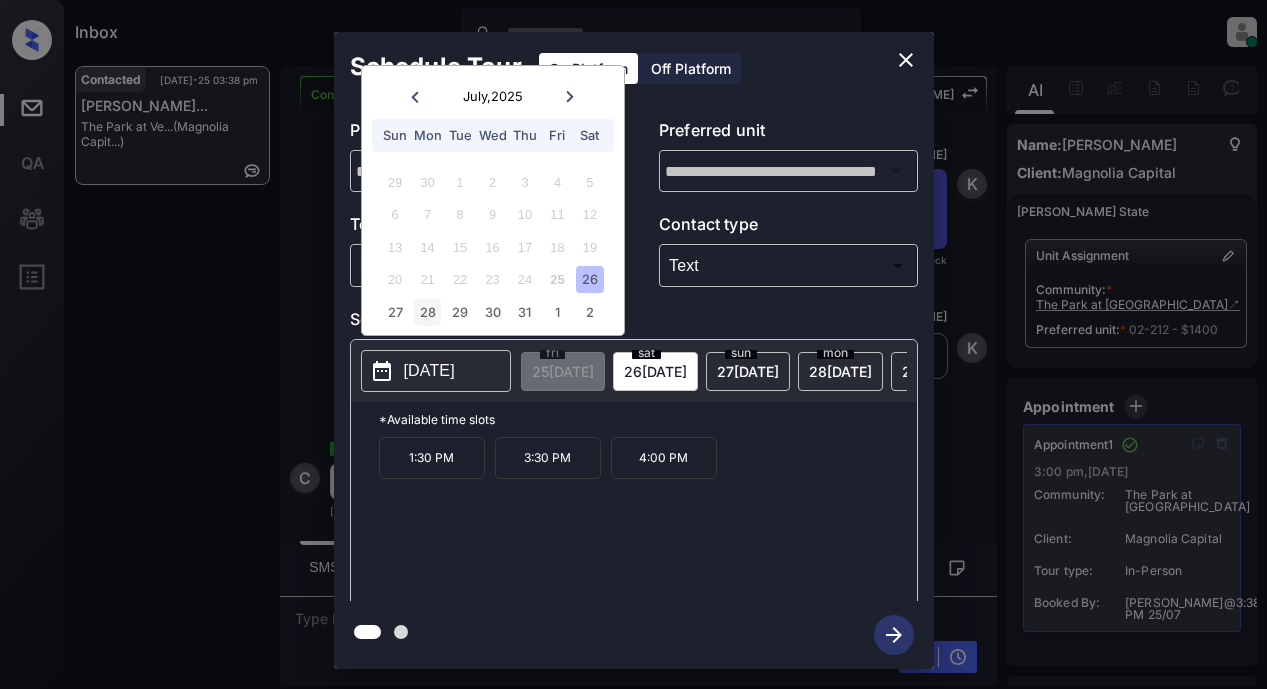 click on "28" at bounding box center (427, 312) 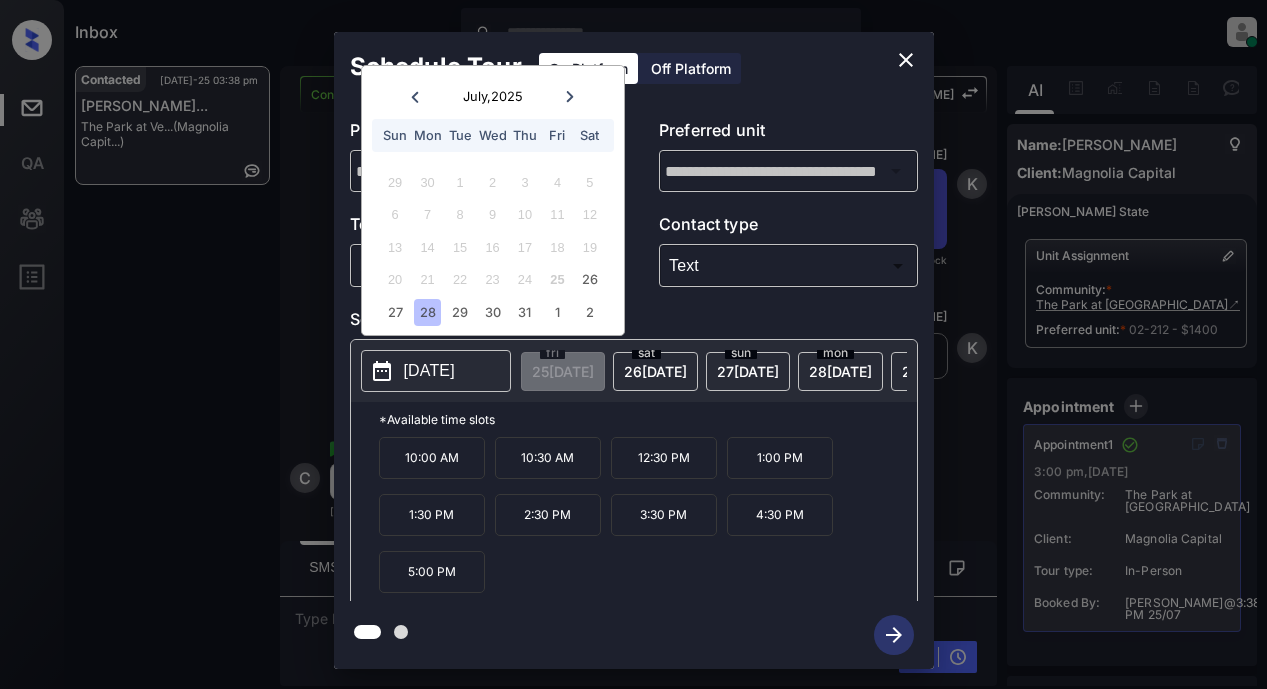 click 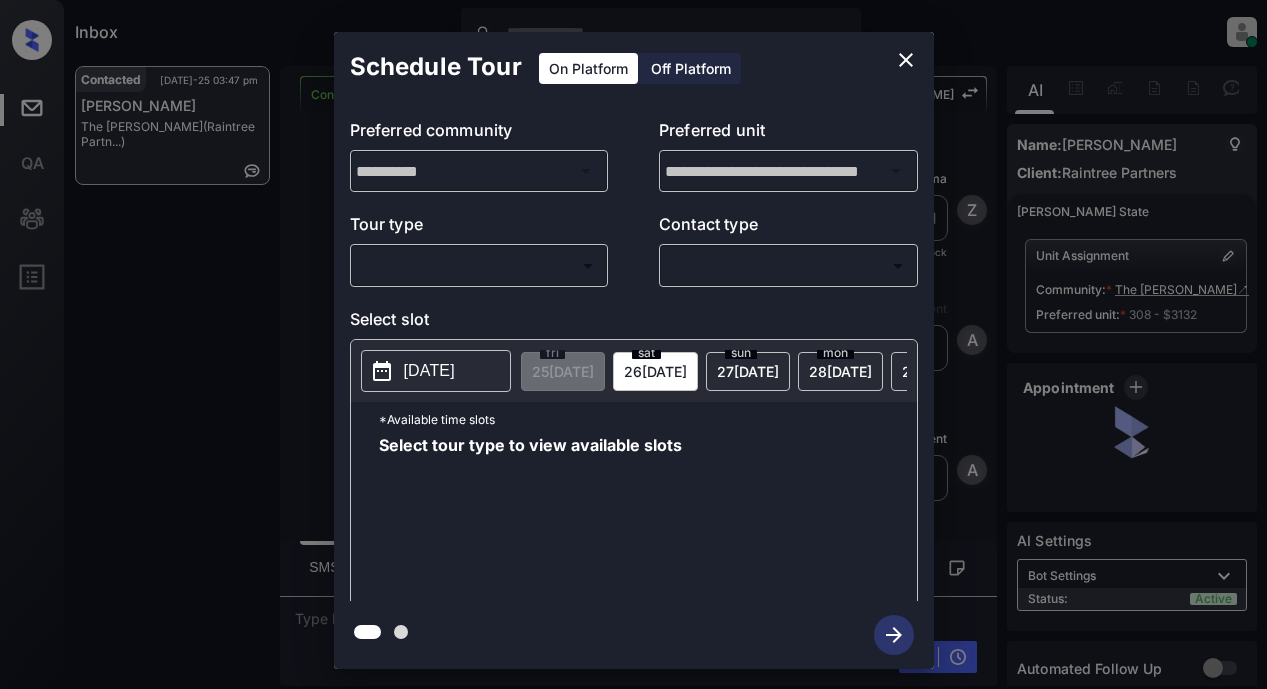 scroll, scrollTop: 0, scrollLeft: 0, axis: both 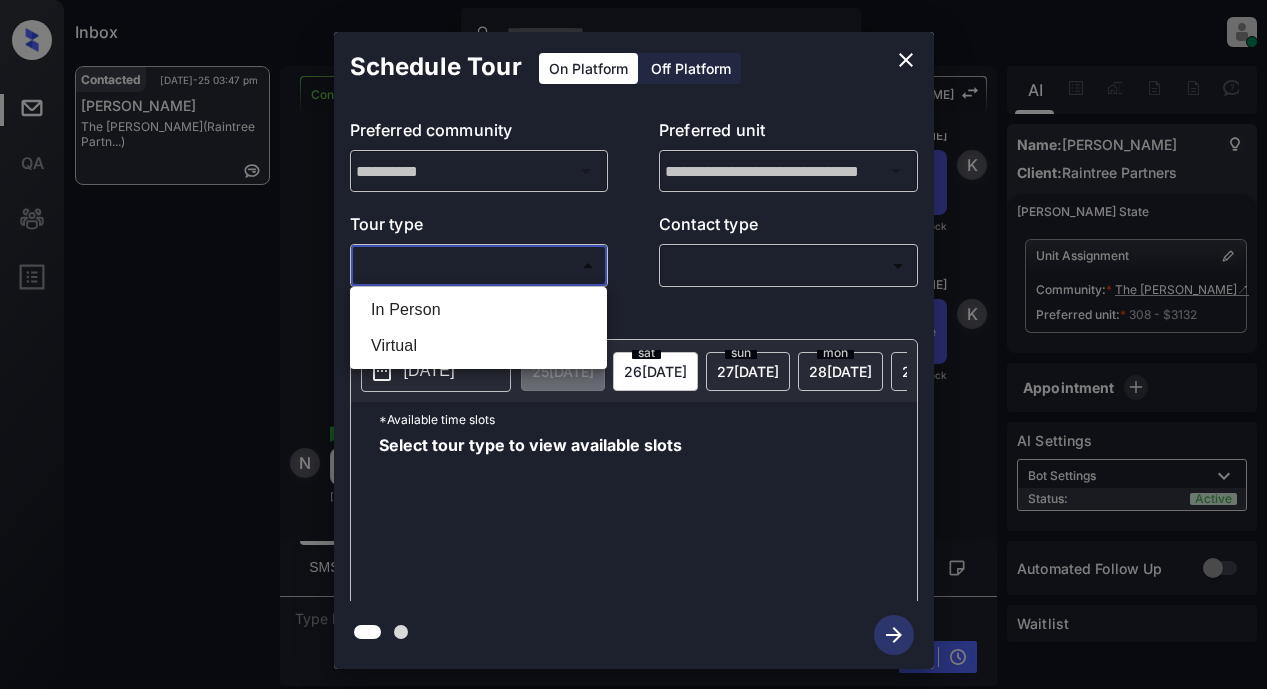 click on "Inbox Lyzzelle M. Ceralde Online Set yourself   offline Set yourself   on break Profile Switch to  light  mode Sign out Contacted Jul-25 03:47 pm   Nathan Ostdiek The Martin  (Raintree Partn...) Contacted Lost Lead Sentiment: Angry Upon sliding the acknowledgement:  Lead will move to lost stage. * ​ SMS and call option will be set to opt out. AFM will be turned off for the lead. Kelsey New Message Zuma Lead transferred to leasing agent: kelsey Jul 22, 2025 08:08 pm  Sync'd w  knock Z New Message Agent Lead created via webhook in Inbound stage. Jul 22, 2025 08:08 pm A New Message Agent AFM Request sent to Kelsey. Jul 22, 2025 08:08 pm A New Message Agent Notes Note: Structured Note:
Move In Date: 2025-07-23
Jul 22, 2025 08:08 pm A New Message Kelsey Lead Details Updated
Move In Date:  23-7-2025
Jul 22, 2025 08:08 pm K New Message Kelsey Jul 22, 2025 08:09 pm   | SmarterAFMV2Sms  Sync'd w  knock K New Message Kelsey Lead archived by Kelsey! Jul 22, 2025 08:09 pm K New Message Nathan Ostdiek   knock N S" at bounding box center (633, 344) 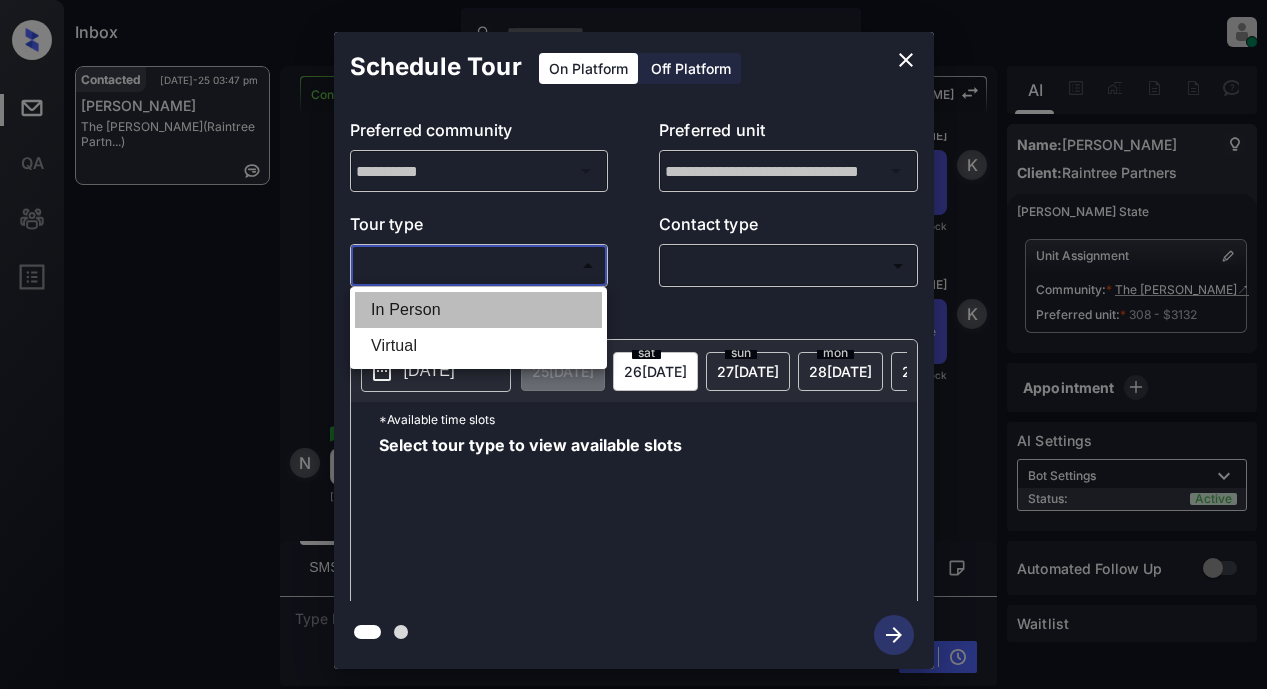 drag, startPoint x: 378, startPoint y: 305, endPoint x: 637, endPoint y: 278, distance: 260.40353 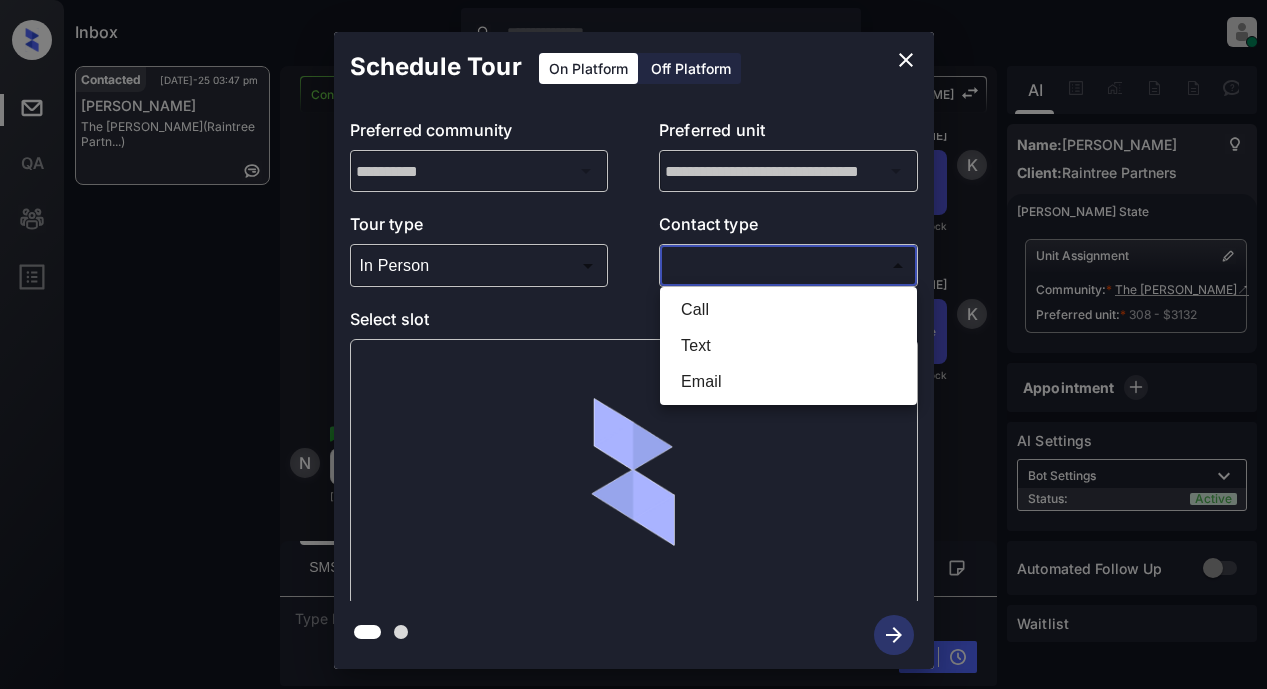 click on "Inbox Lyzzelle M. Ceralde Online Set yourself   offline Set yourself   on break Profile Switch to  light  mode Sign out Contacted Jul-25 03:47 pm   Nathan Ostdiek The Martin  (Raintree Partn...) Contacted Lost Lead Sentiment: Angry Upon sliding the acknowledgement:  Lead will move to lost stage. * ​ SMS and call option will be set to opt out. AFM will be turned off for the lead. Kelsey New Message Zuma Lead transferred to leasing agent: kelsey Jul 22, 2025 08:08 pm  Sync'd w  knock Z New Message Agent Lead created via webhook in Inbound stage. Jul 22, 2025 08:08 pm A New Message Agent AFM Request sent to Kelsey. Jul 22, 2025 08:08 pm A New Message Agent Notes Note: Structured Note:
Move In Date: 2025-07-23
Jul 22, 2025 08:08 pm A New Message Kelsey Lead Details Updated
Move In Date:  23-7-2025
Jul 22, 2025 08:08 pm K New Message Kelsey Jul 22, 2025 08:09 pm   | SmarterAFMV2Sms  Sync'd w  knock K New Message Kelsey Lead archived by Kelsey! Jul 22, 2025 08:09 pm K New Message Nathan Ostdiek   knock N S" at bounding box center [633, 344] 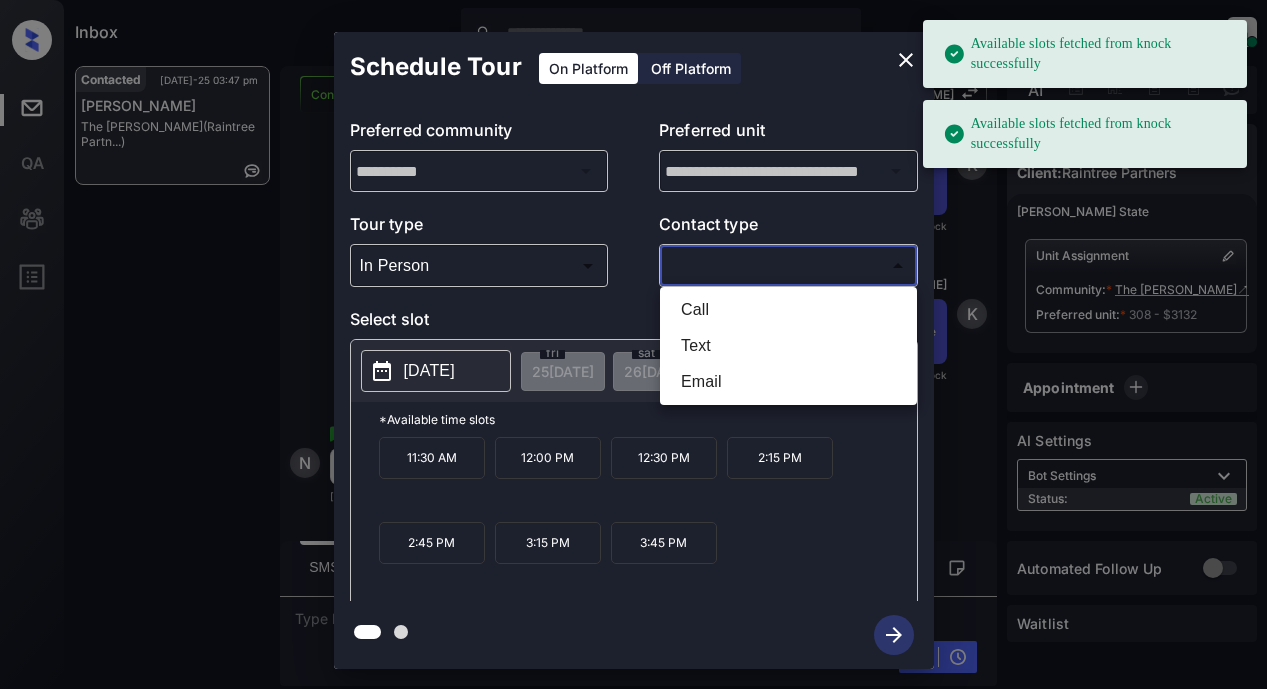 click on "Text" at bounding box center (788, 346) 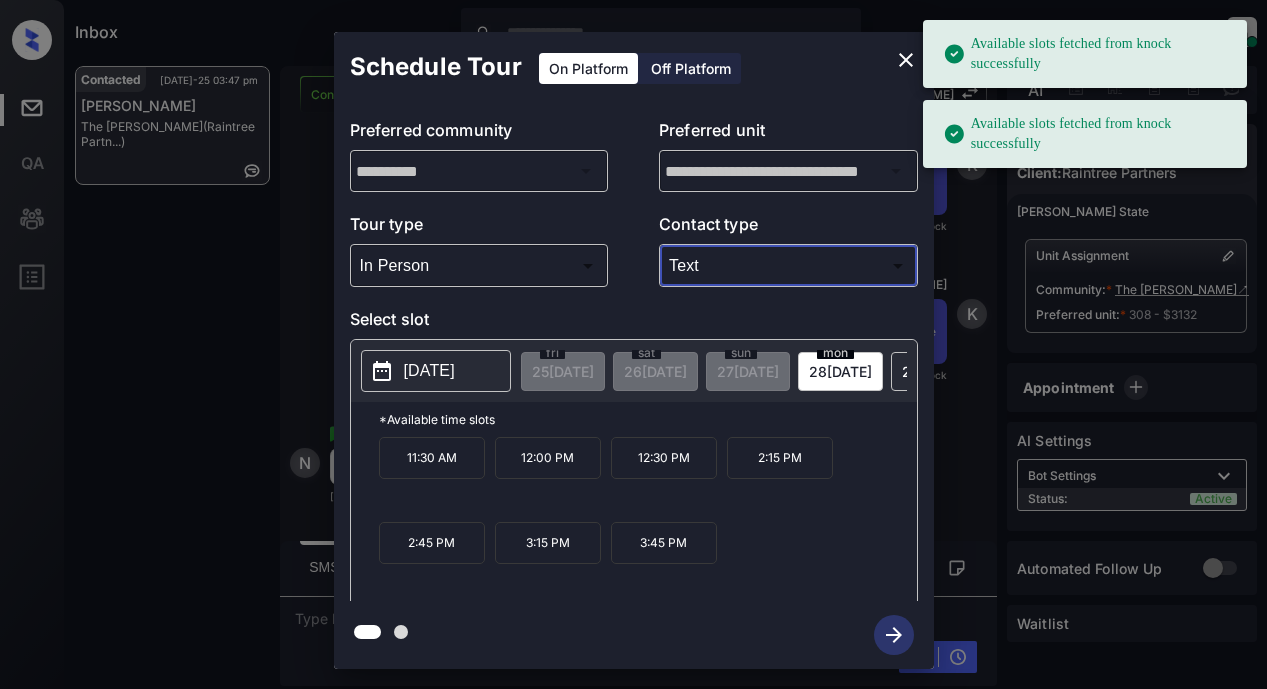 click on "2025-07-28" at bounding box center (429, 371) 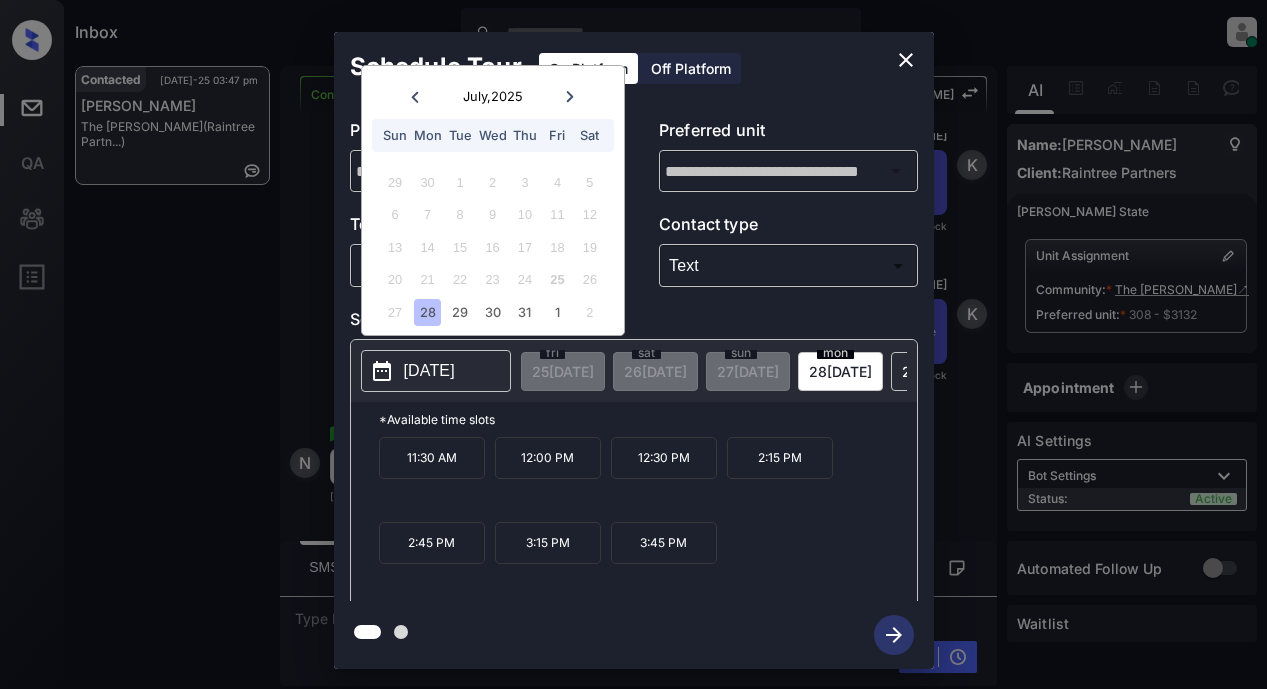 click on "28" at bounding box center [427, 312] 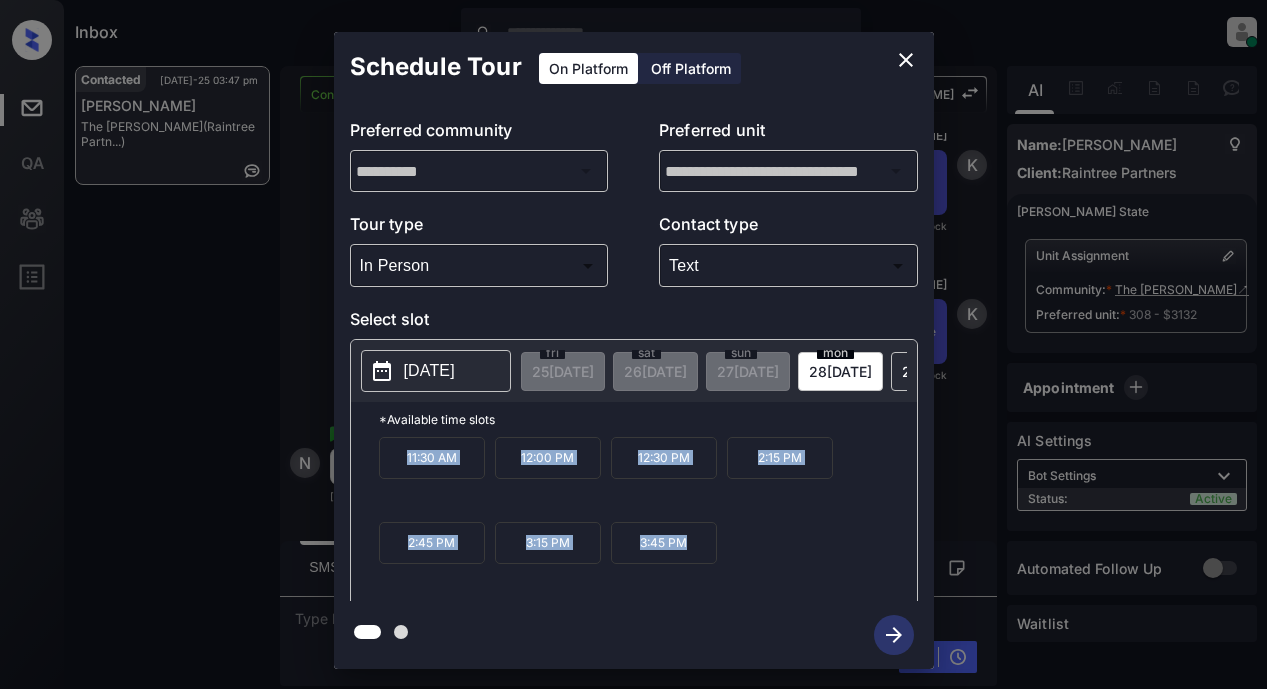 drag, startPoint x: 394, startPoint y: 468, endPoint x: 716, endPoint y: 562, distance: 335.44 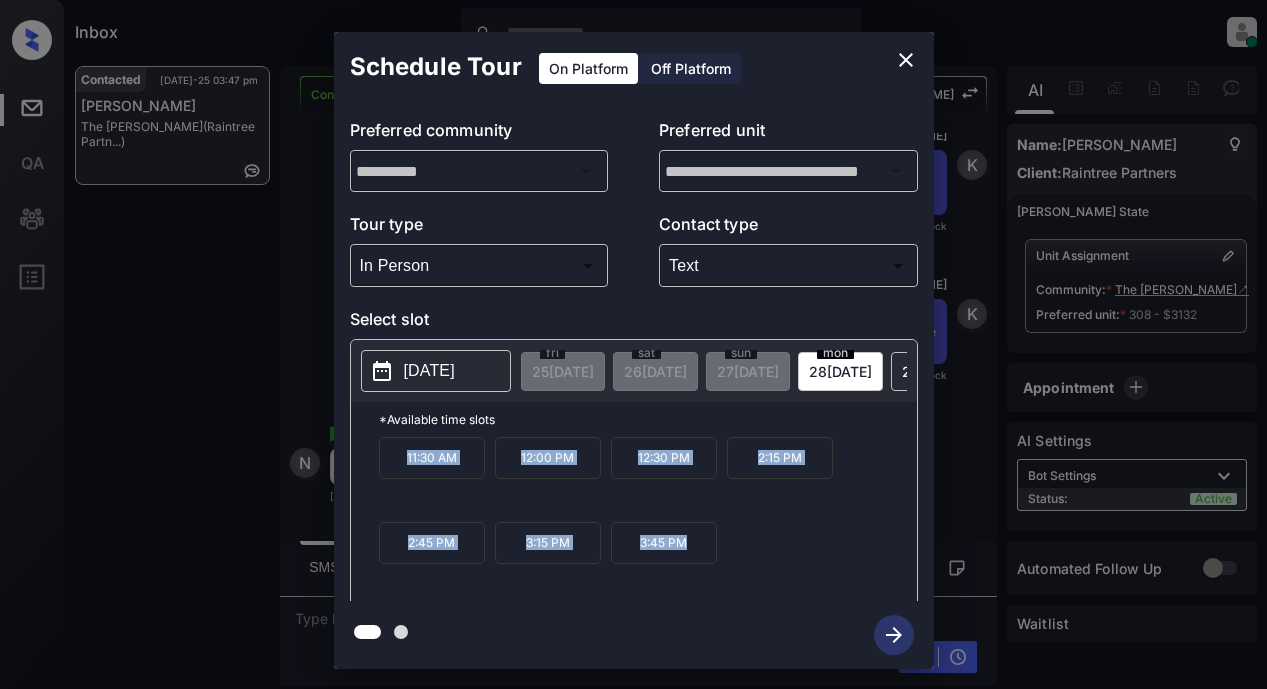 copy on "11:30 AM 12:00 PM 12:30 PM 2:15 PM 2:45 PM 3:15 PM 3:45 PM" 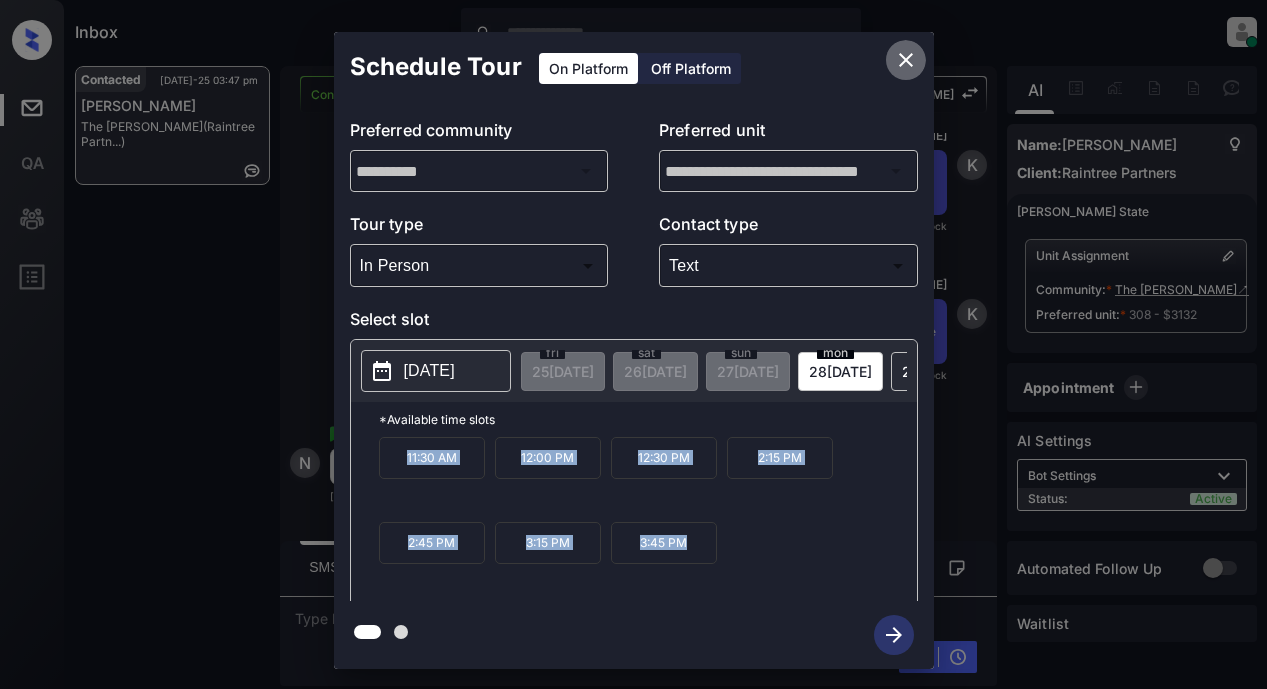 click 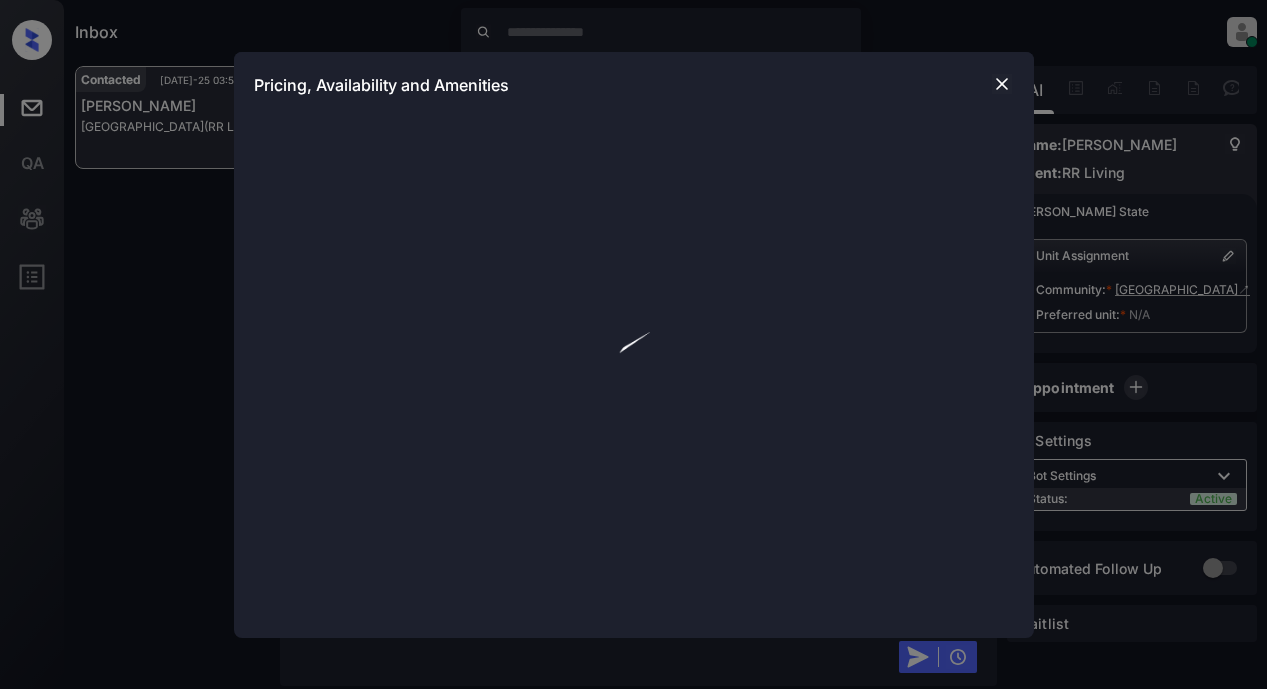 scroll, scrollTop: 0, scrollLeft: 0, axis: both 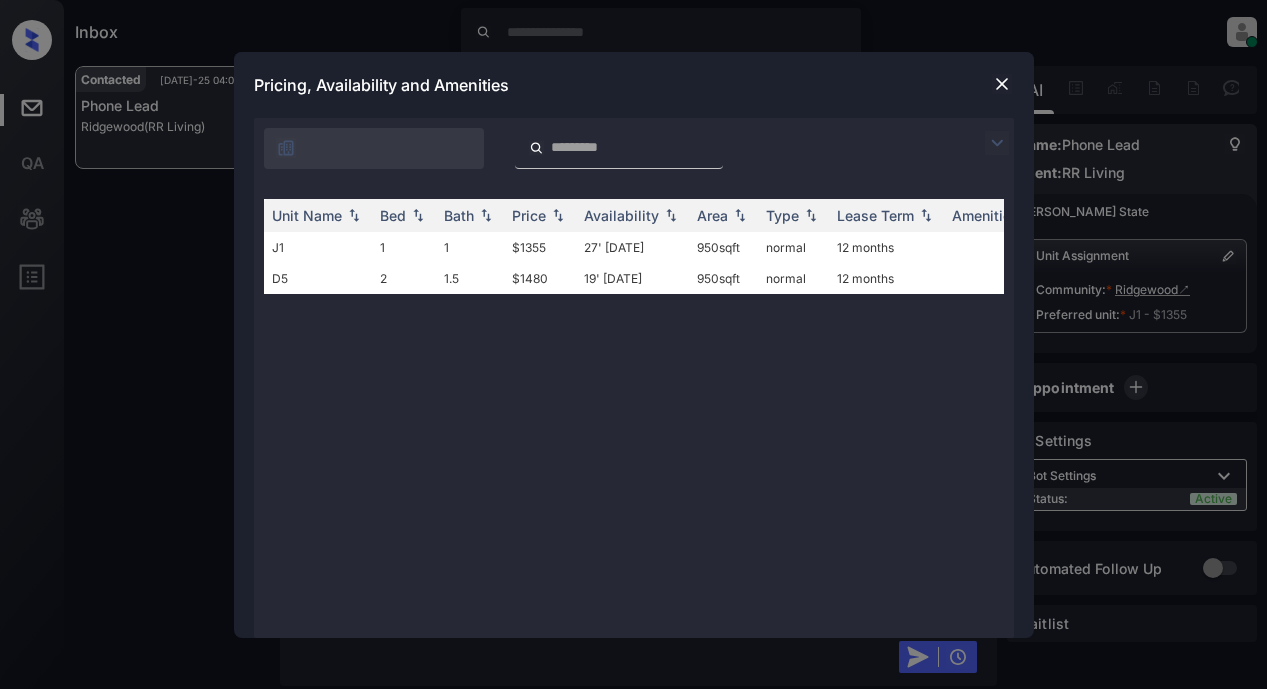 click at bounding box center (997, 143) 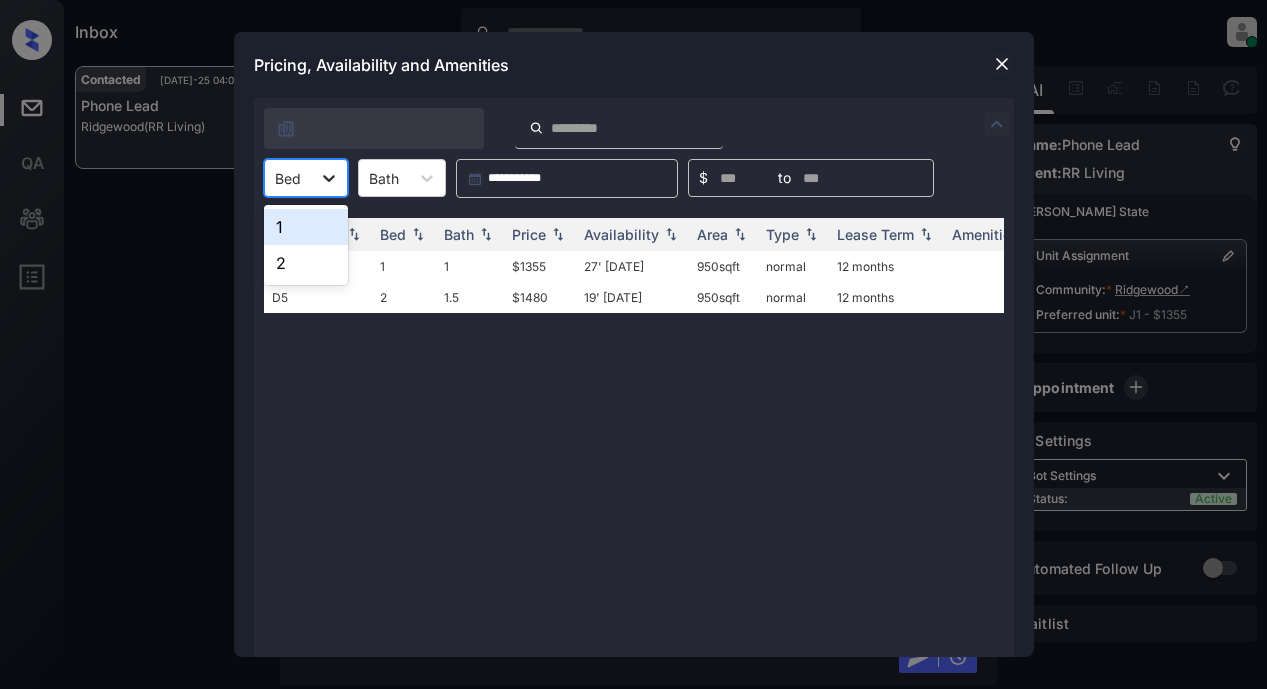 click 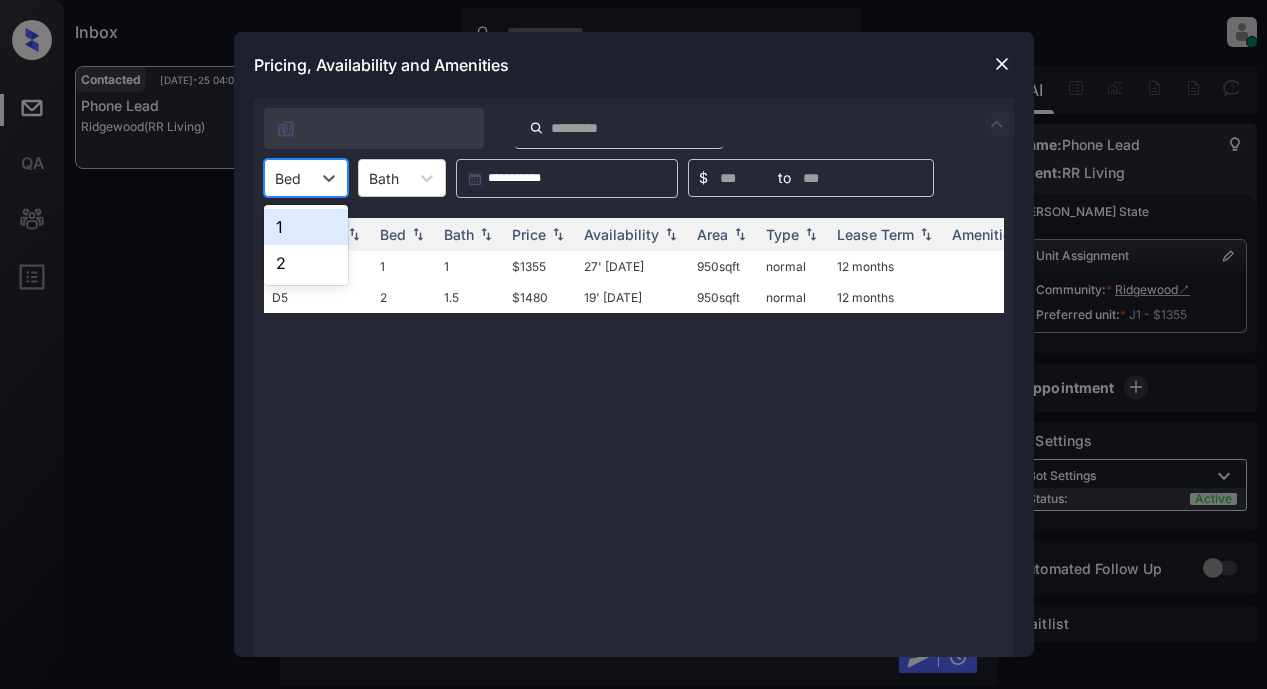 click on "1" at bounding box center [306, 227] 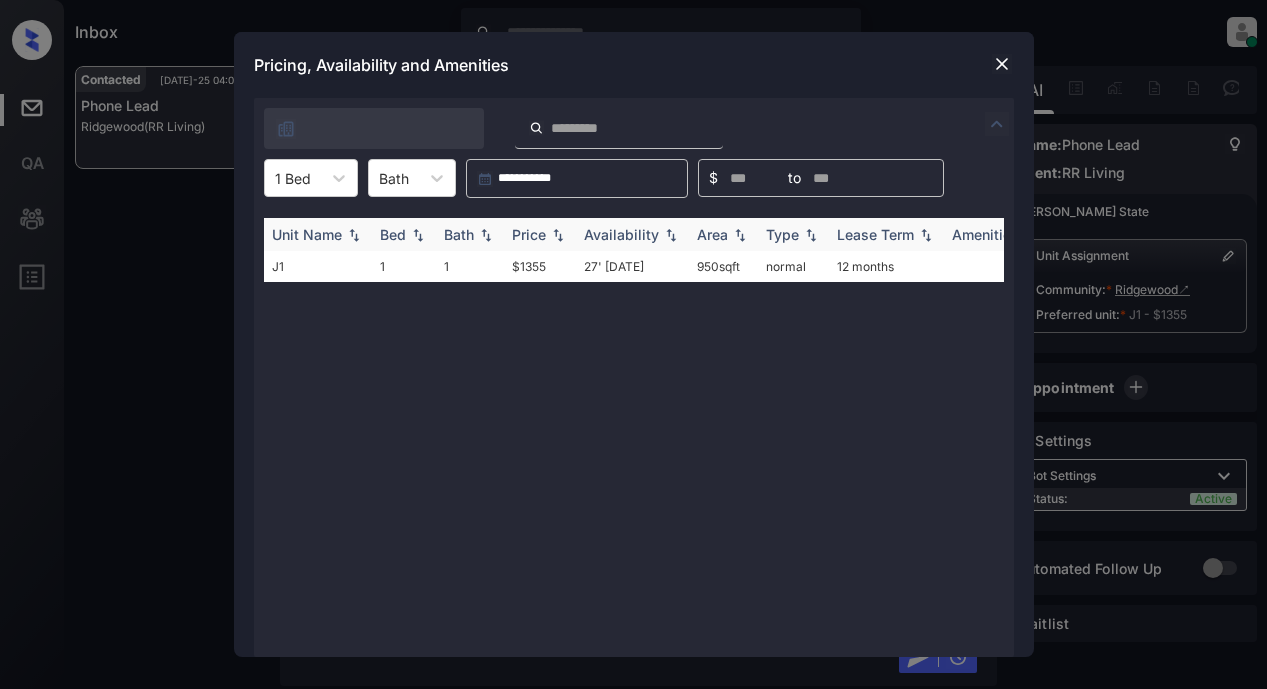 click on "Price" at bounding box center (529, 234) 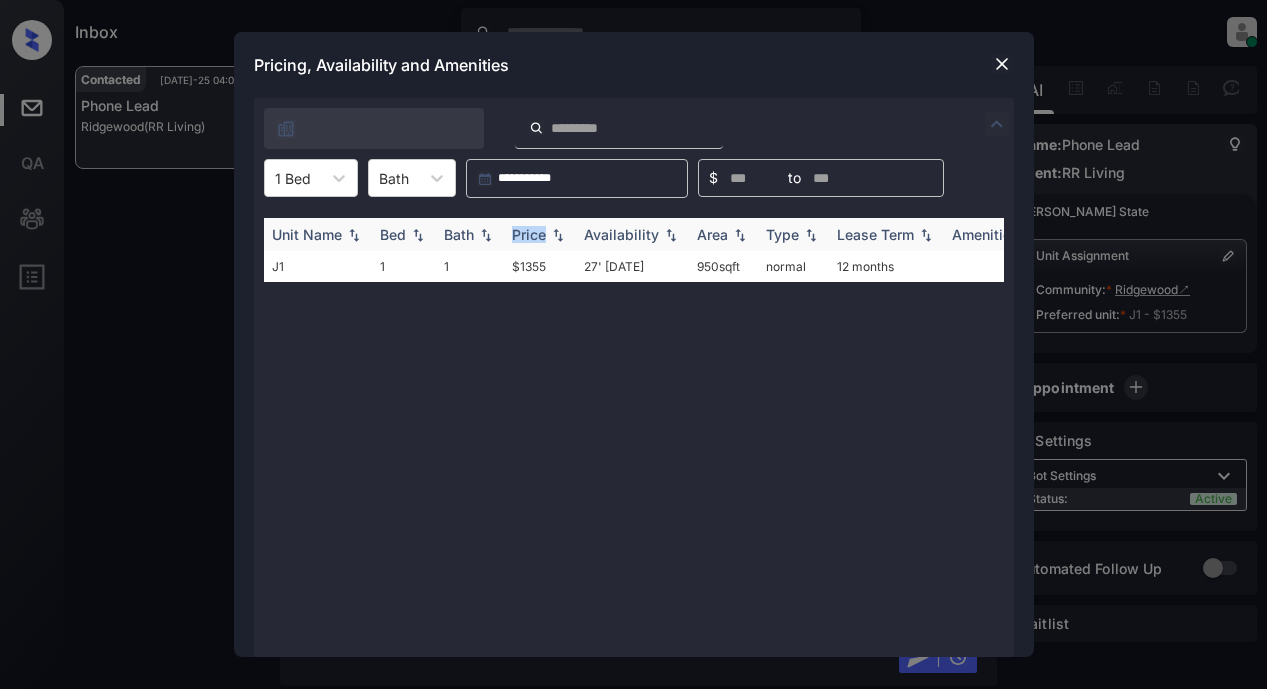 click on "Price" at bounding box center (529, 234) 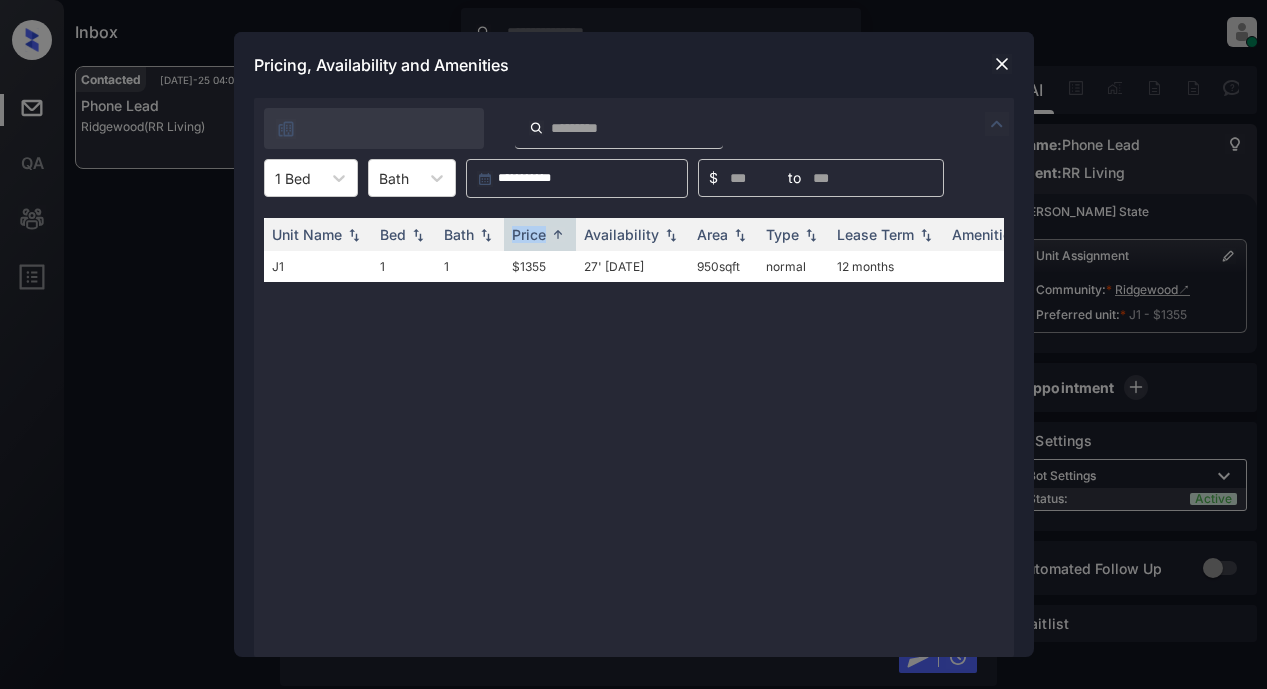 click at bounding box center [1002, 64] 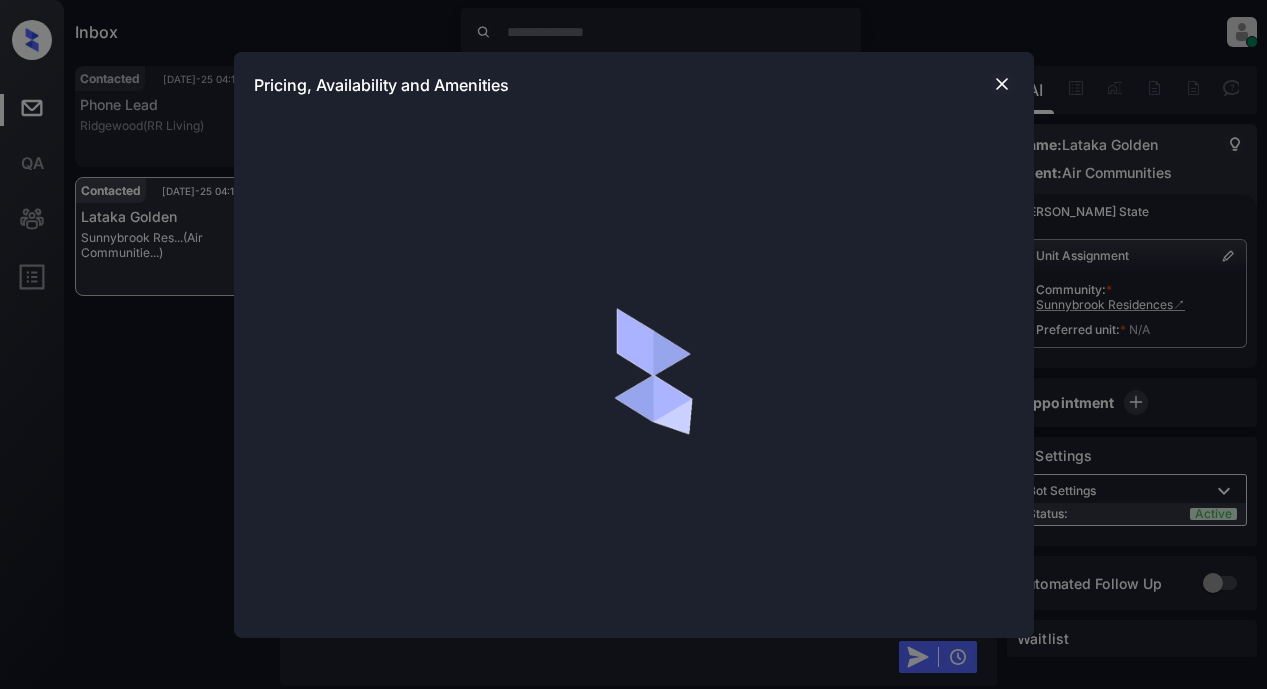 scroll, scrollTop: 0, scrollLeft: 0, axis: both 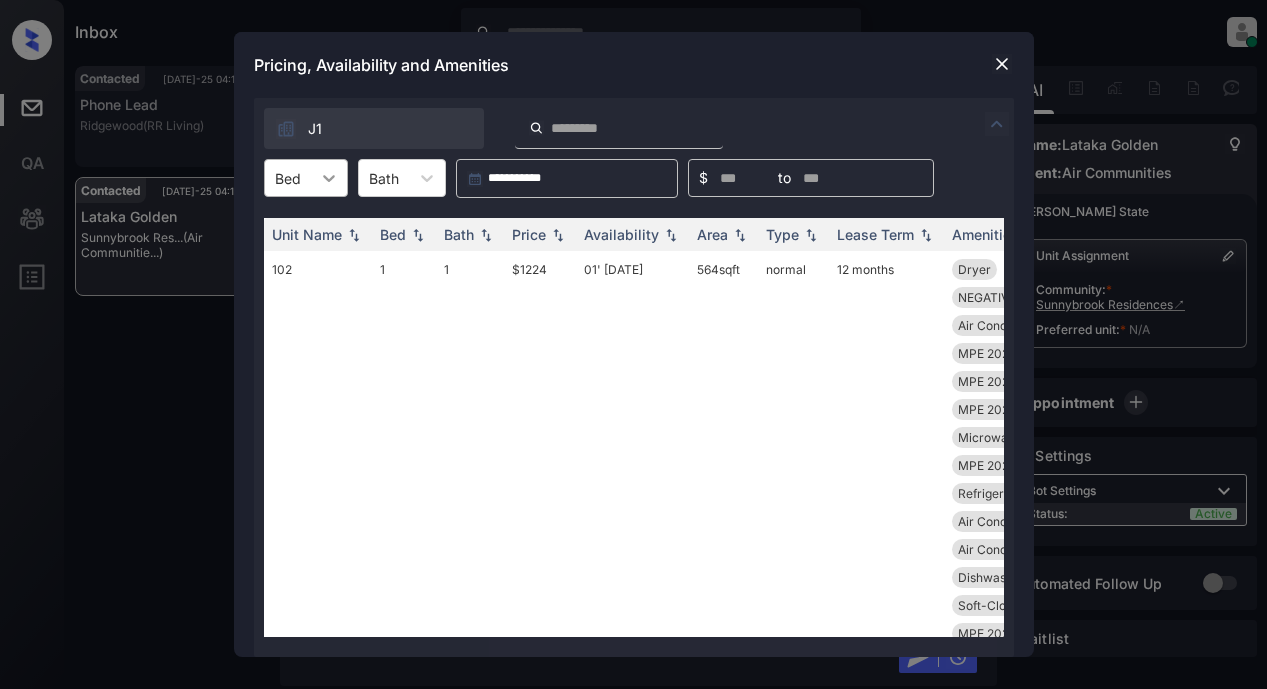 click 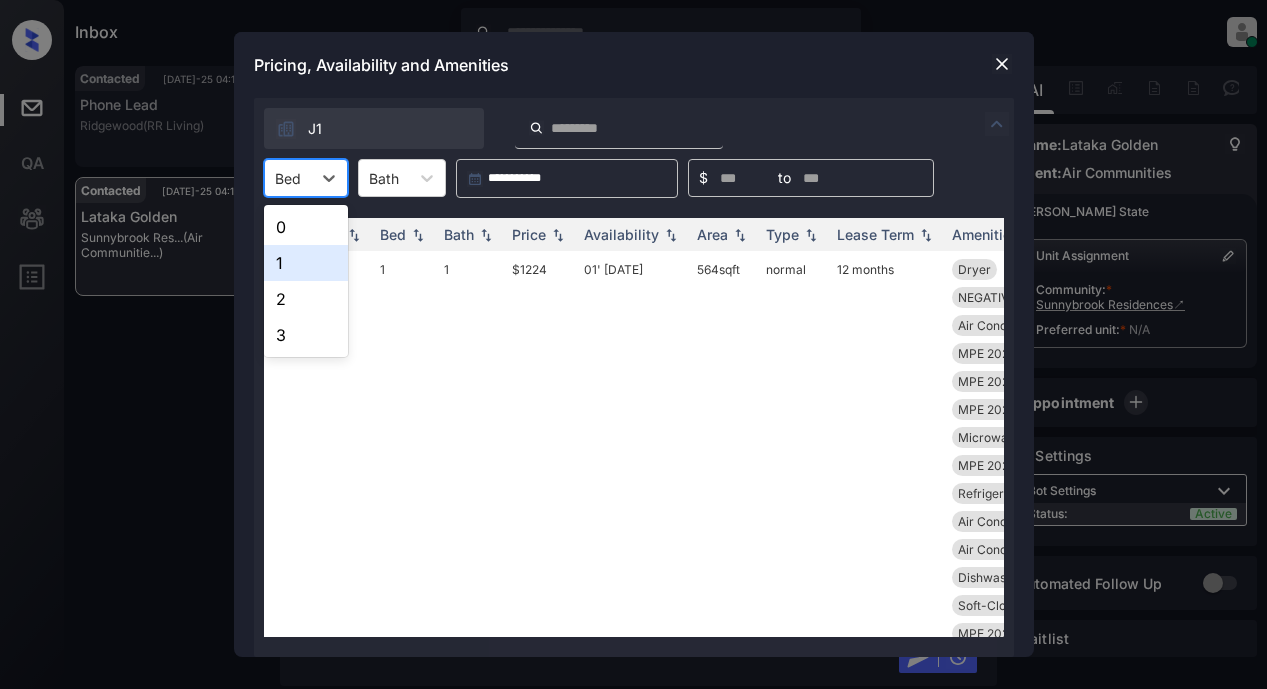 click on "1" at bounding box center (306, 263) 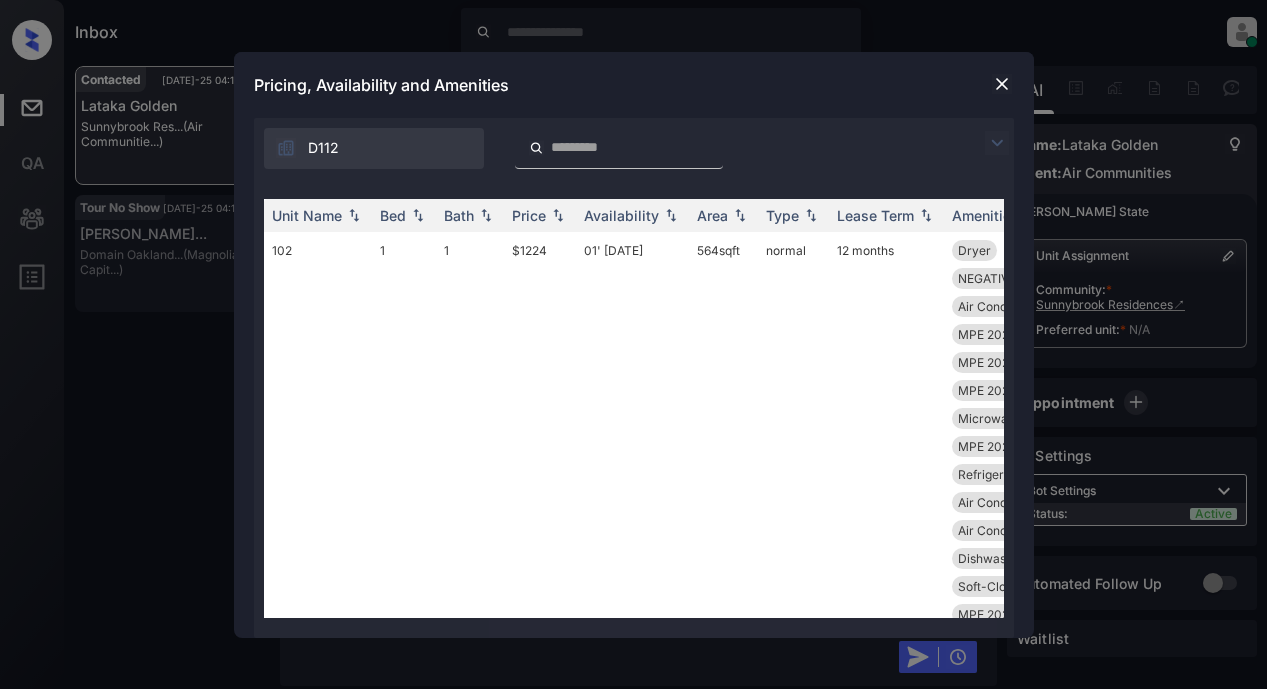 scroll, scrollTop: 0, scrollLeft: 0, axis: both 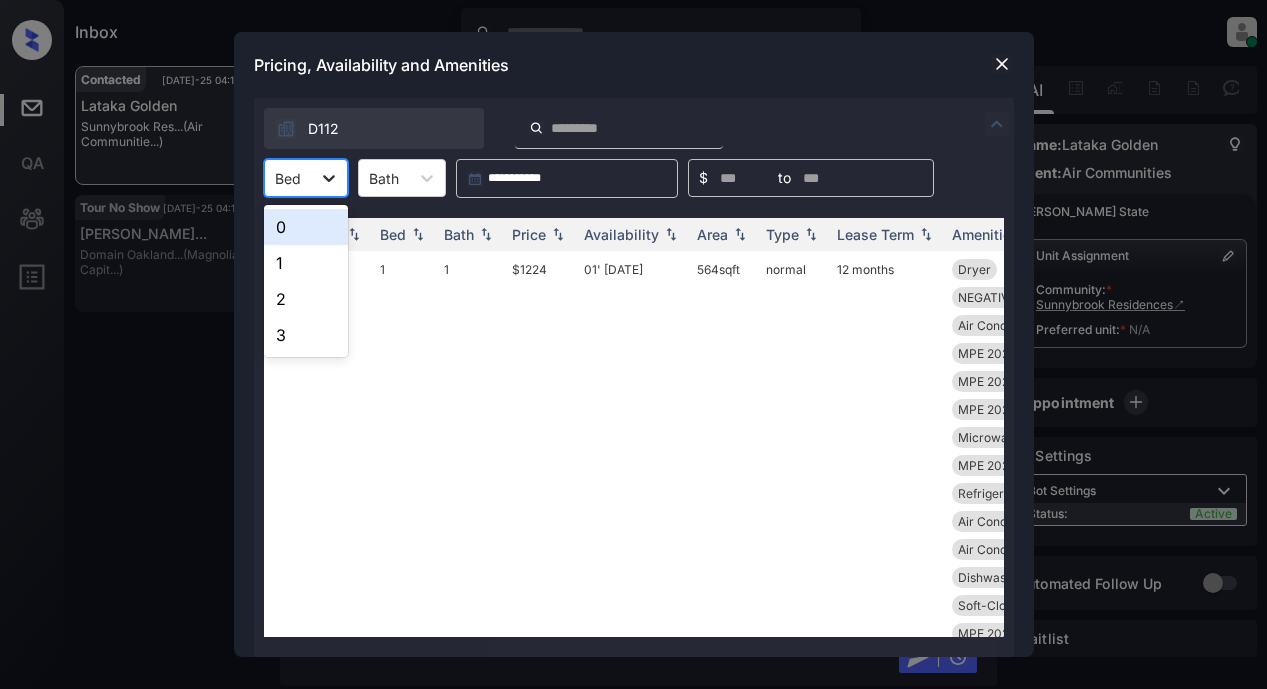 click 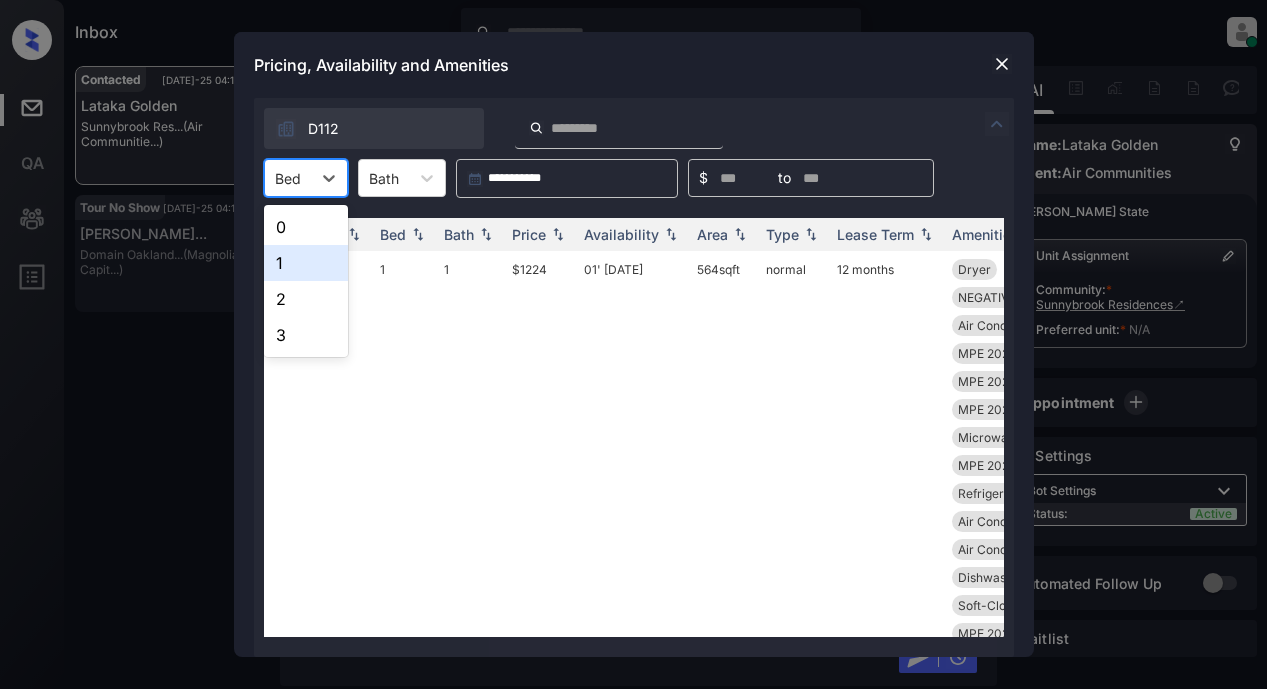 click on "1" at bounding box center [306, 263] 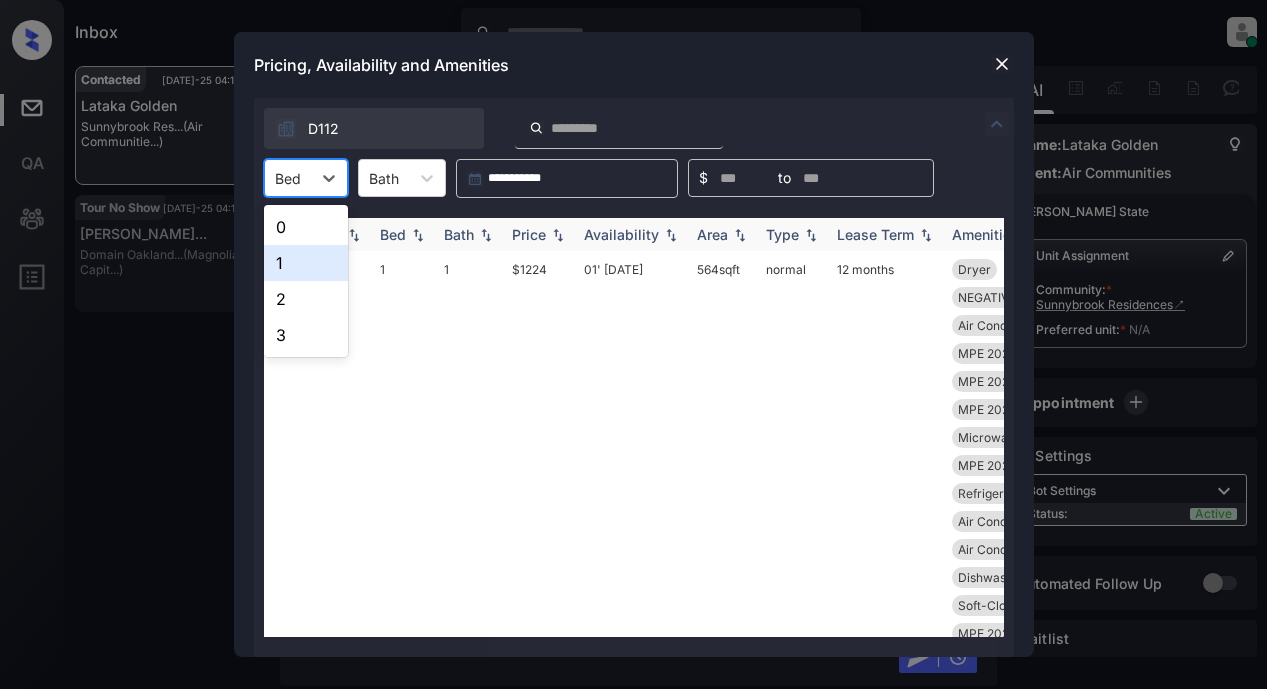 click on "Price" at bounding box center (529, 234) 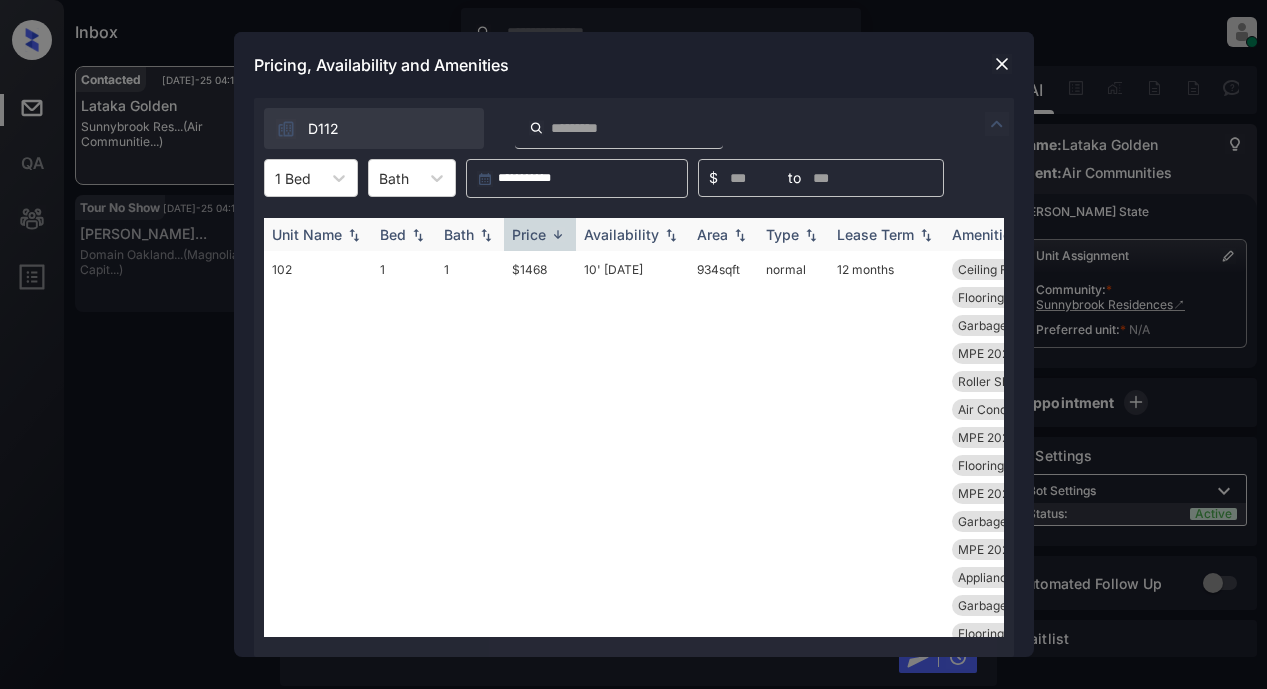 click on "Price" at bounding box center [529, 234] 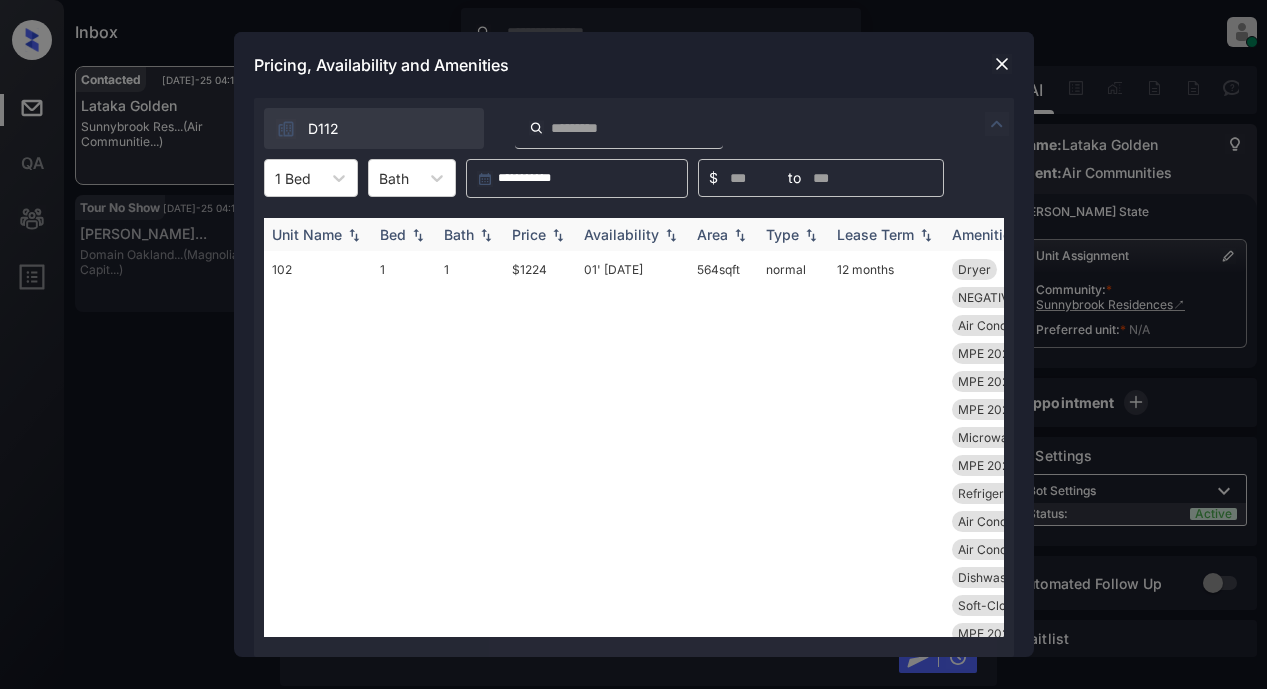 click at bounding box center [558, 235] 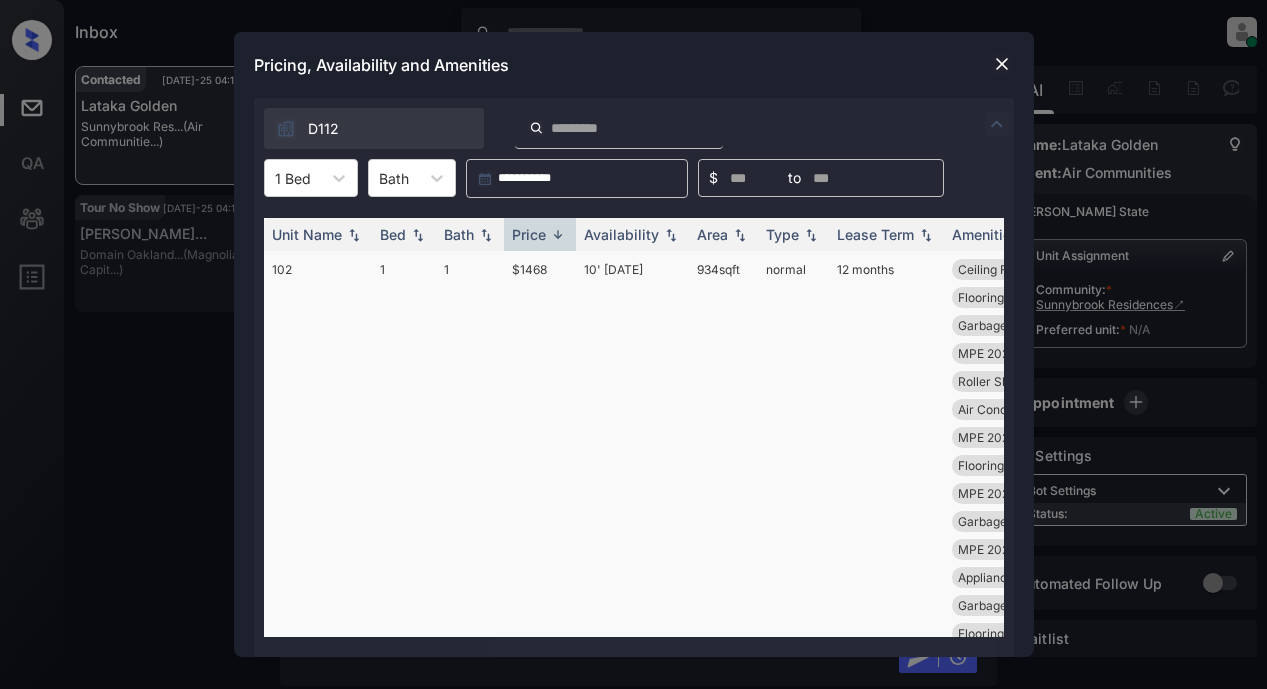 click on "$1468" at bounding box center (540, 619) 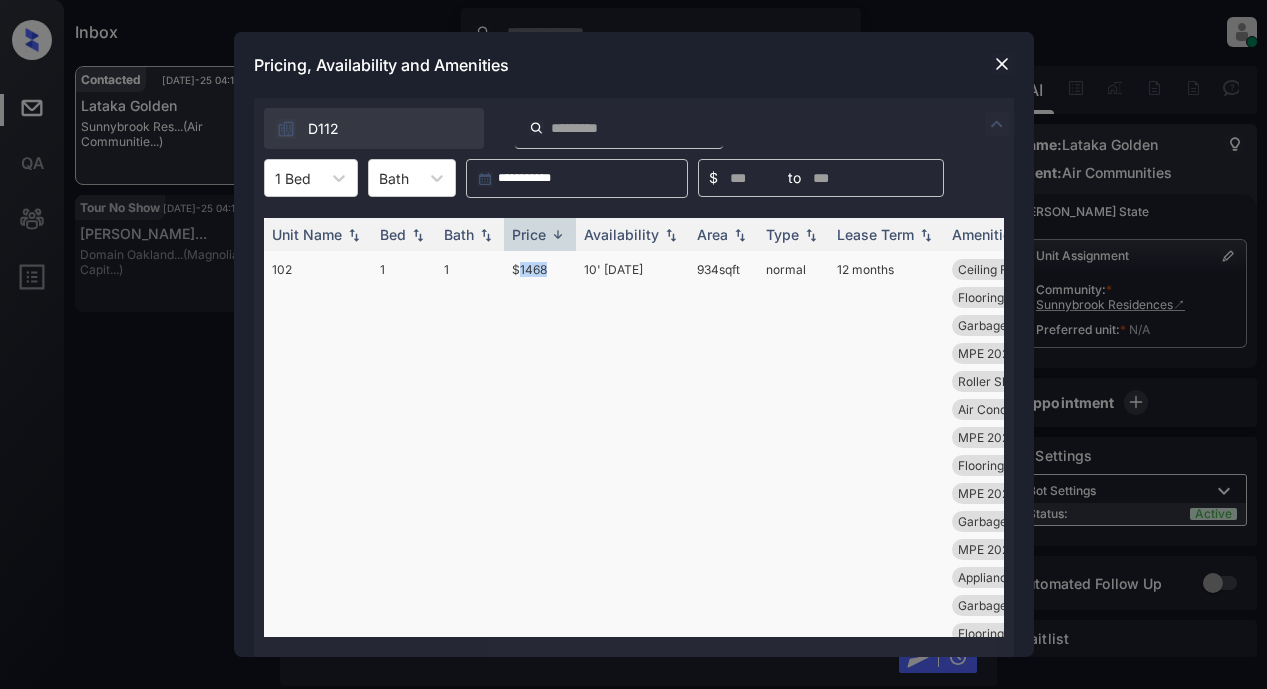 click on "$1468" at bounding box center [540, 619] 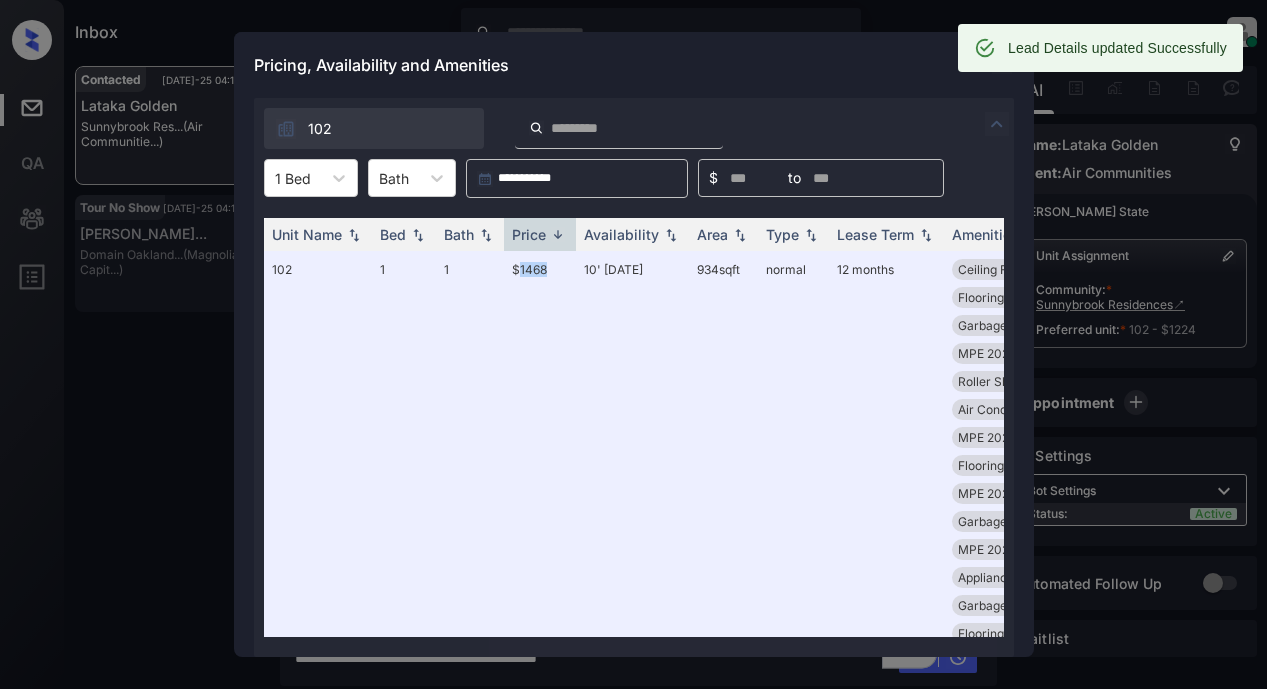 scroll, scrollTop: 0, scrollLeft: 319, axis: horizontal 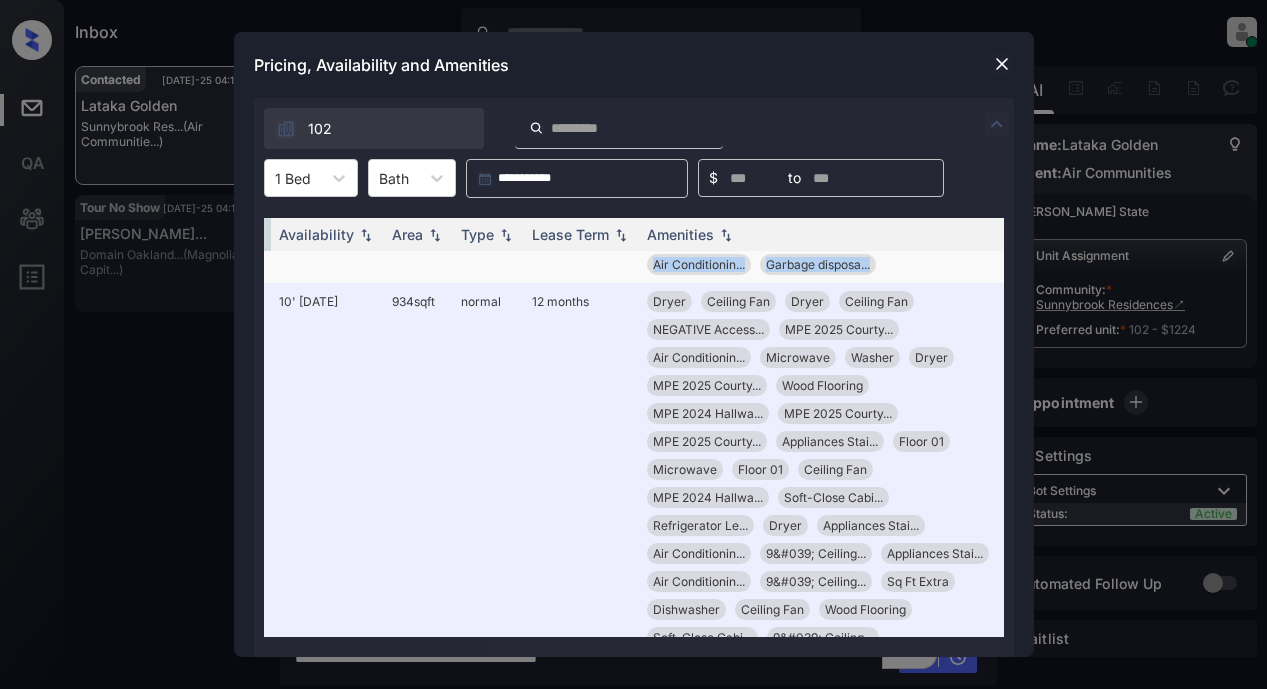 drag, startPoint x: 621, startPoint y: 261, endPoint x: 870, endPoint y: 270, distance: 249.1626 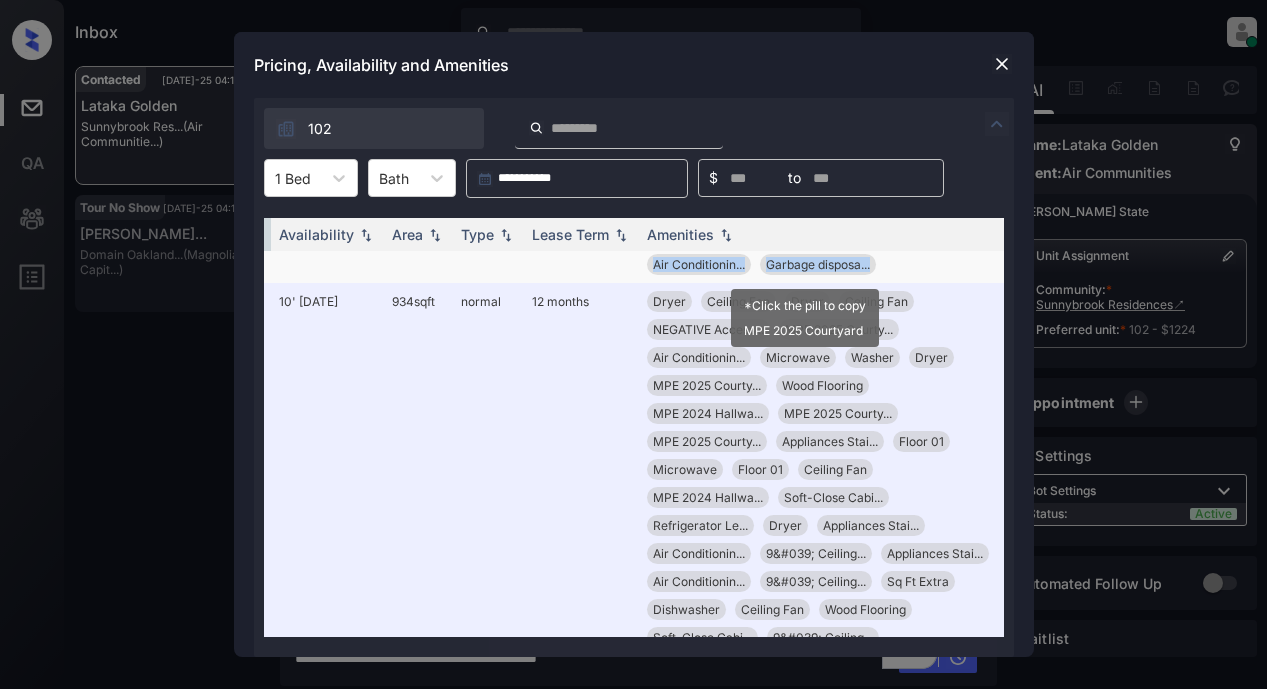 copy on "Ceiling Fan Refrigerator Le... Dishwasher Flooring Wood 2... Countertops Gra... Garbage disposa... NEGATIVE View S... MPE 2024 Hallwa... Countertops Gra... Roller Shades Roller Shades Floor 01 Roller Shades Air Conditionin... 9&#039; Ceiling... MPE 2025 Courty... Refrigerator Le... Flooring Wood 2... Microwave Ceiling Fan Dryer MPE 2024 Hallwa... Floor 01 Dishwasher Garbage disposa... Air Conditionin... Roller Shades MPE 2024 Hallwa... Refrigerator Le... Ceiling Fan Appliances Stai... Ceiling Fan 9&#039; Ceiling... Garbage disposa... Microwave Wood Flooring Flooring Wood 2... MPE 2025 Courty... Air Conditionin... Floor 01 Washer MPE 2024 Hallwa... Washer Dryer 9&#039; Ceiling... Appliances Stai... Air Conditionin... Dishwasher MPE 2025 Courty... MPE 2025 Courty... Soft-Close Cabi... Soft-Close Cabi... Dryer Microwave Dryer Soft-Close Cabi... Floor 01 Microwave Countertops Gra... 9&#039; Ceiling... Appliances Stai... Washer Washer Appliances Stai... Soft-Close Cabi... Garbage disposa... Refrigerator Le... D..." 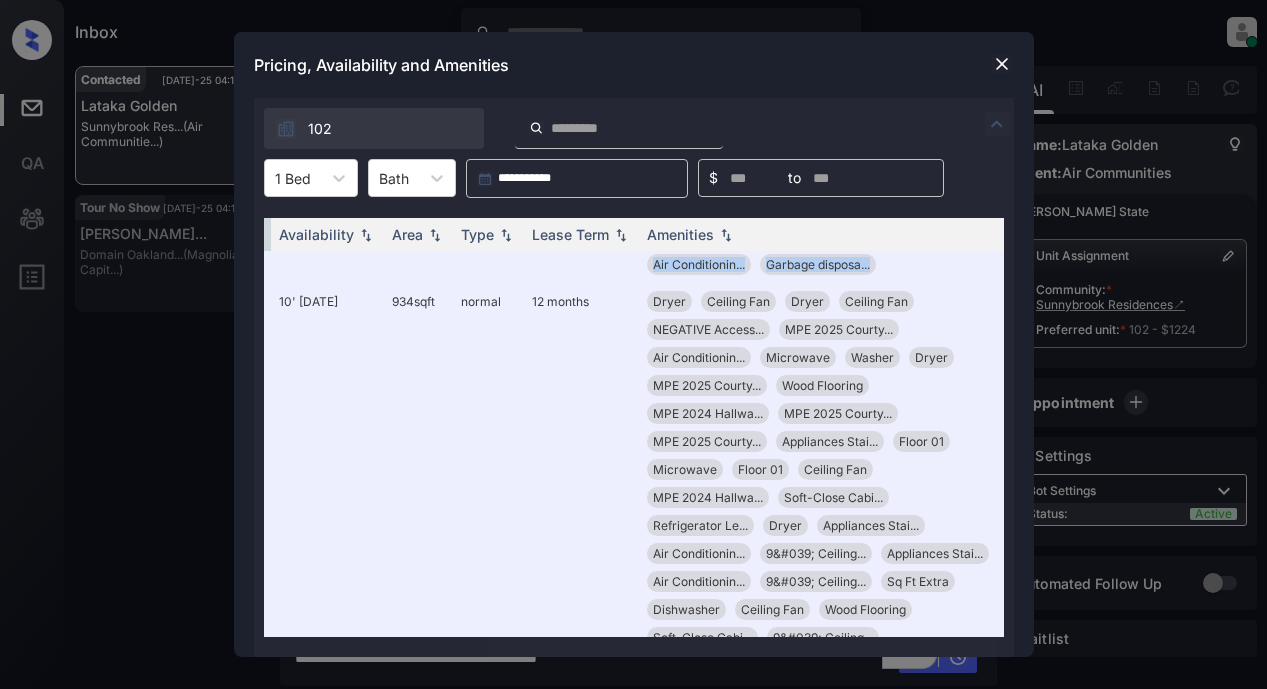 click at bounding box center (1002, 64) 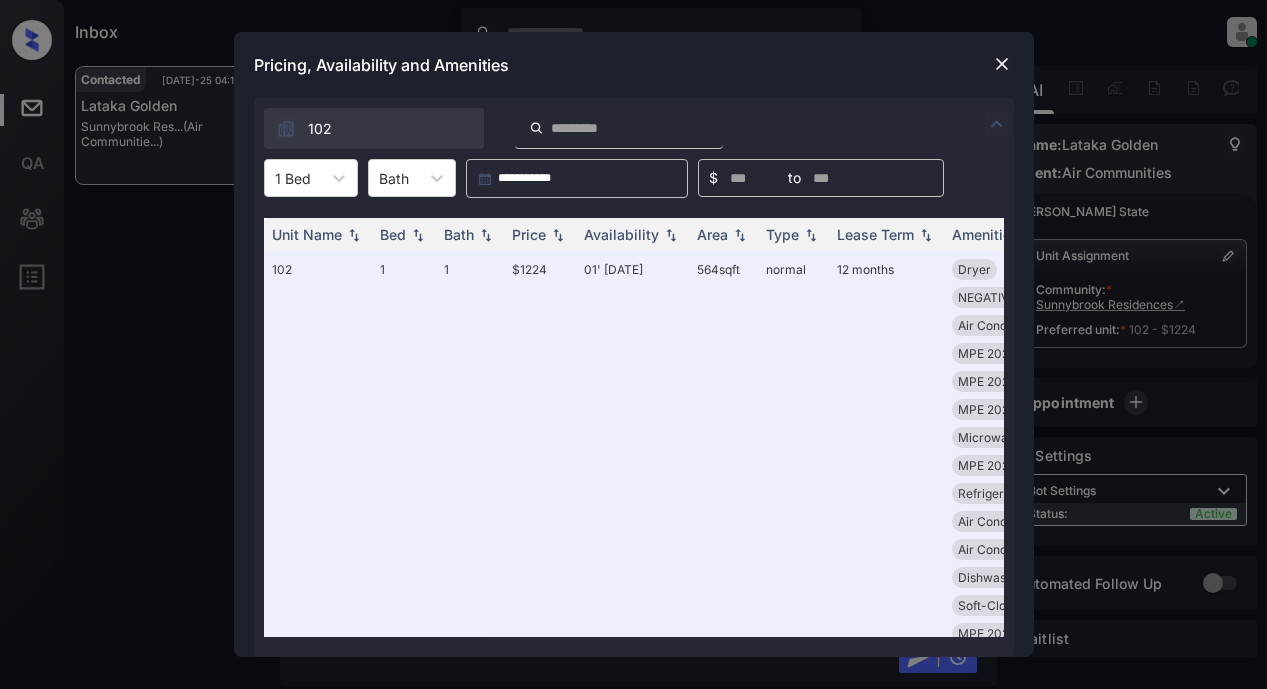 scroll, scrollTop: 0, scrollLeft: 0, axis: both 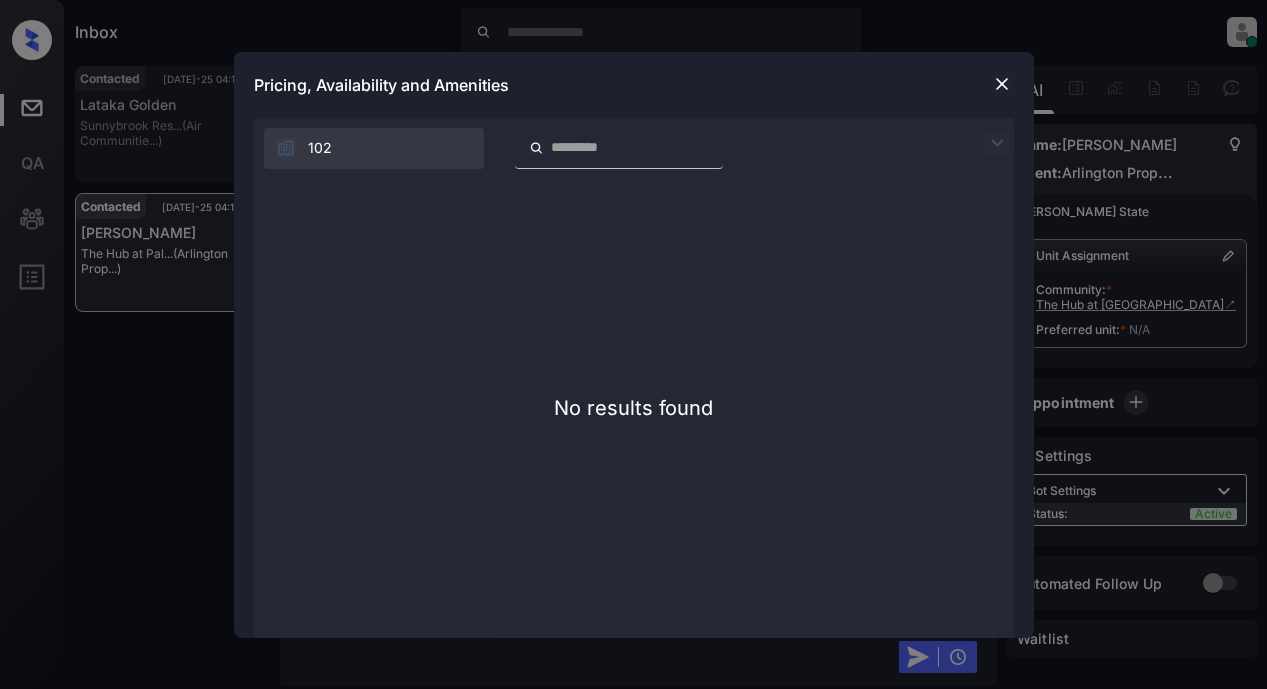 click at bounding box center [1002, 84] 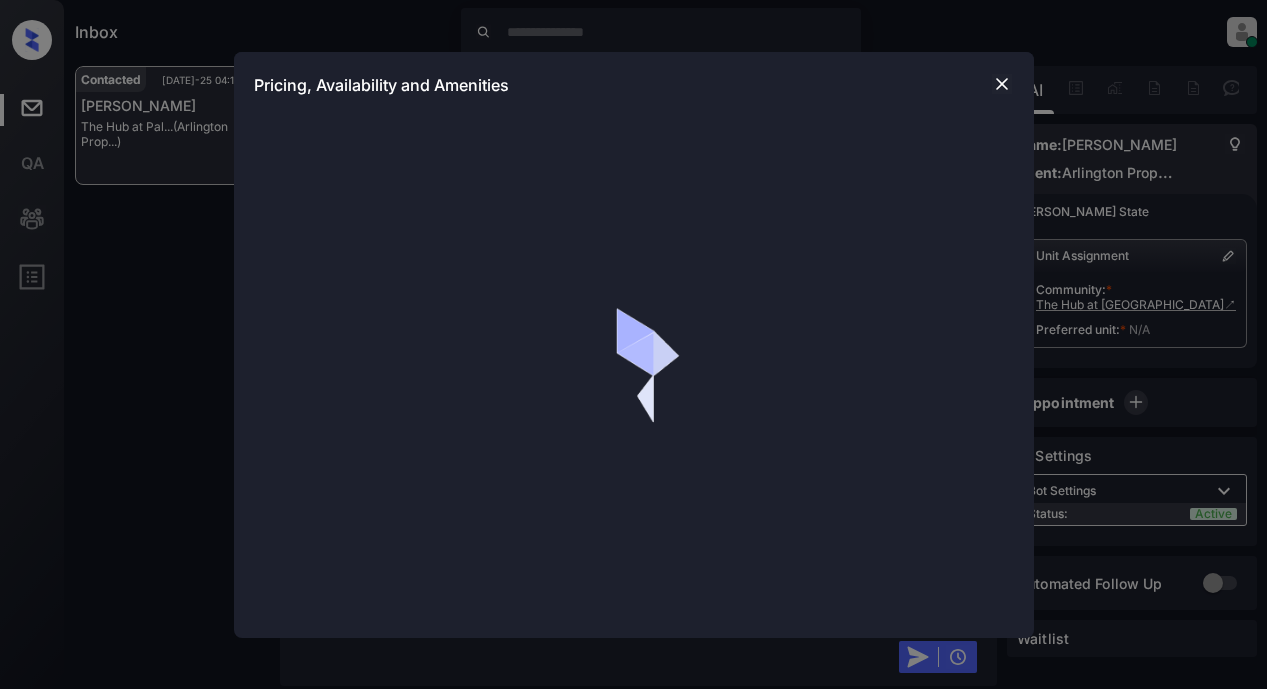 scroll, scrollTop: 0, scrollLeft: 0, axis: both 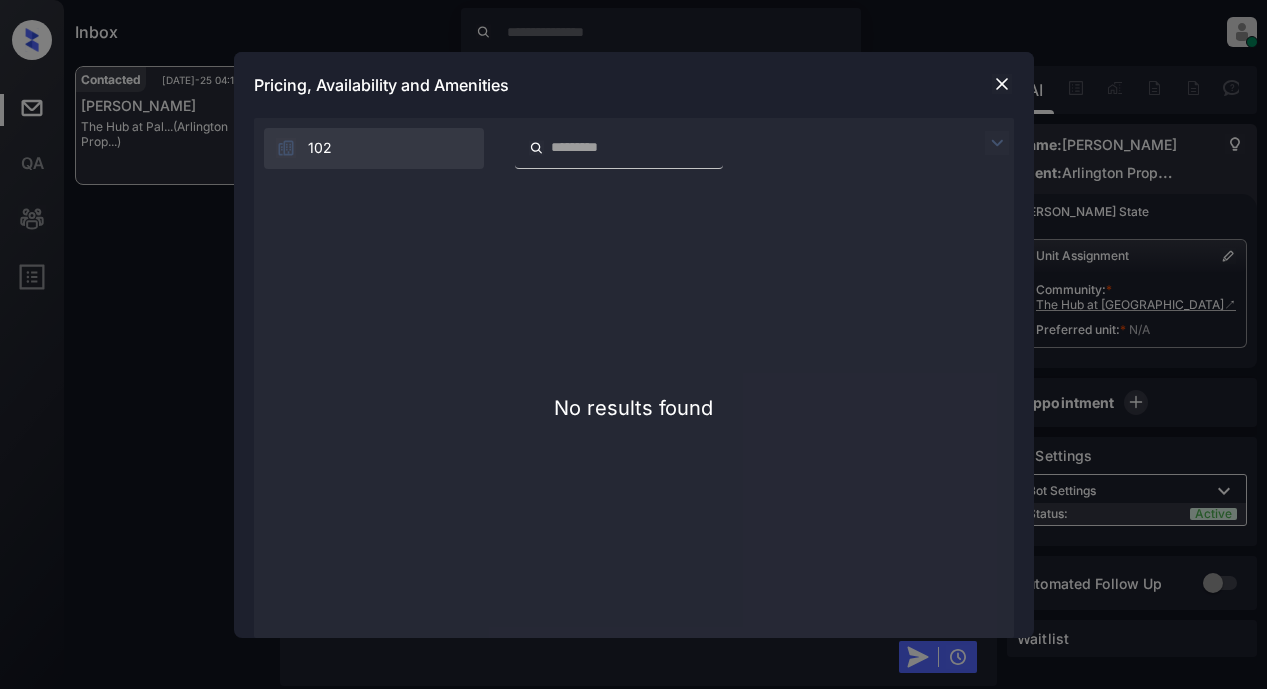 click at bounding box center [1002, 84] 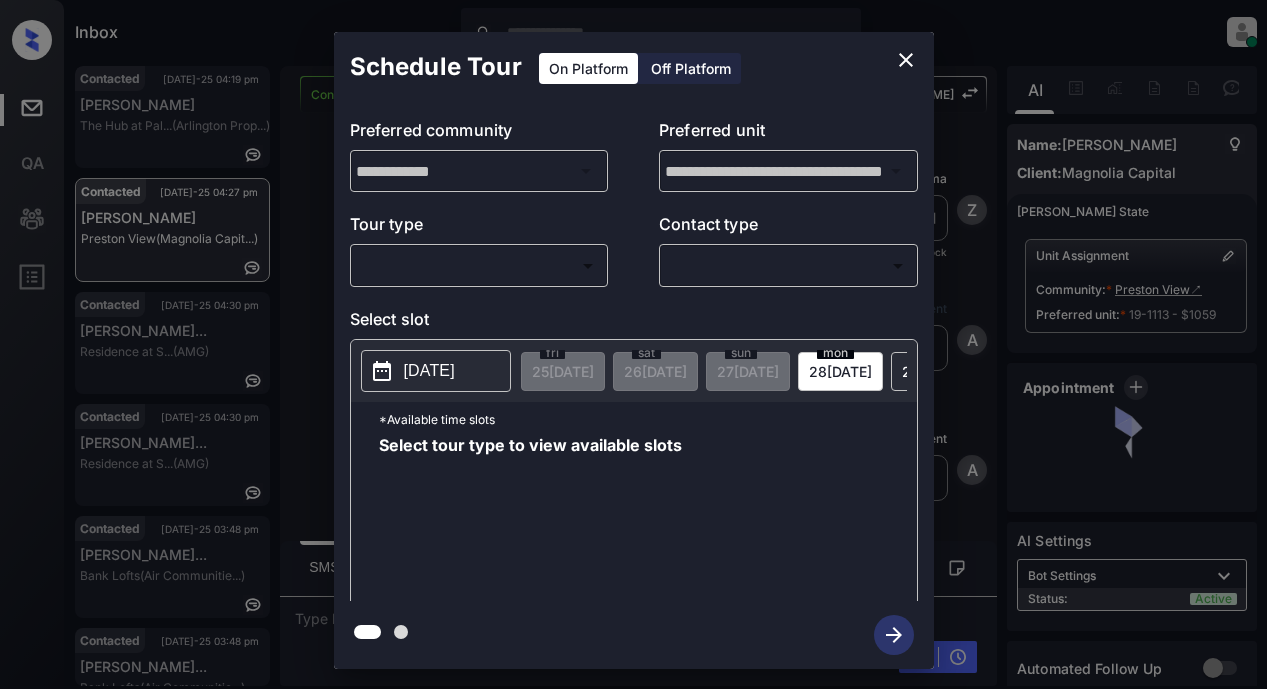 scroll, scrollTop: 0, scrollLeft: 0, axis: both 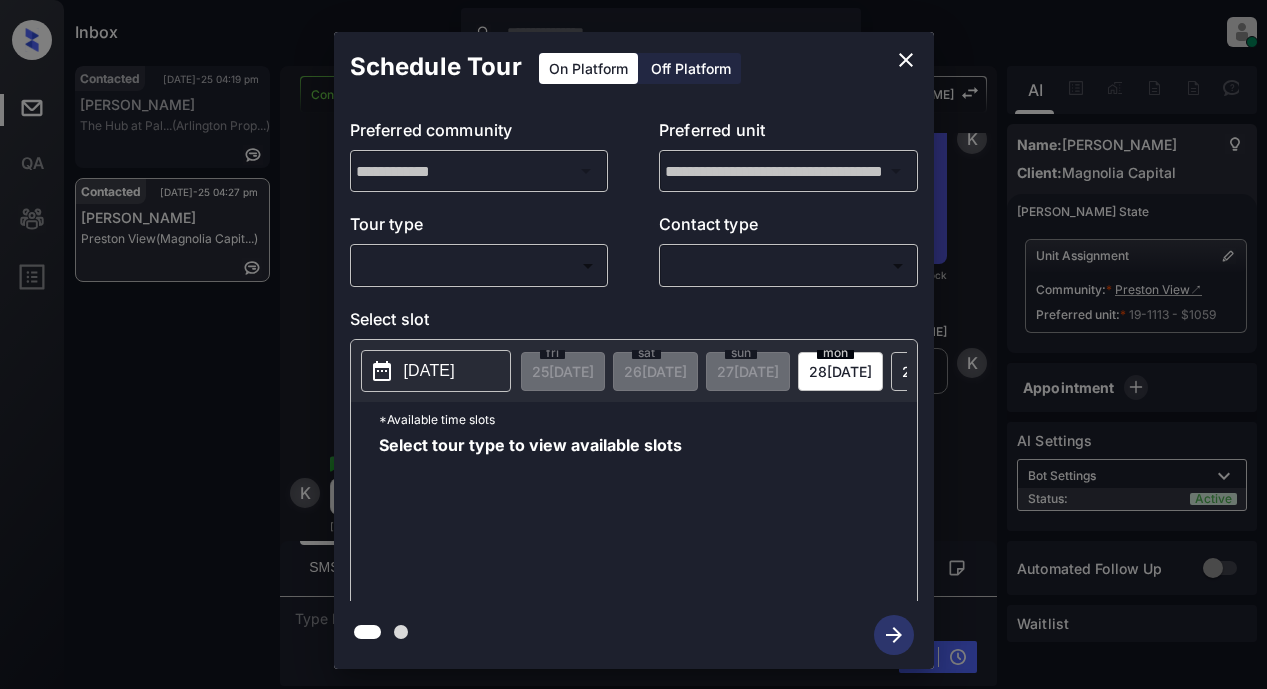 click on "Inbox Lyzzelle [PERSON_NAME] Online Set yourself   offline Set yourself   on break Profile Switch to  light  mode Sign out Contacted [DATE]-25 04:19 pm   [PERSON_NAME] The Hub at Pal...  (Arlington Prop...) Contacted [DATE]-25 04:27 pm   [PERSON_NAME] [PERSON_NAME] View  (Magnolia Capit...) Contacted Lost Lead Sentiment: Angry Upon sliding the acknowledgement:  Lead will move to lost stage. * ​ SMS and call option will be set to opt out. AFM will be turned off for the lead. [PERSON_NAME] New Message [PERSON_NAME] Lead transferred to leasing agent: [PERSON_NAME] [DATE] 04:21 pm  Sync'd w  knock Z New Message Agent Lead created via webhook in Inbound stage. [DATE] 04:21 pm A New Message Agent AFM Request sent to [PERSON_NAME]. [DATE] 04:21 pm A New Message Agent Notes Note: Structured Note:
Move In Date: [DATE]
[DATE] 04:21 pm A New Message [PERSON_NAME] Lead Details Updated
Move In Date:  [DATE]
[DATE] 04:22 pm K New Message [PERSON_NAME] [DATE] 04:22 pm   | SmarterAFMV2Sms  Sync'd w  knock K New Message [PERSON_NAME]" at bounding box center (633, 344) 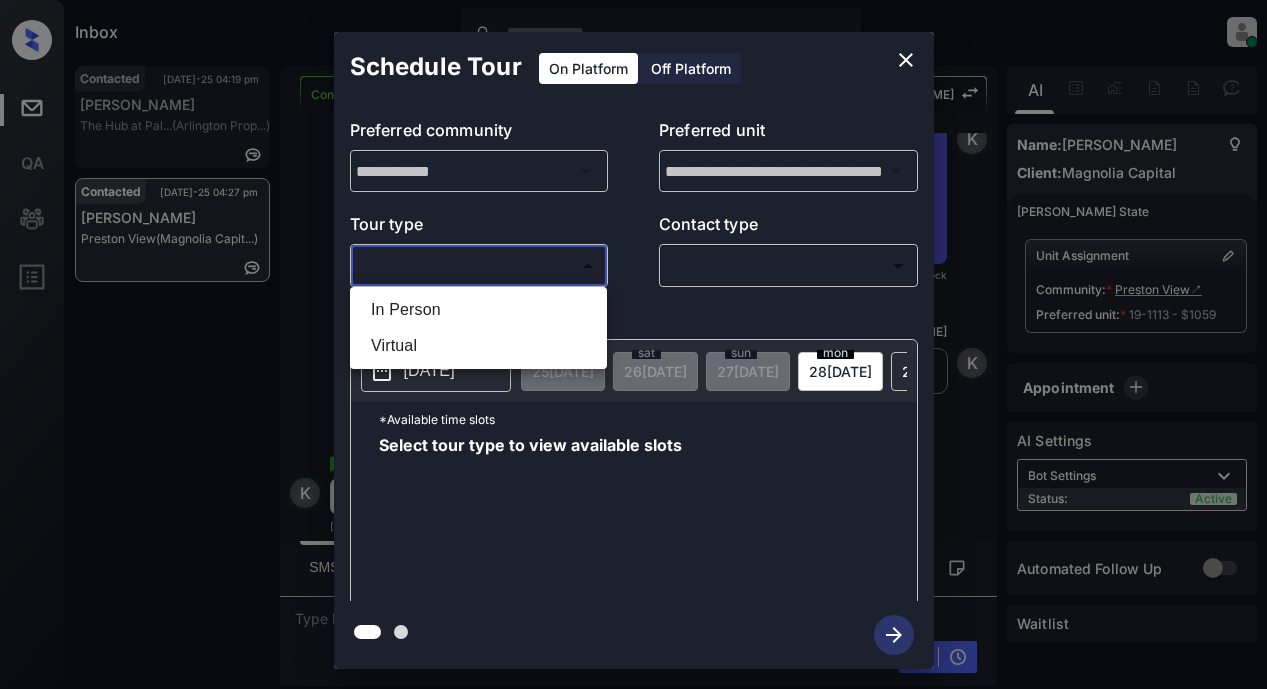 drag, startPoint x: 394, startPoint y: 308, endPoint x: 562, endPoint y: 297, distance: 168.35974 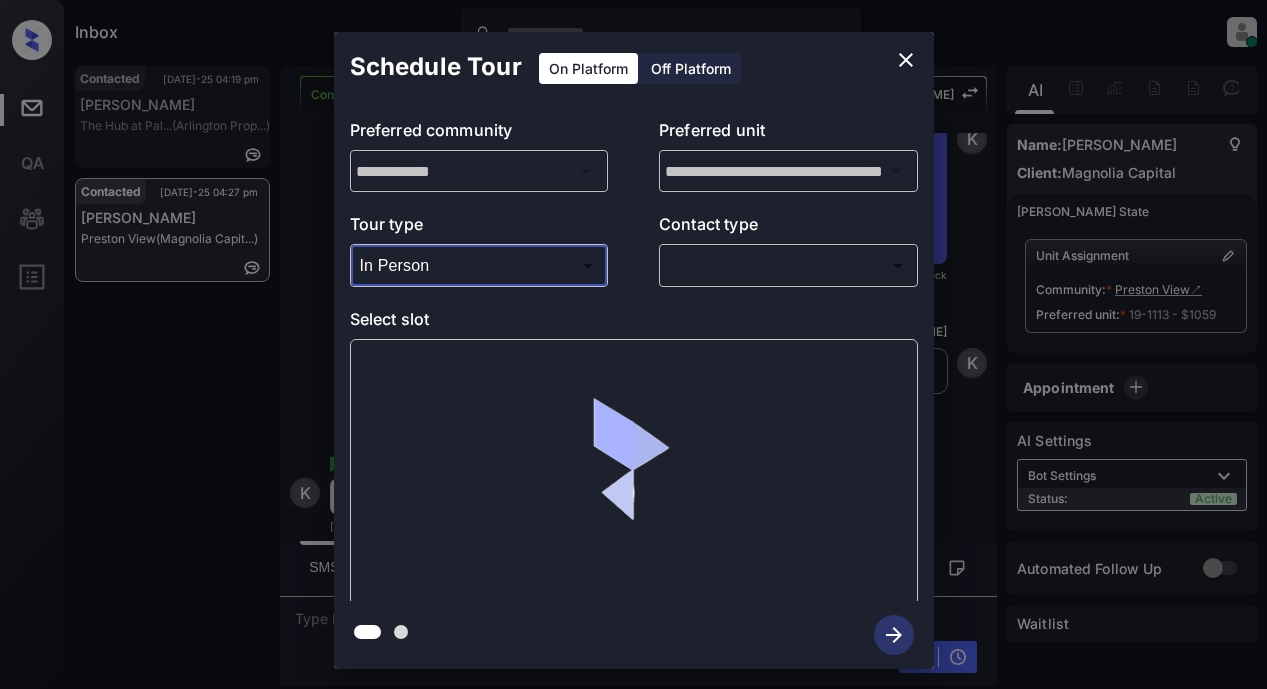 click on "Inbox Lyzzelle M. Ceralde Online Set yourself   offline Set yourself   on break Profile Switch to  light  mode Sign out Contacted Jul-25 04:19 pm   Ciara Gentry The Hub at Pal...  (Arlington Prop...) Contacted Jul-25 04:27 pm   Kaylee Deaner Preston View  (Magnolia Capit...) Contacted Lost Lead Sentiment: Angry Upon sliding the acknowledgement:  Lead will move to lost stage. * ​ SMS and call option will be set to opt out. AFM will be turned off for the lead. Kelsey New Message Zuma Lead transferred to leasing agent: kelsey Jul 25, 2025 04:21 pm  Sync'd w  knock Z New Message Agent Lead created via webhook in Inbound stage. Jul 25, 2025 04:21 pm A New Message Agent AFM Request sent to Kelsey. Jul 25, 2025 04:21 pm A New Message Agent Notes Note: Structured Note:
Move In Date: 2025-09-17
Jul 25, 2025 04:21 pm A New Message Kelsey Lead Details Updated
Move In Date:  17-9-2025
Jul 25, 2025 04:22 pm K New Message Kelsey Jul 25, 2025 04:22 pm   | SmarterAFMV2Sms  Sync'd w  knock K New Message Kelsey K   K" at bounding box center [633, 344] 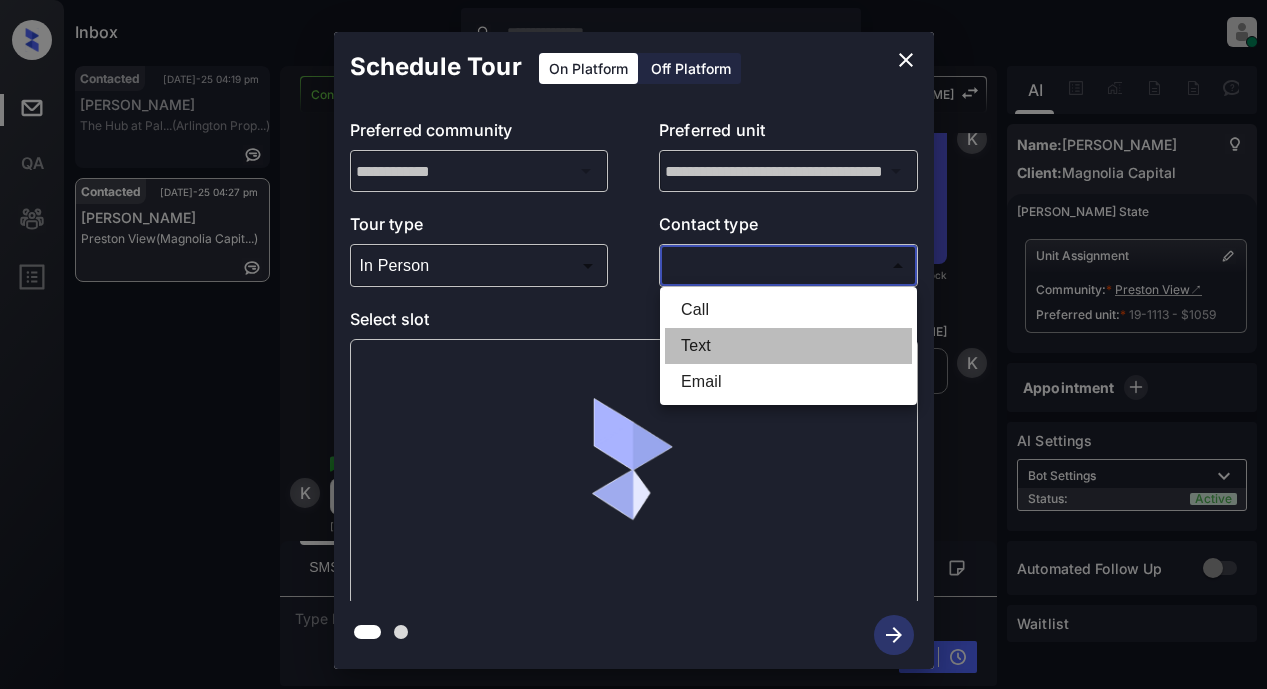 click on "Text" at bounding box center (788, 346) 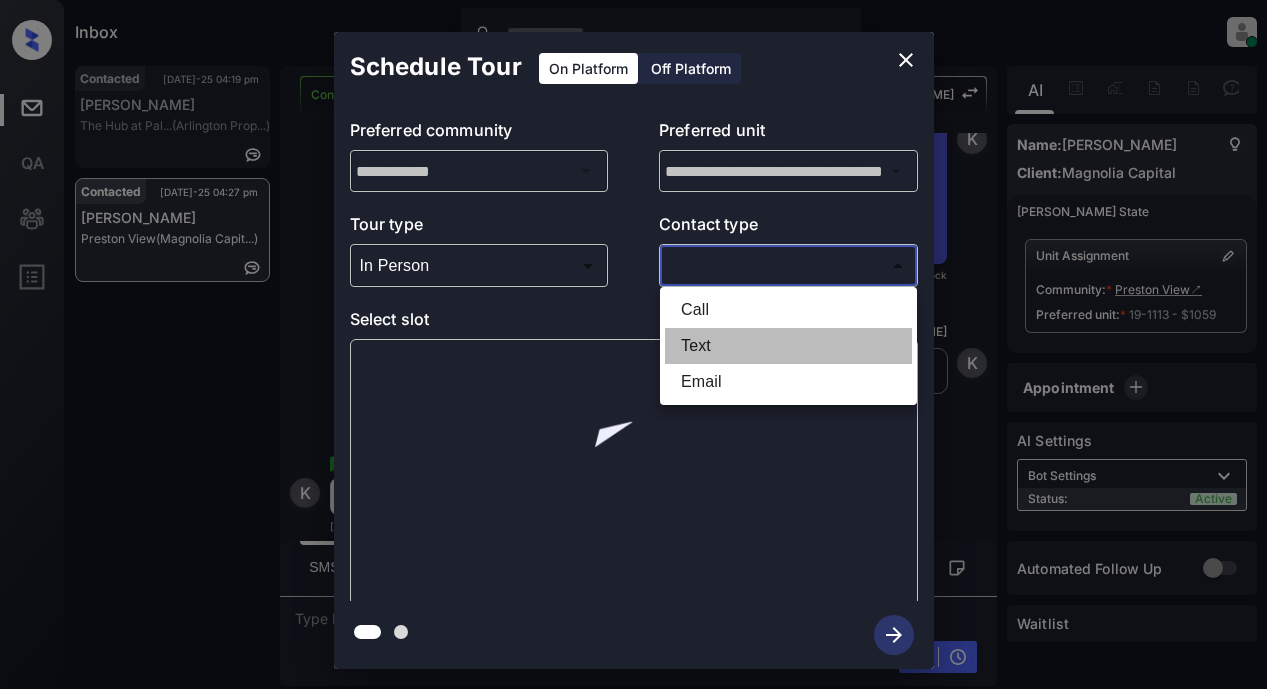 type on "****" 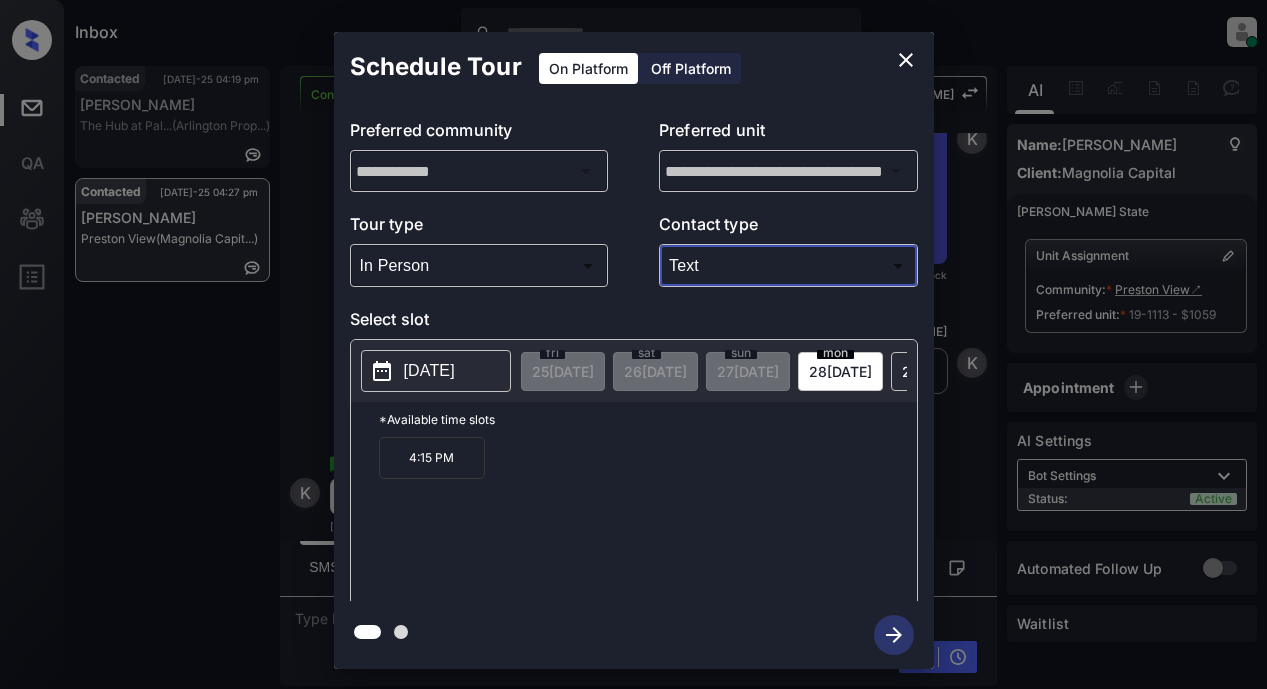 click on "[DATE]" at bounding box center [429, 371] 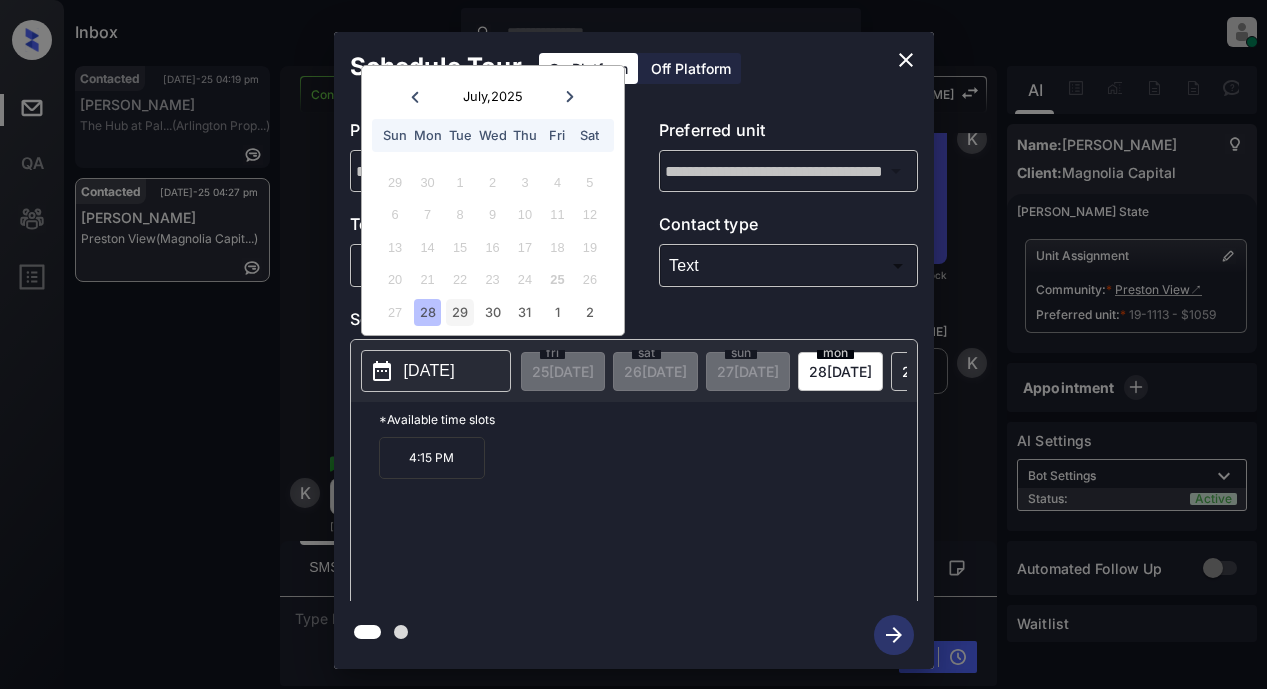 click on "29" at bounding box center (459, 312) 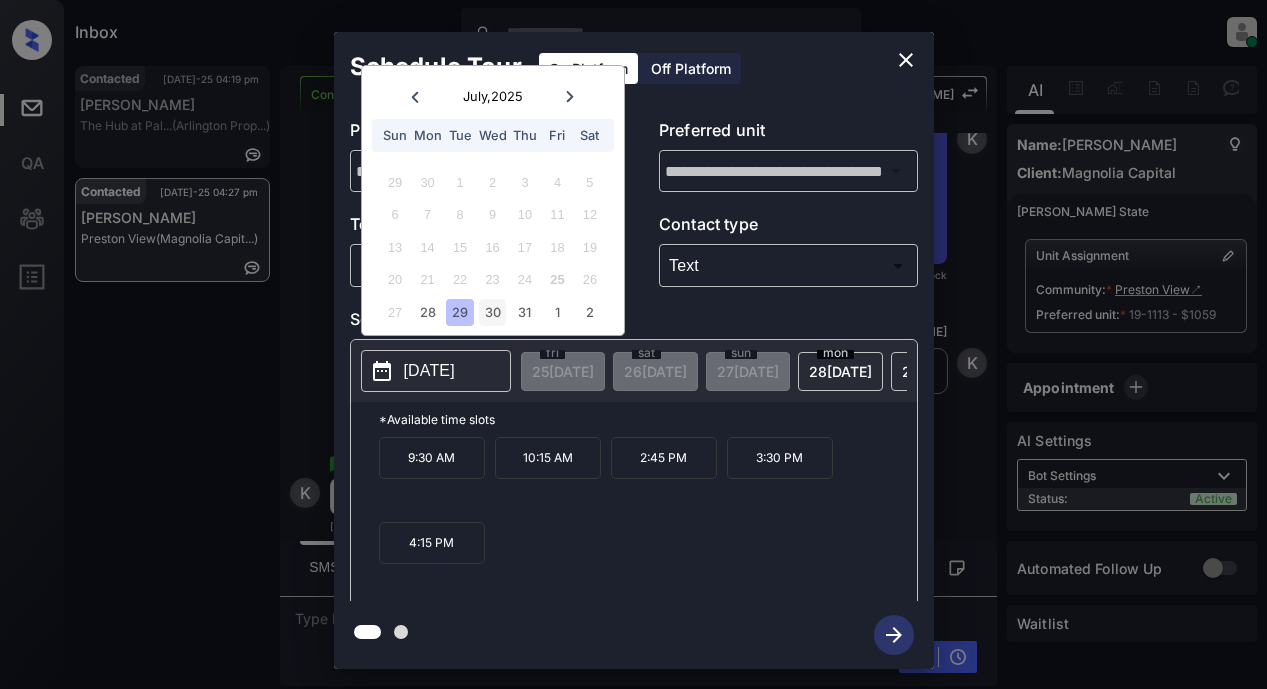 click on "30" at bounding box center [492, 312] 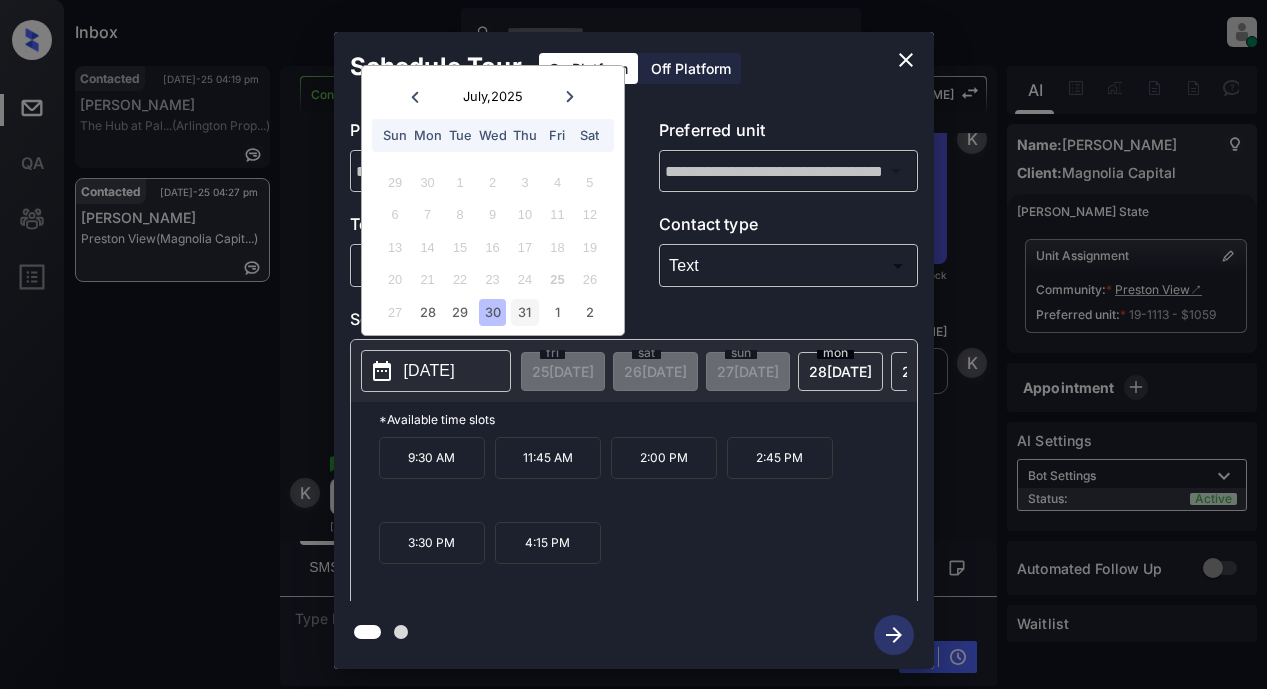 click on "31" at bounding box center (524, 312) 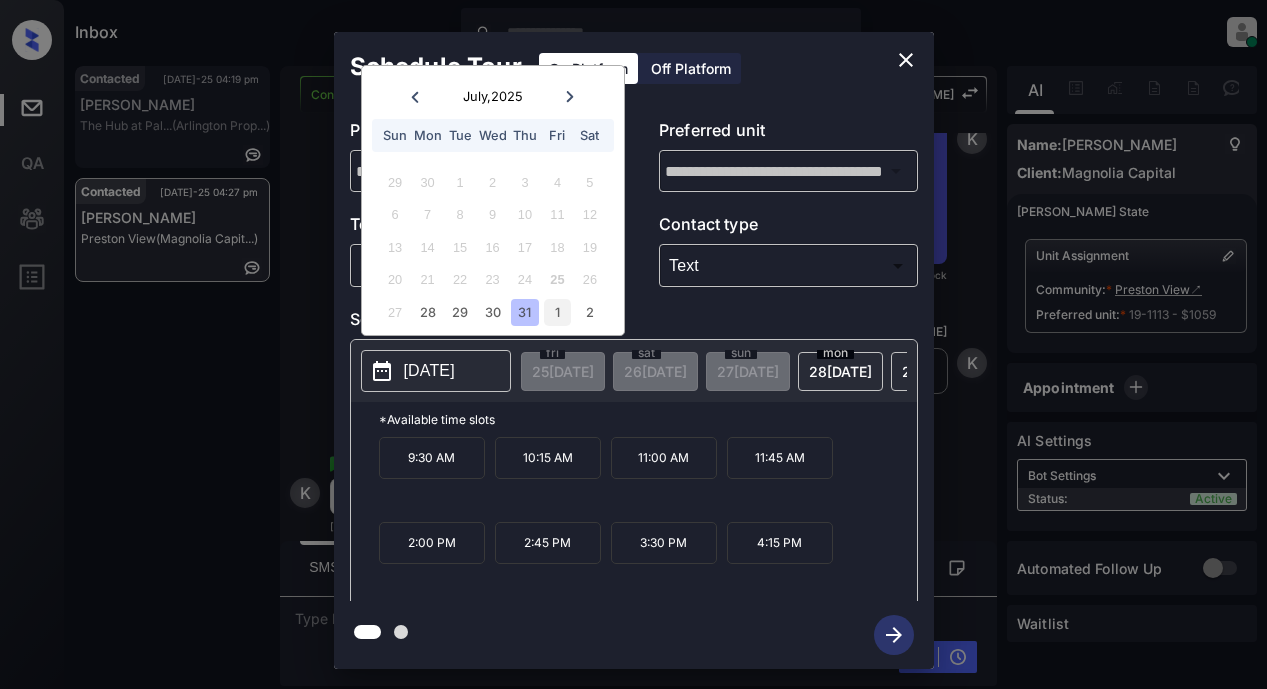 click on "1" at bounding box center [557, 312] 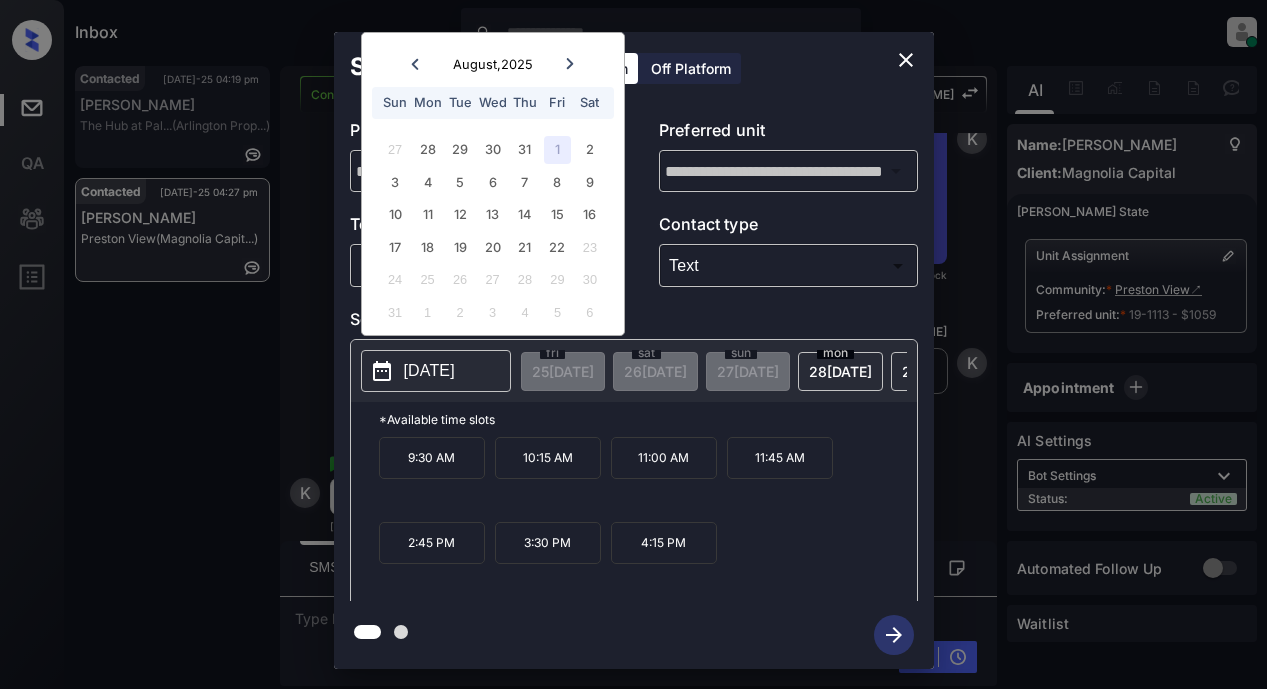 click 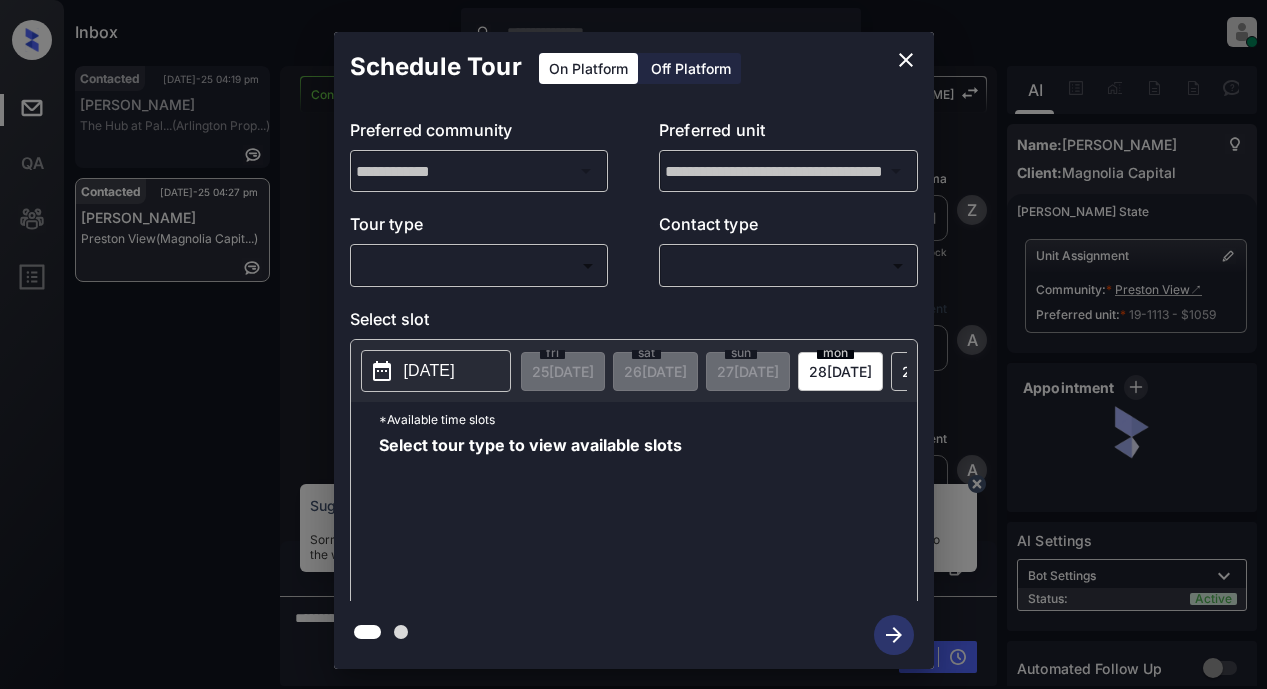 scroll, scrollTop: 0, scrollLeft: 0, axis: both 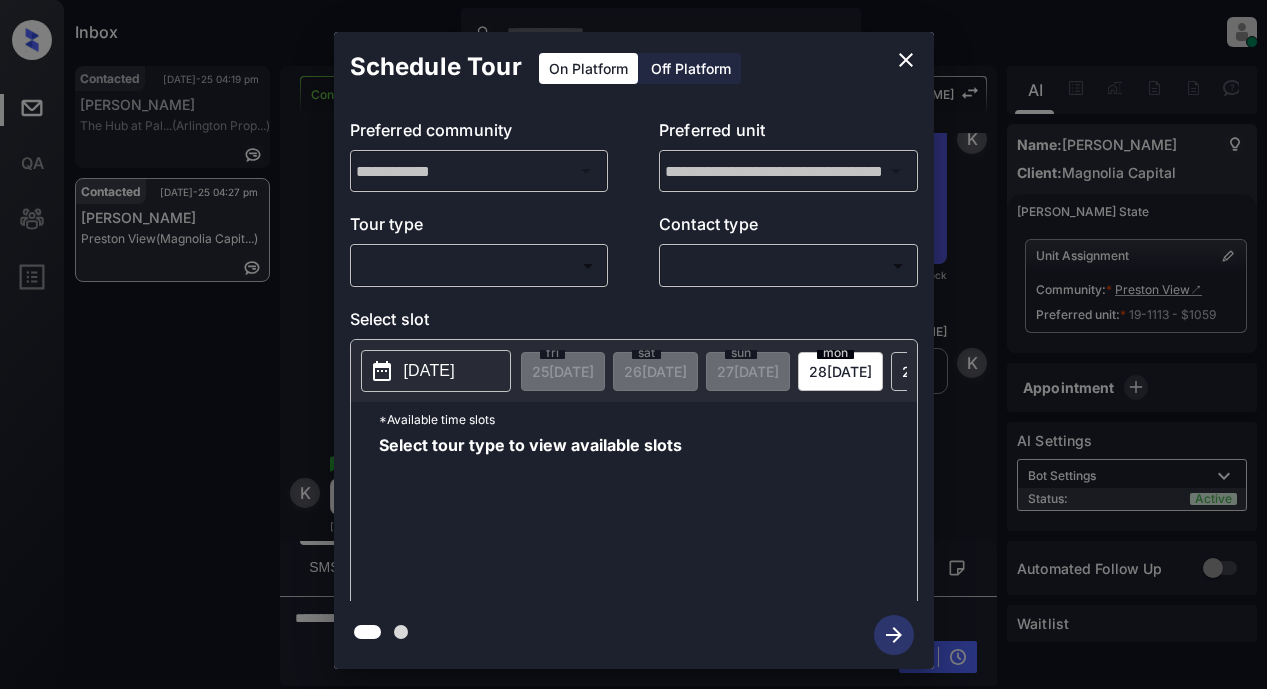 click on "Inbox Lyzzelle M. Ceralde Online Set yourself   offline Set yourself   on break Profile Switch to  light  mode Sign out Contacted Jul-25 04:19 pm   Ciara Gentry The Hub at Pal...  (Arlington Prop...) Contacted Jul-25 04:27 pm   Kaylee Deaner Preston View  (Magnolia Capit...) Contacted Lost Lead Sentiment: Angry Upon sliding the acknowledgement:  Lead will move to lost stage. * ​ SMS and call option will be set to opt out. AFM will be turned off for the lead. Kelsey New Message Zuma Lead transferred to leasing agent: kelsey Jul 25, 2025 04:21 pm  Sync'd w  knock Z New Message Agent Lead created via webhook in Inbound stage. Jul 25, 2025 04:21 pm A New Message Agent AFM Request sent to Kelsey. Jul 25, 2025 04:21 pm A New Message Agent Notes Note: Structured Note:
Move In Date: 2025-09-17
Jul 25, 2025 04:21 pm A New Message Kelsey Lead Details Updated
Move In Date:  17-9-2025
Jul 25, 2025 04:22 pm K New Message Kelsey Jul 25, 2025 04:22 pm   | SmarterAFMV2Sms  Sync'd w  knock K New Message Kelsey K   K" at bounding box center (633, 344) 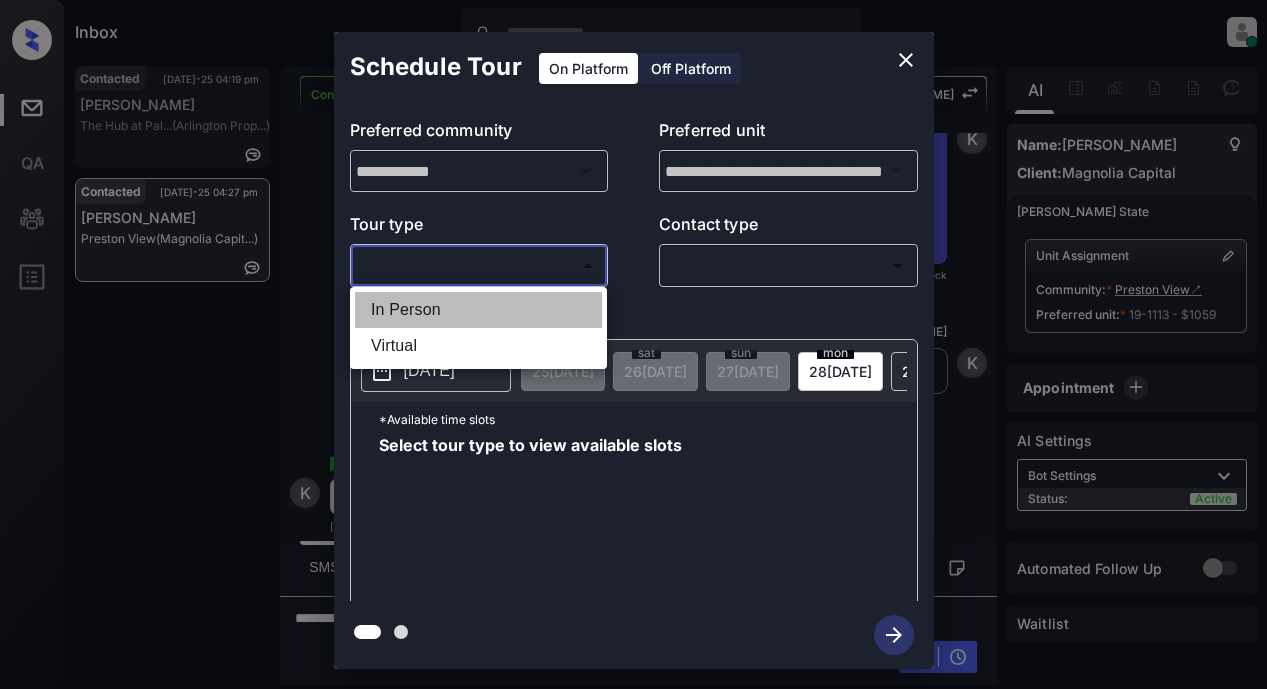 drag, startPoint x: 412, startPoint y: 318, endPoint x: 593, endPoint y: 297, distance: 182.21416 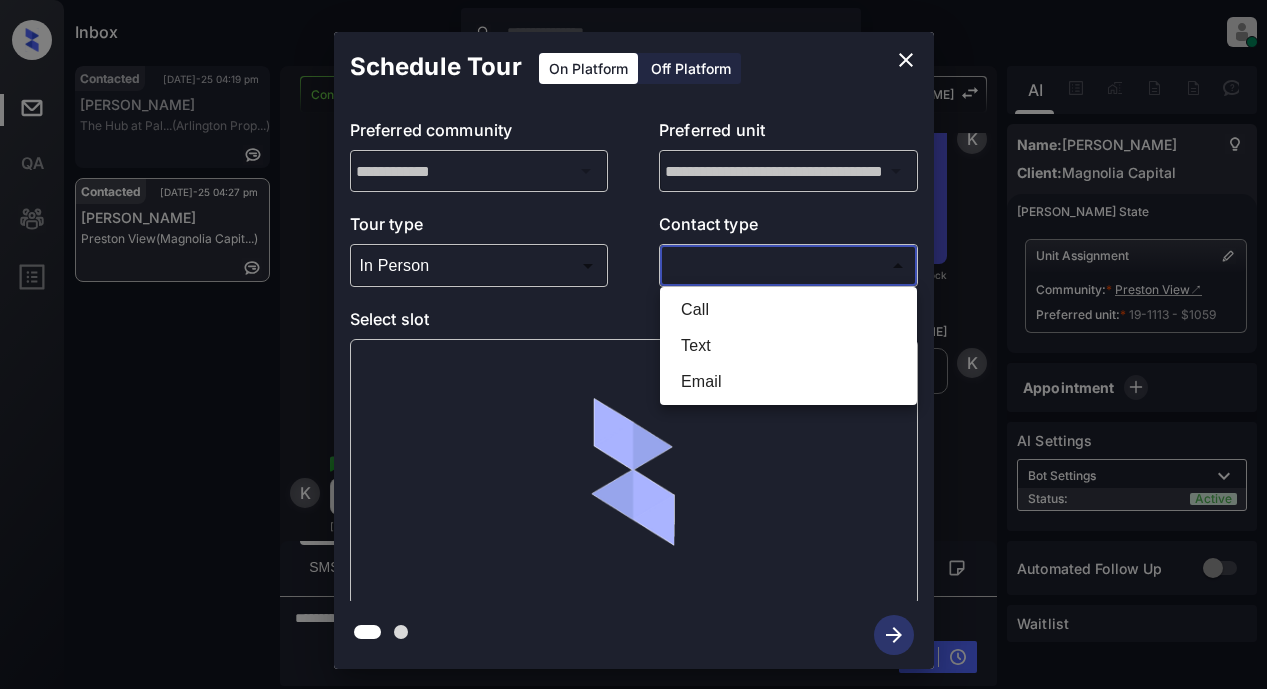drag, startPoint x: 714, startPoint y: 278, endPoint x: 752, endPoint y: 279, distance: 38.013157 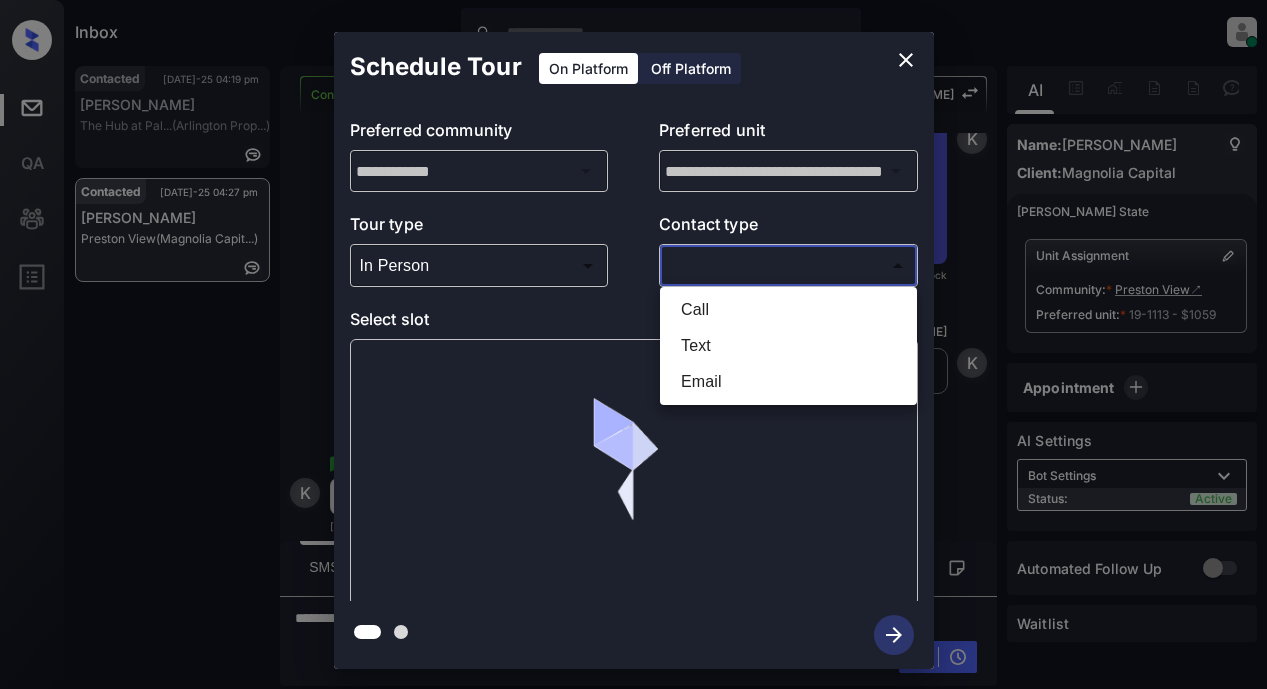 click on "Inbox Lyzzelle M. Ceralde Online Set yourself   offline Set yourself   on break Profile Switch to  light  mode Sign out Contacted Jul-25 04:19 pm   Ciara Gentry The Hub at Pal...  (Arlington Prop...) Contacted Jul-25 04:27 pm   Kaylee Deaner Preston View  (Magnolia Capit...) Contacted Lost Lead Sentiment: Angry Upon sliding the acknowledgement:  Lead will move to lost stage. * ​ SMS and call option will be set to opt out. AFM will be turned off for the lead. Kelsey New Message Zuma Lead transferred to leasing agent: kelsey Jul 25, 2025 04:21 pm  Sync'd w  knock Z New Message Agent Lead created via webhook in Inbound stage. Jul 25, 2025 04:21 pm A New Message Agent AFM Request sent to Kelsey. Jul 25, 2025 04:21 pm A New Message Agent Notes Note: Structured Note:
Move In Date: 2025-09-17
Jul 25, 2025 04:21 pm A New Message Kelsey Lead Details Updated
Move In Date:  17-9-2025
Jul 25, 2025 04:22 pm K New Message Kelsey Jul 25, 2025 04:22 pm   | SmarterAFMV2Sms  Sync'd w  knock K New Message Kelsey K   K" at bounding box center [633, 344] 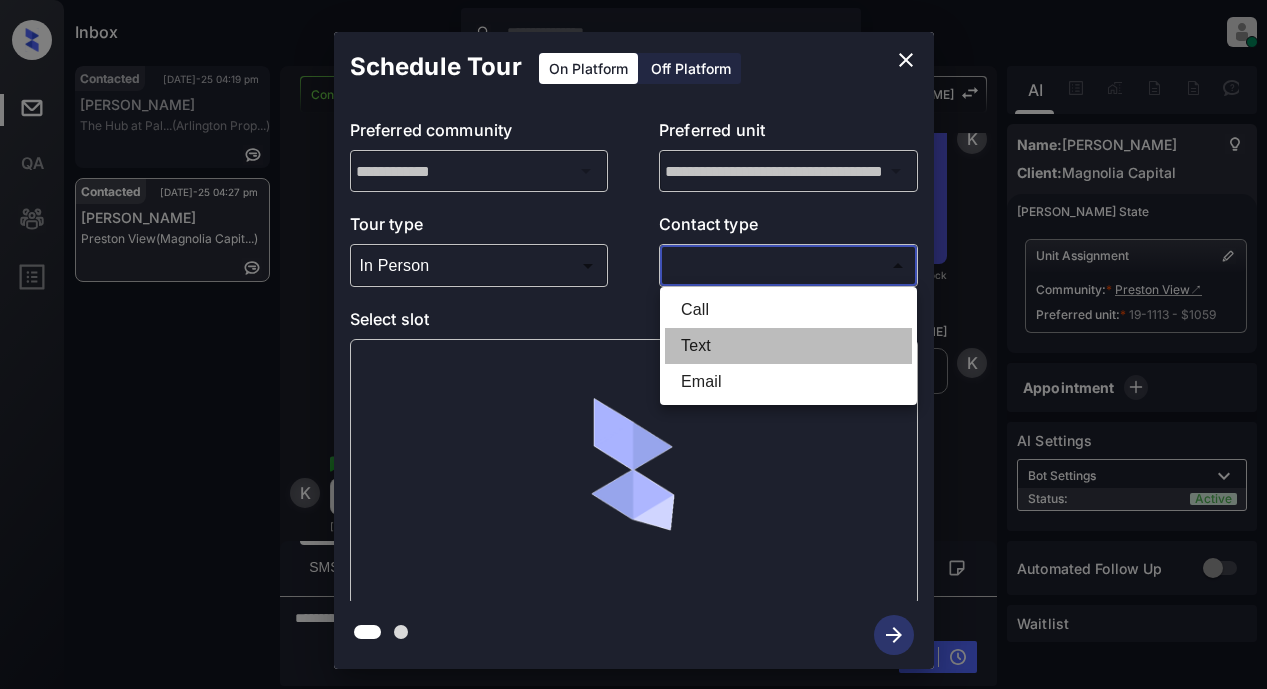 click on "Text" at bounding box center (788, 346) 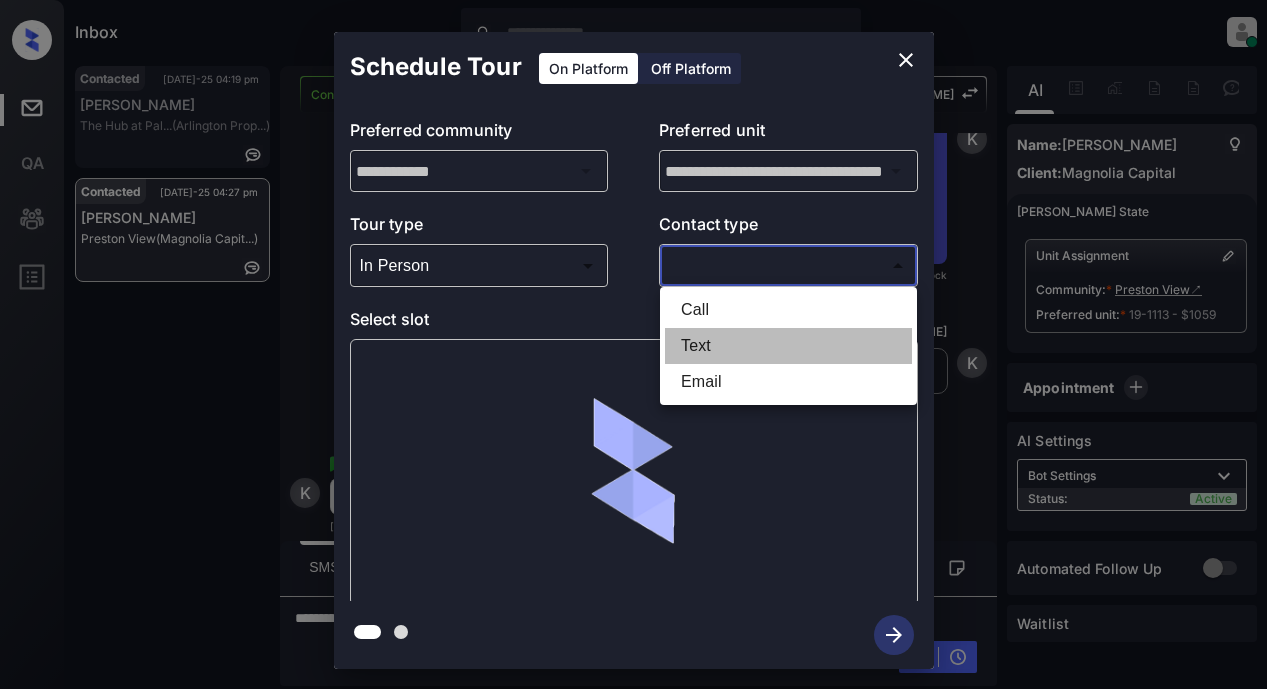 type on "****" 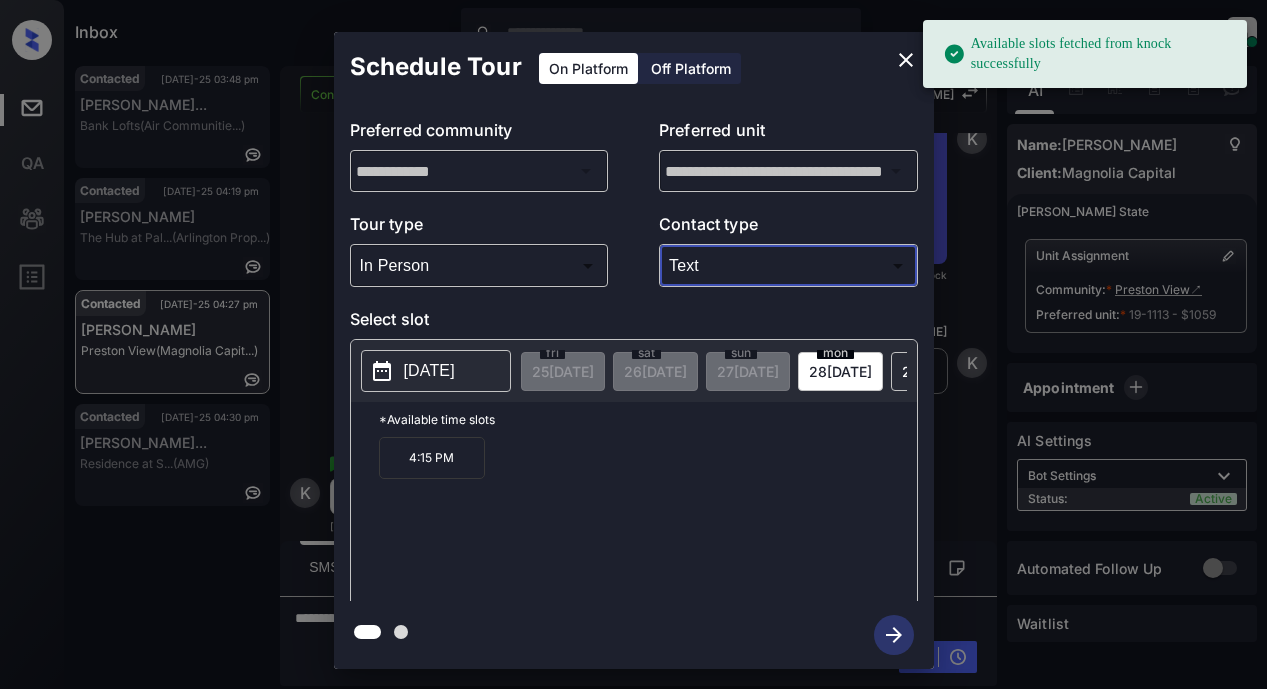 click on "2025-07-28" at bounding box center [429, 371] 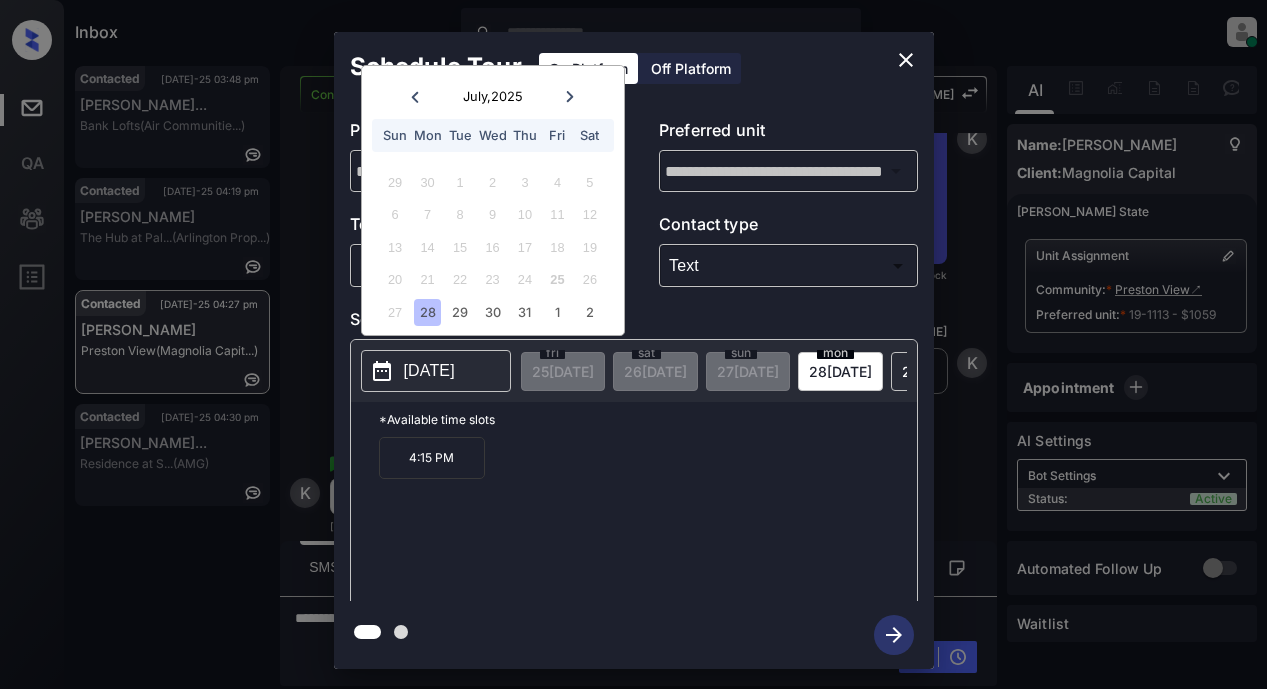 click 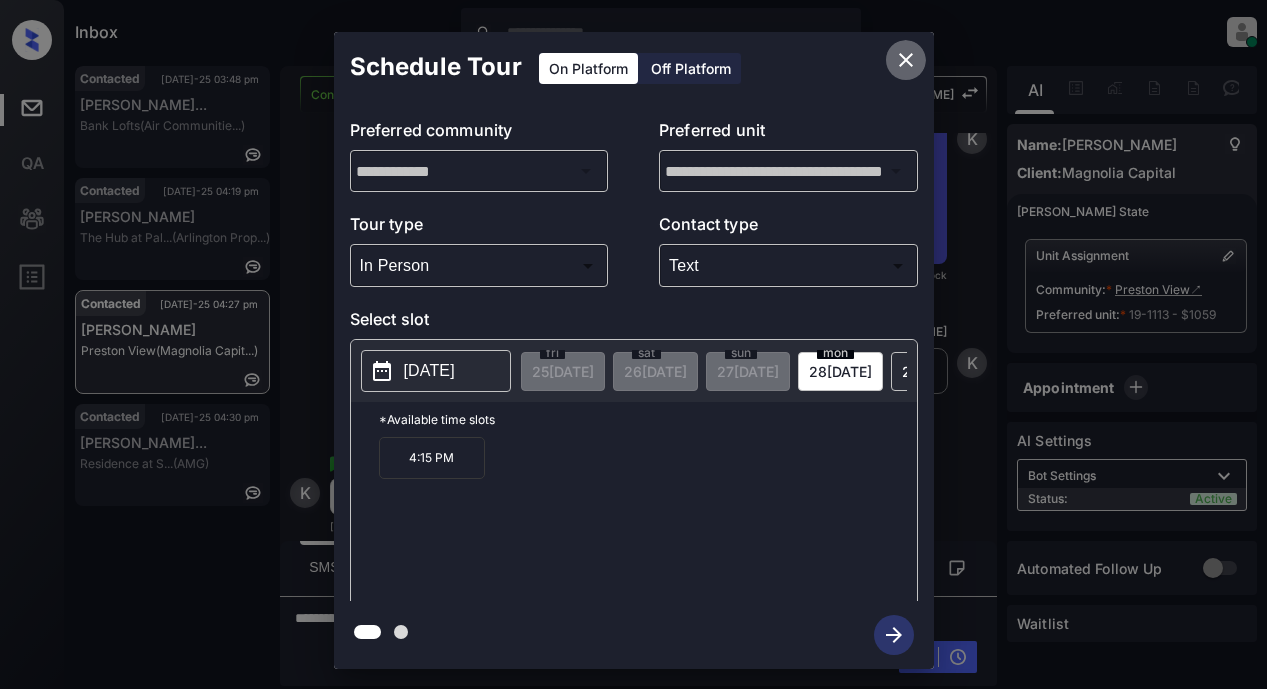 click 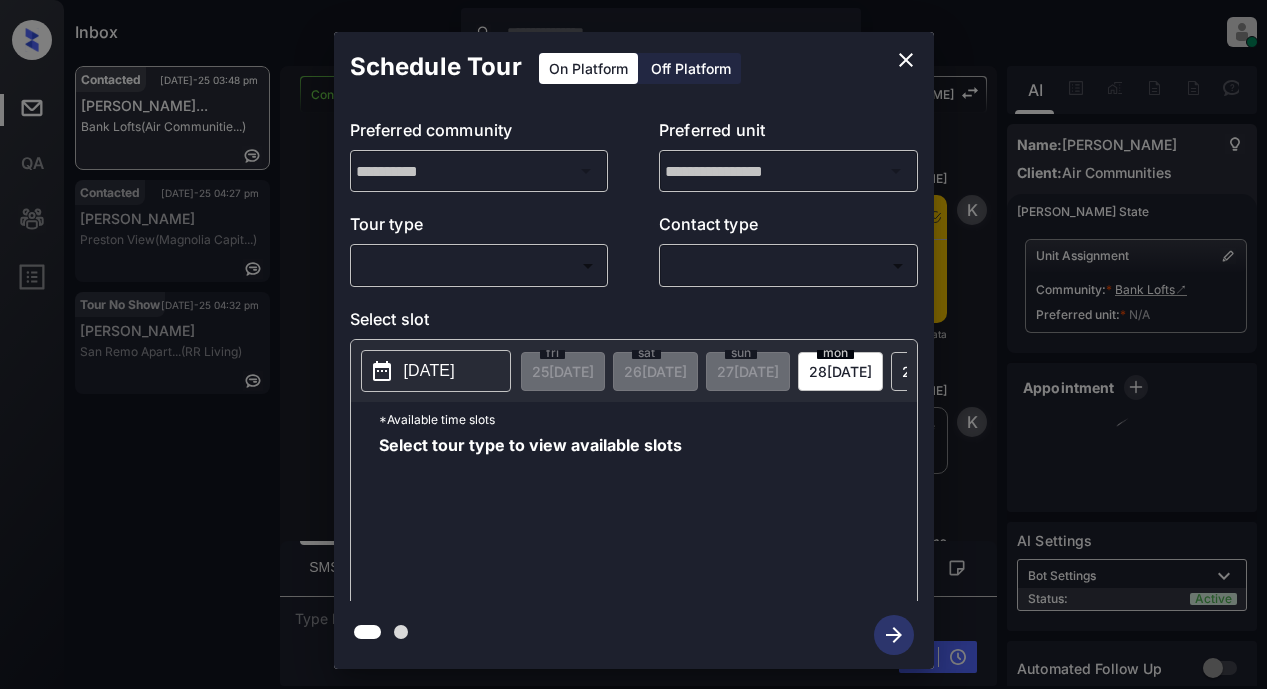 scroll, scrollTop: 0, scrollLeft: 0, axis: both 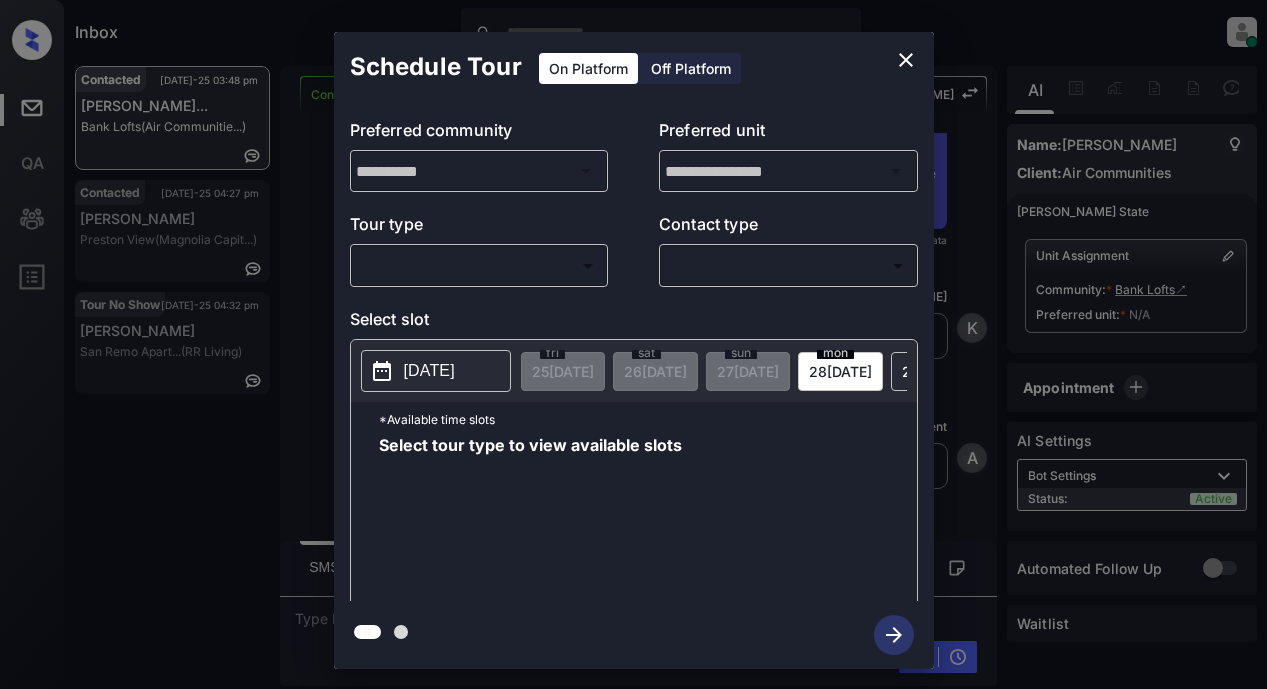 click on "Inbox Lyzzelle [PERSON_NAME] Online Set yourself   offline Set yourself   on break Profile Switch to  light  mode Sign out Contacted [DATE]-25 03:48 pm   [PERSON_NAME]... Bank Lofts  (Air Communitie...) Contacted [DATE]-25 04:27 pm   [PERSON_NAME] [PERSON_NAME] View  (Magnolia Capit...) Tour No Show [DATE]-25 04:32 pm   [PERSON_NAME] San Remo Apart...  (RR Living) Contacted Lost Lead Sentiment: Angry Upon sliding the acknowledgement:  Lead will move to lost stage. * ​ SMS and call option will be set to opt out. AFM will be turned off for the lead. Kelsey New Message [PERSON_NAME] Notes Note: <a href="[URL][DOMAIN_NAME]">[URL][DOMAIN_NAME]</a> - Paste this link into your browser to view [PERSON_NAME] conversation with the prospect [DATE] 02:14 pm  Sync'd w  entrata K New Message [PERSON_NAME] Due to the activation of disableLeadTransfer feature flag, [PERSON_NAME] will no longer transfer ownership of this CRM guest card [DATE] 02:14 pm K New Message Zuma Z A" at bounding box center [633, 344] 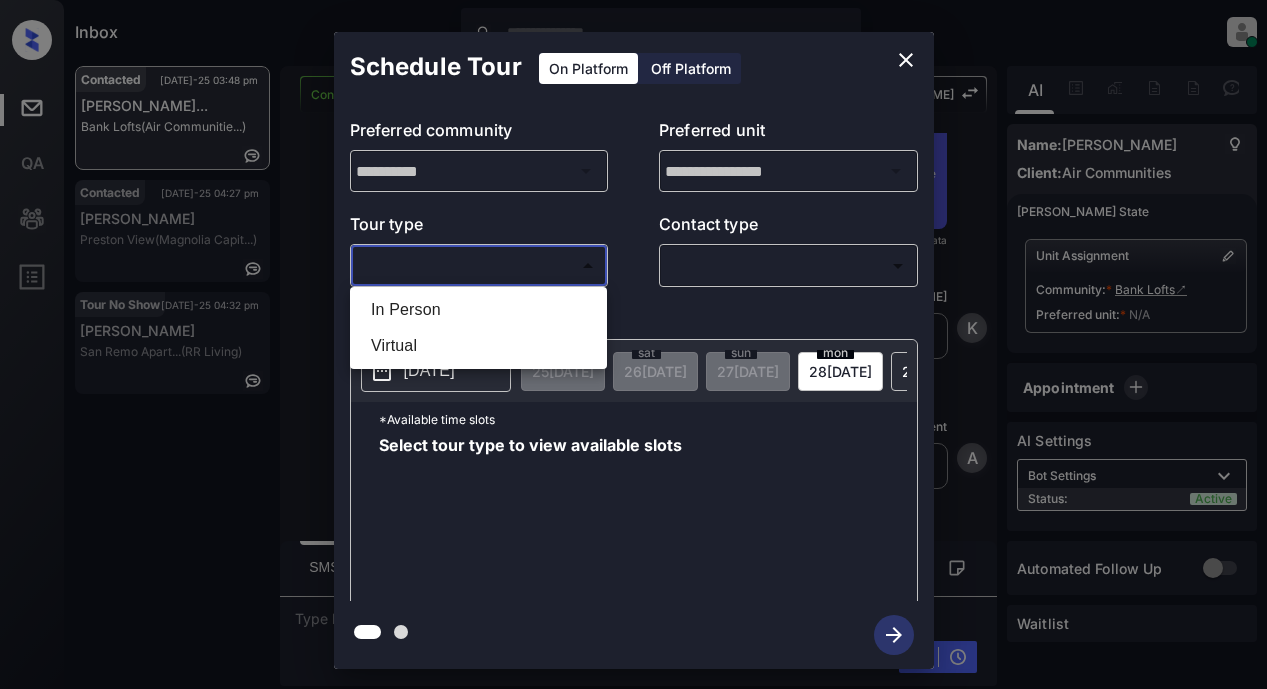click on "In Person" at bounding box center [478, 310] 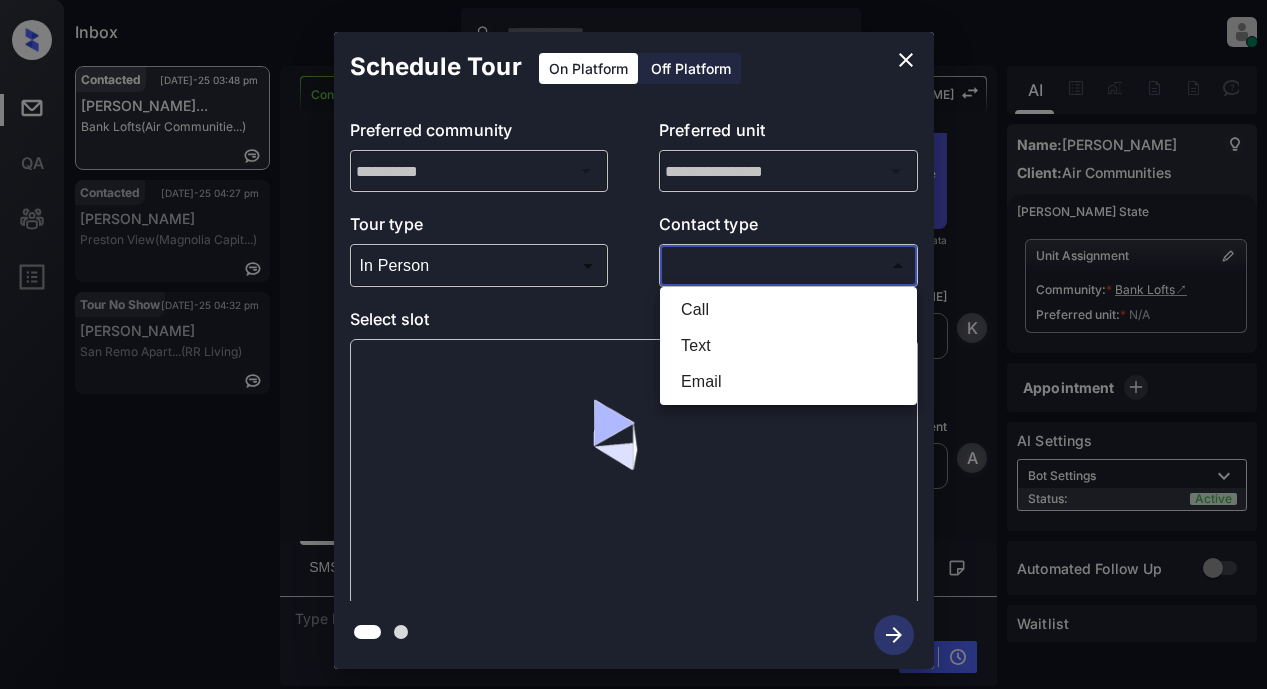 click on "Inbox Lyzzelle [PERSON_NAME] Online Set yourself   offline Set yourself   on break Profile Switch to  light  mode Sign out Contacted [DATE]-25 03:48 pm   [PERSON_NAME]... Bank Lofts  (Air Communitie...) Contacted [DATE]-25 04:27 pm   [PERSON_NAME] [PERSON_NAME] View  (Magnolia Capit...) Tour No Show [DATE]-25 04:32 pm   [PERSON_NAME] San Remo Apart...  (RR Living) Contacted Lost Lead Sentiment: Angry Upon sliding the acknowledgement:  Lead will move to lost stage. * ​ SMS and call option will be set to opt out. AFM will be turned off for the lead. Kelsey New Message [PERSON_NAME] Notes Note: <a href="[URL][DOMAIN_NAME]">[URL][DOMAIN_NAME]</a> - Paste this link into your browser to view [PERSON_NAME] conversation with the prospect [DATE] 02:14 pm  Sync'd w  entrata K New Message [PERSON_NAME] Due to the activation of disableLeadTransfer feature flag, [PERSON_NAME] will no longer transfer ownership of this CRM guest card [DATE] 02:14 pm K New Message Zuma Z A" at bounding box center [633, 344] 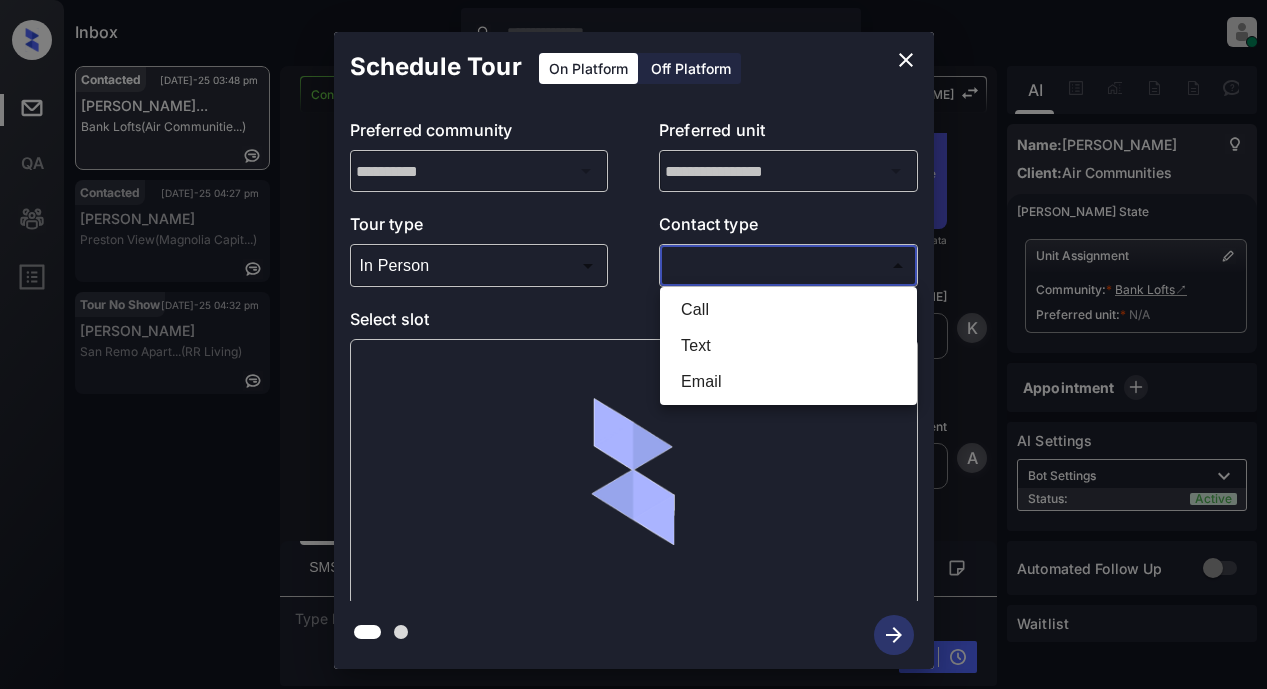 drag, startPoint x: 702, startPoint y: 344, endPoint x: 698, endPoint y: 378, distance: 34.234486 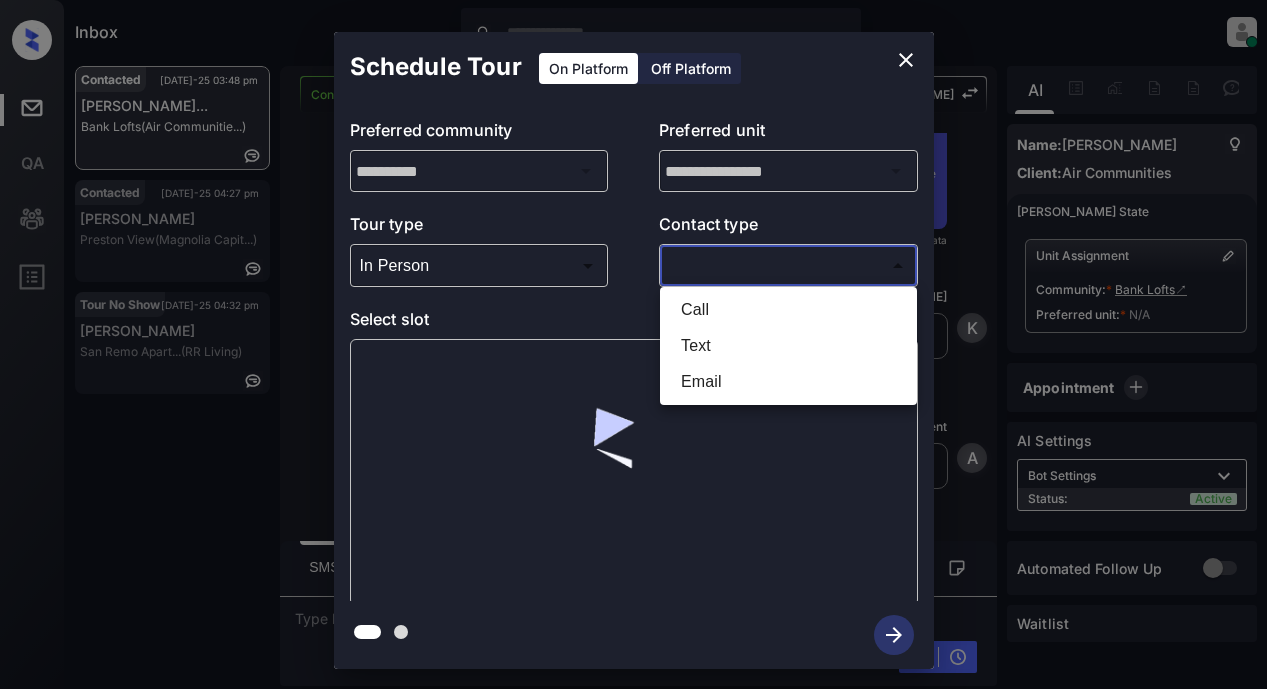 click on "Call Text Email" at bounding box center [788, 346] 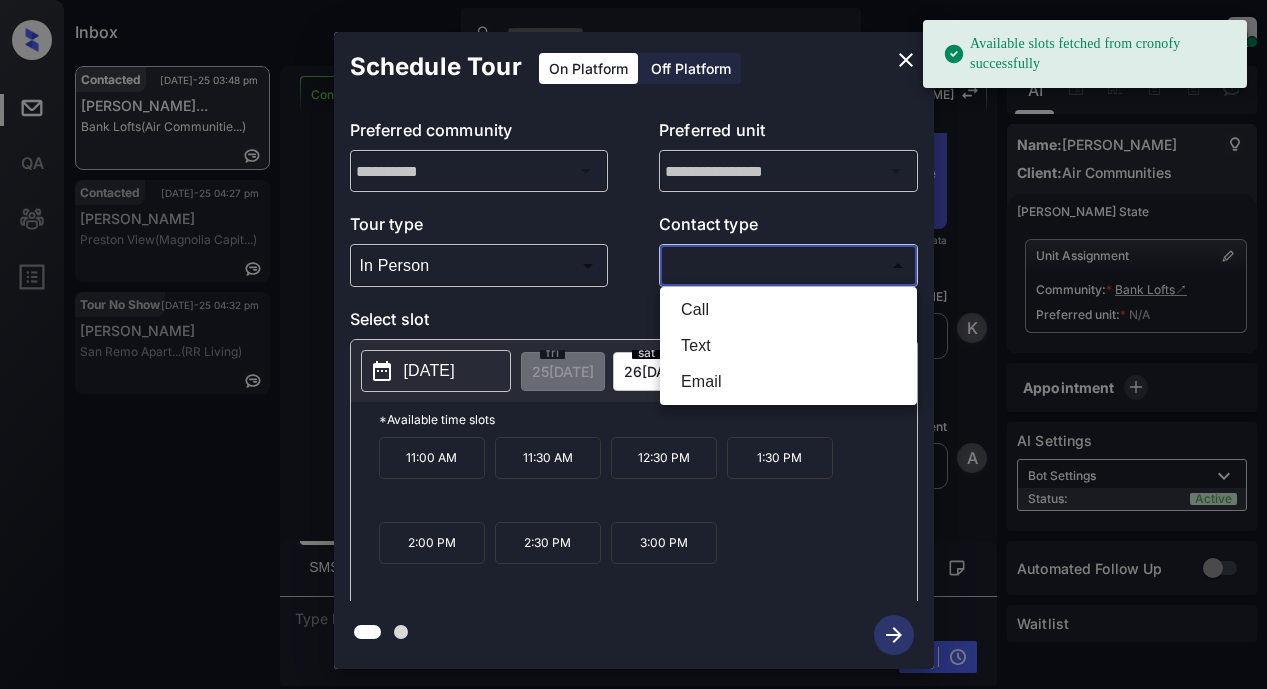 click on "Email" at bounding box center [788, 382] 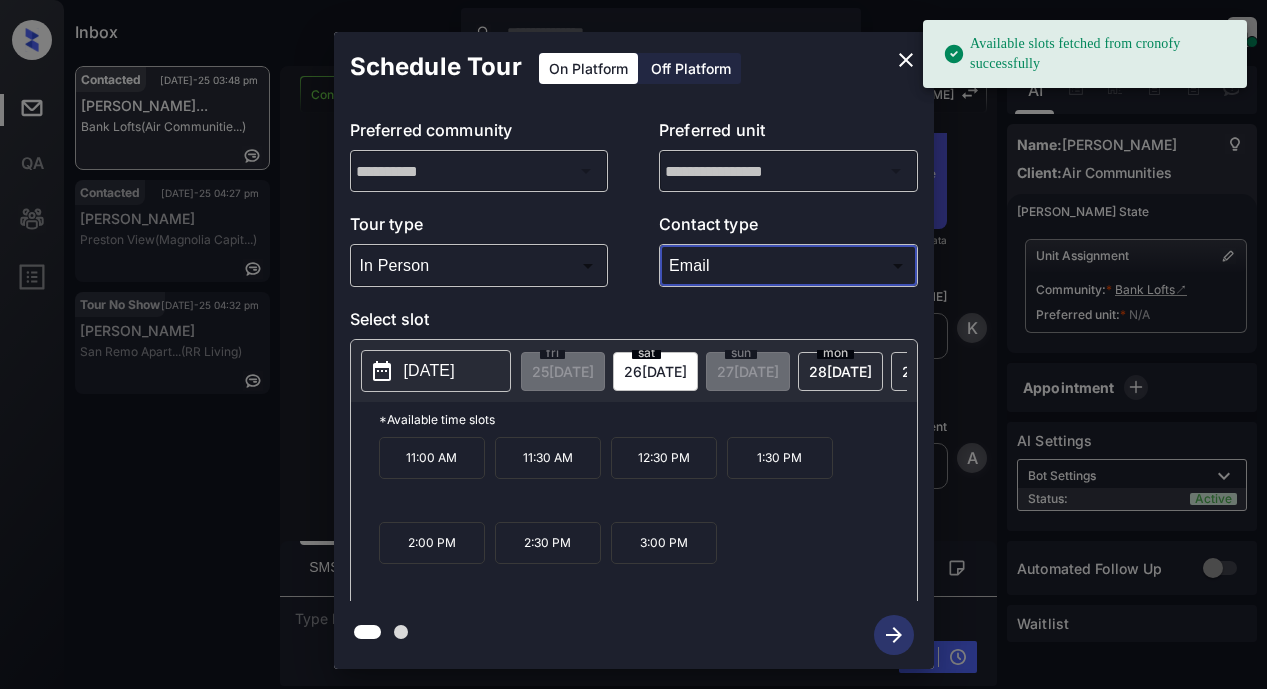 click on "[DATE]" at bounding box center [429, 371] 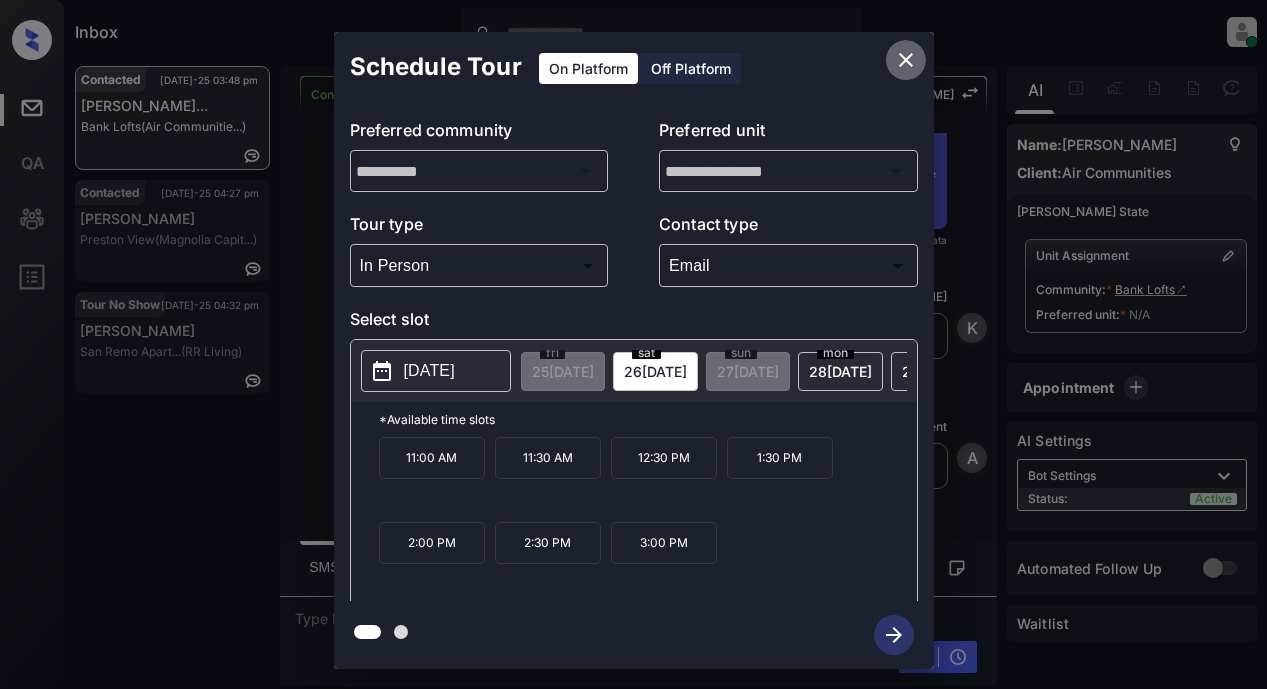 click 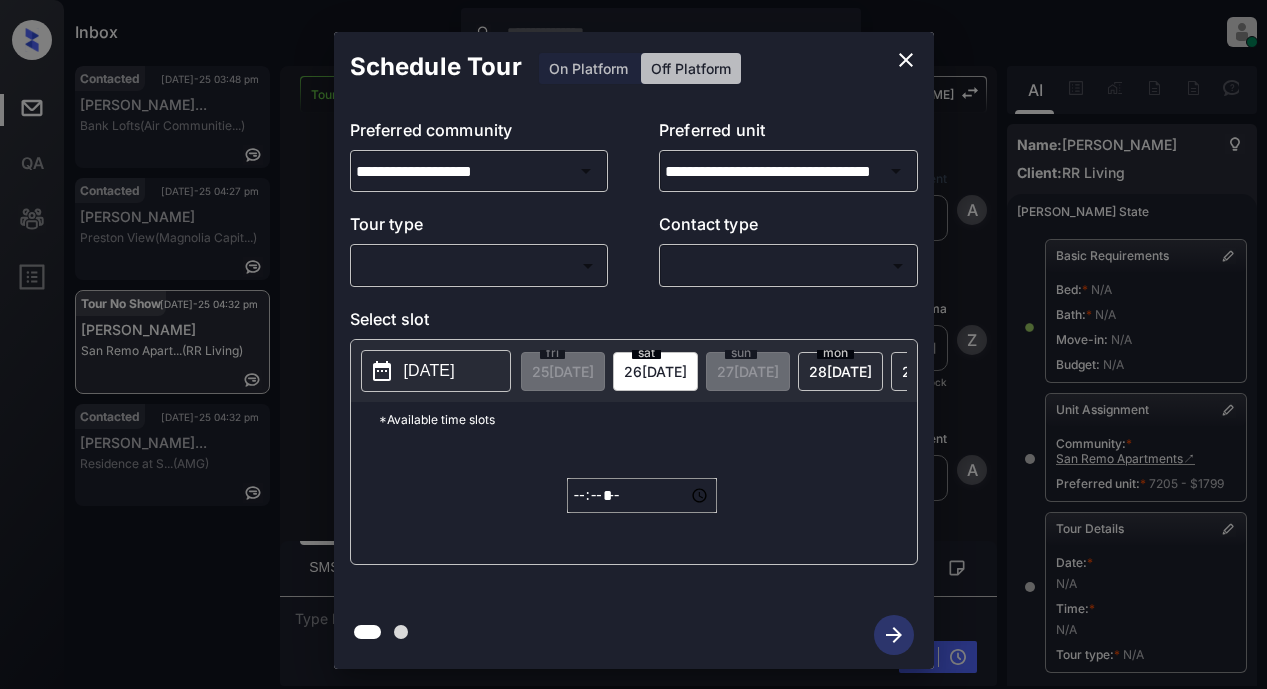 scroll, scrollTop: 0, scrollLeft: 0, axis: both 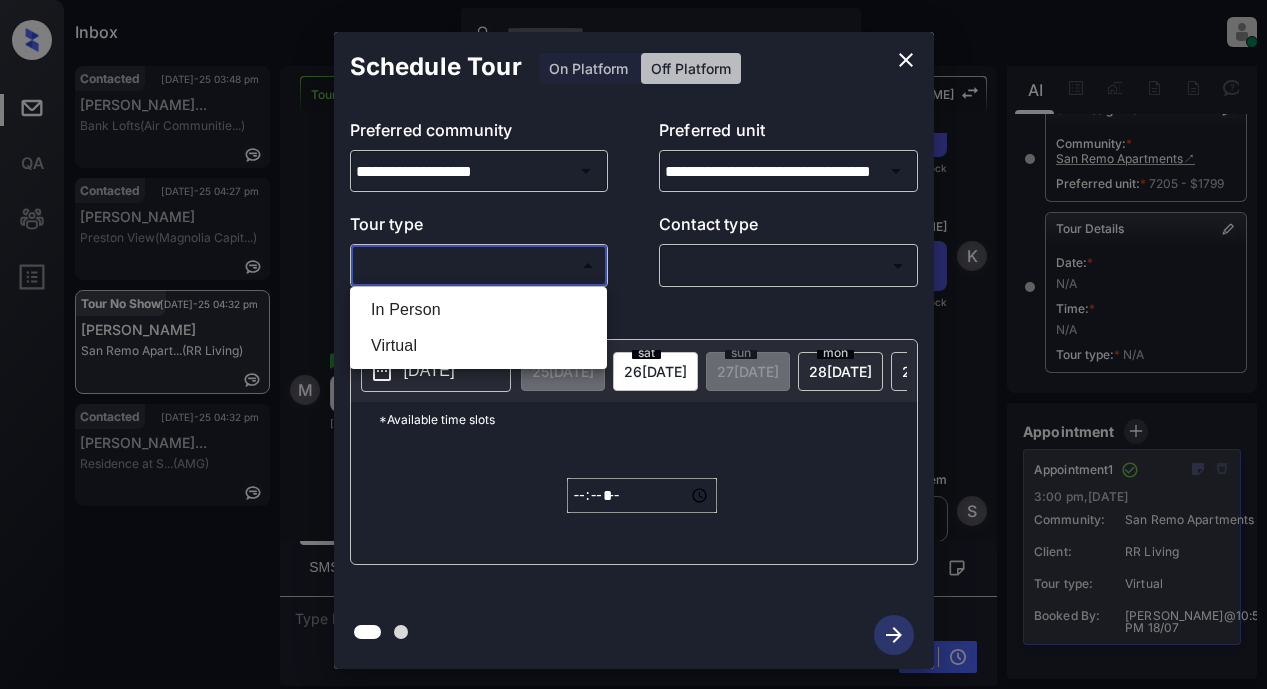 click on "Inbox Lyzzelle [PERSON_NAME] Online Set yourself   offline Set yourself   on break Profile Switch to  light  mode Sign out Contacted [DATE]-25 03:48 pm   [PERSON_NAME]... Bank Lofts  (Air Communitie...) Contacted [DATE]-25 04:27 pm   [PERSON_NAME] [PERSON_NAME] View  (Magnolia Capit...) Tour No Show [DATE]-25 04:32 pm   [PERSON_NAME] San Remo Apart...  (RR Living) Contacted [DATE]-25 04:32 pm   [PERSON_NAME]... Residence at S...  (AMG) Tour No Show Lost Lead Sentiment: Angry Upon sliding the acknowledgement:  Lead will move to lost stage. * ​ SMS and call option will be set to opt out. AFM will be turned off for the lead. [PERSON_NAME] New Message Agent Lead created via webhook in Inbound stage. [DATE] 10:05 pm A New Message [PERSON_NAME] Lead transferred to leasing agent: [PERSON_NAME] [DATE] 10:05 pm  Sync'd w  knock Z New Message Agent AFM Request sent to [PERSON_NAME]. [DATE] 10:05 pm A New Message Agent Notes Note: Structured Note:
Move In Date: [DATE]
[DATE] 10:05 pm A New Message [PERSON_NAME] [DATE] 10:05 pm K [PERSON_NAME]" at bounding box center [633, 344] 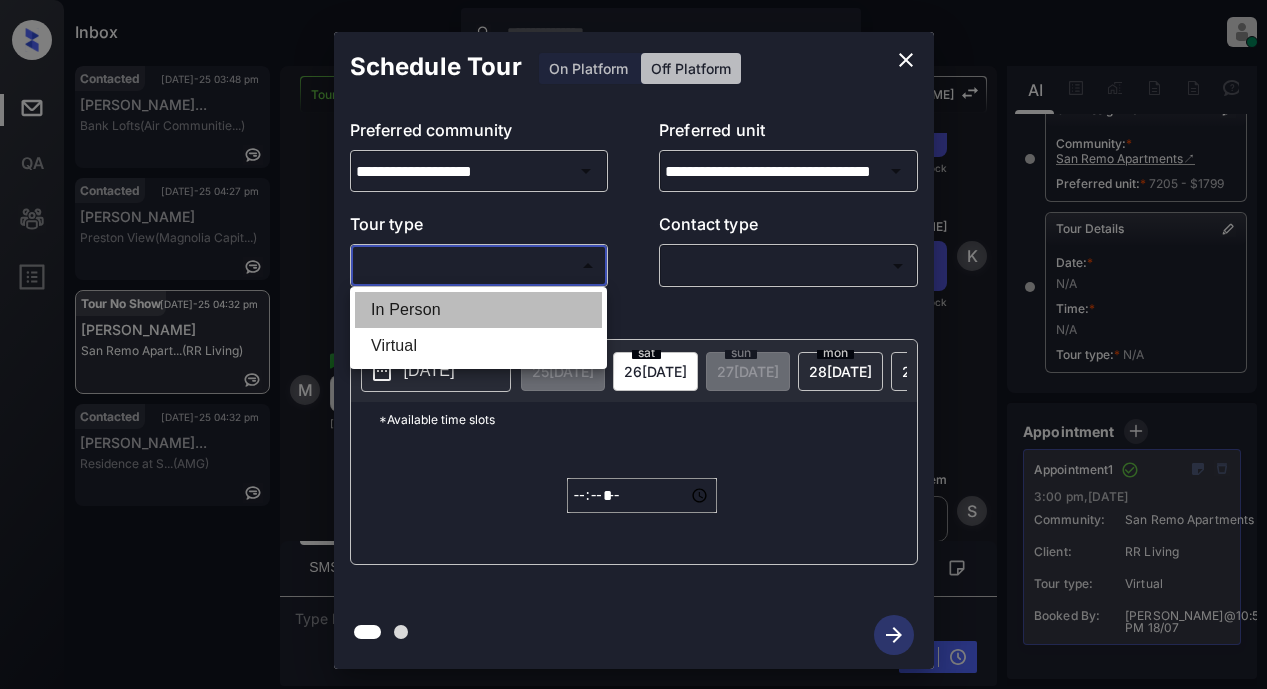 click on "In Person" at bounding box center [478, 310] 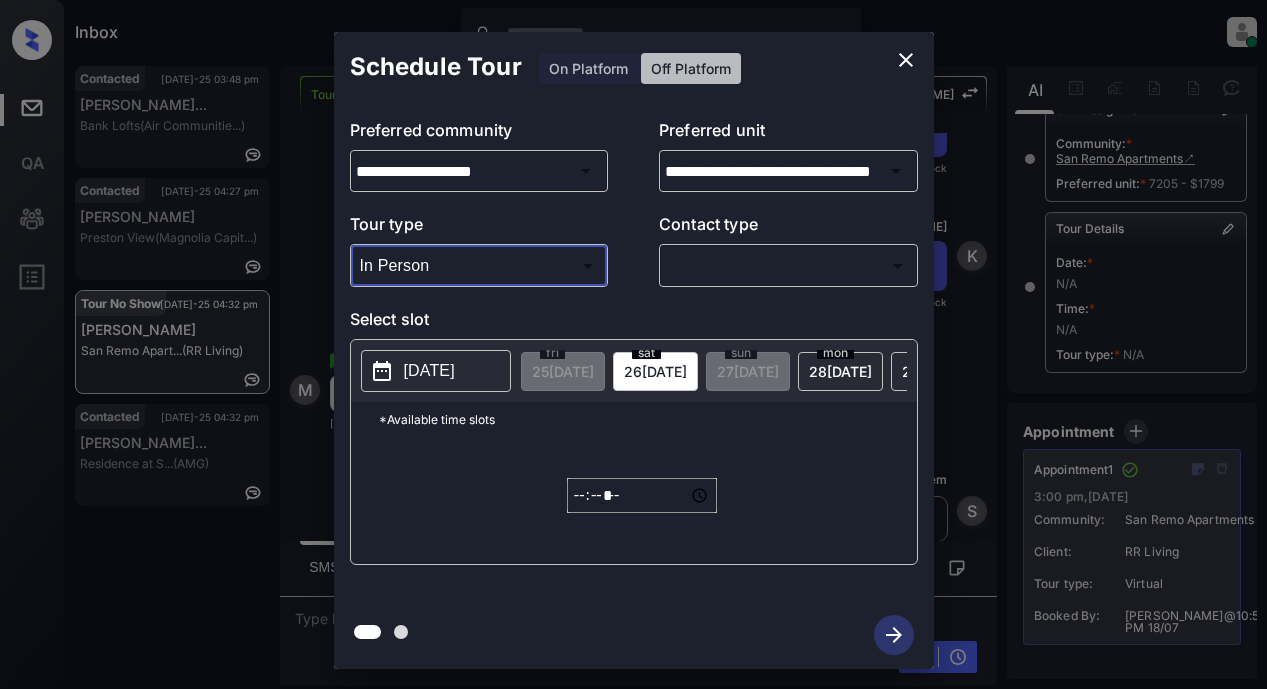 click on "Inbox Lyzzelle M. Ceralde Online Set yourself   offline Set yourself   on break Profile Switch to  light  mode Sign out Contacted Jul-25 03:48 pm   Krystyn Fennes... Bank Lofts  (Air Communitie...) Contacted Jul-25 04:27 pm   Kaylee Deaner Preston View  (Magnolia Capit...) Tour No Show Jul-25 04:32 pm   Marilyn Irving San Remo Apart...  (RR Living) Contacted Jul-25 04:32 pm   Austin Whitehe... Residence at S...  (AMG) Tour No Show Lost Lead Sentiment: Angry Upon sliding the acknowledgement:  Lead will move to lost stage. * ​ SMS and call option will be set to opt out. AFM will be turned off for the lead. Kelsey New Message Agent Lead created via webhook in Inbound stage. Jul 18, 2025 10:05 pm A New Message Zuma Lead transferred to leasing agent: kelsey Jul 18, 2025 10:05 pm  Sync'd w  knock Z New Message Agent AFM Request sent to Kelsey. Jul 18, 2025 10:05 pm A New Message Agent Notes Note: Structured Note:
Move In Date: 2025-08-12
Jul 18, 2025 10:05 pm A New Message Kelsey Jul 18, 2025 10:05 pm K Kelsey" at bounding box center [633, 344] 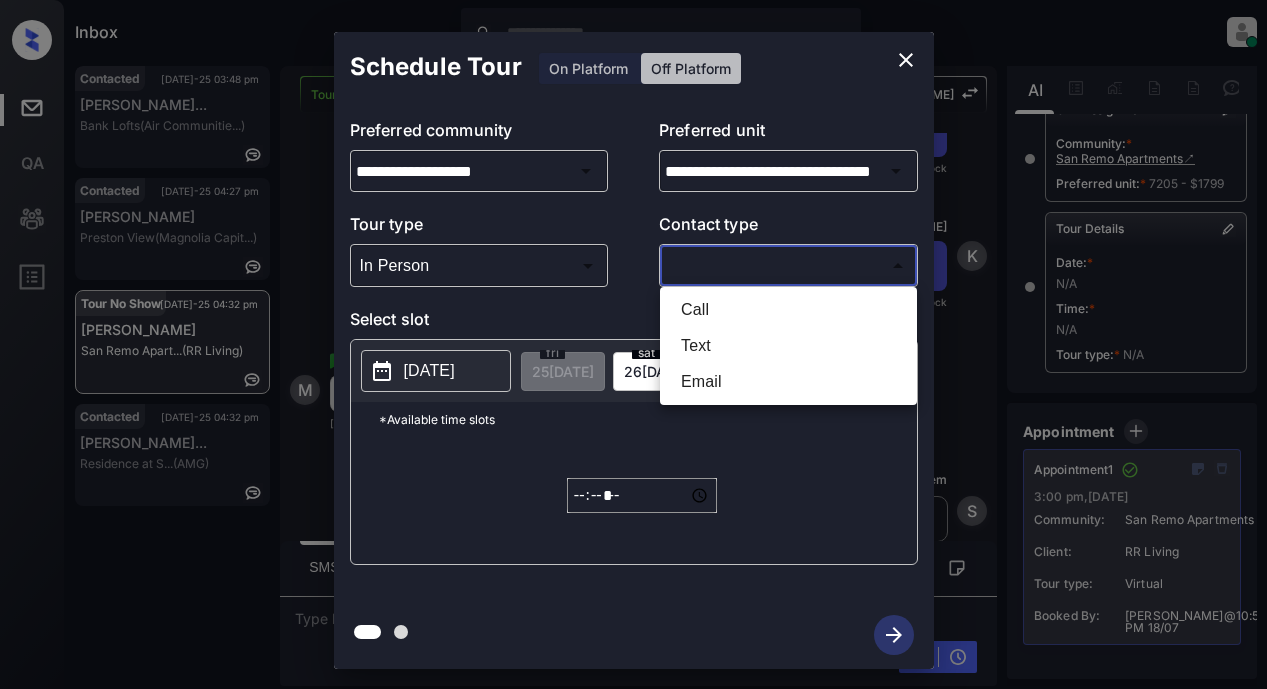click at bounding box center (633, 344) 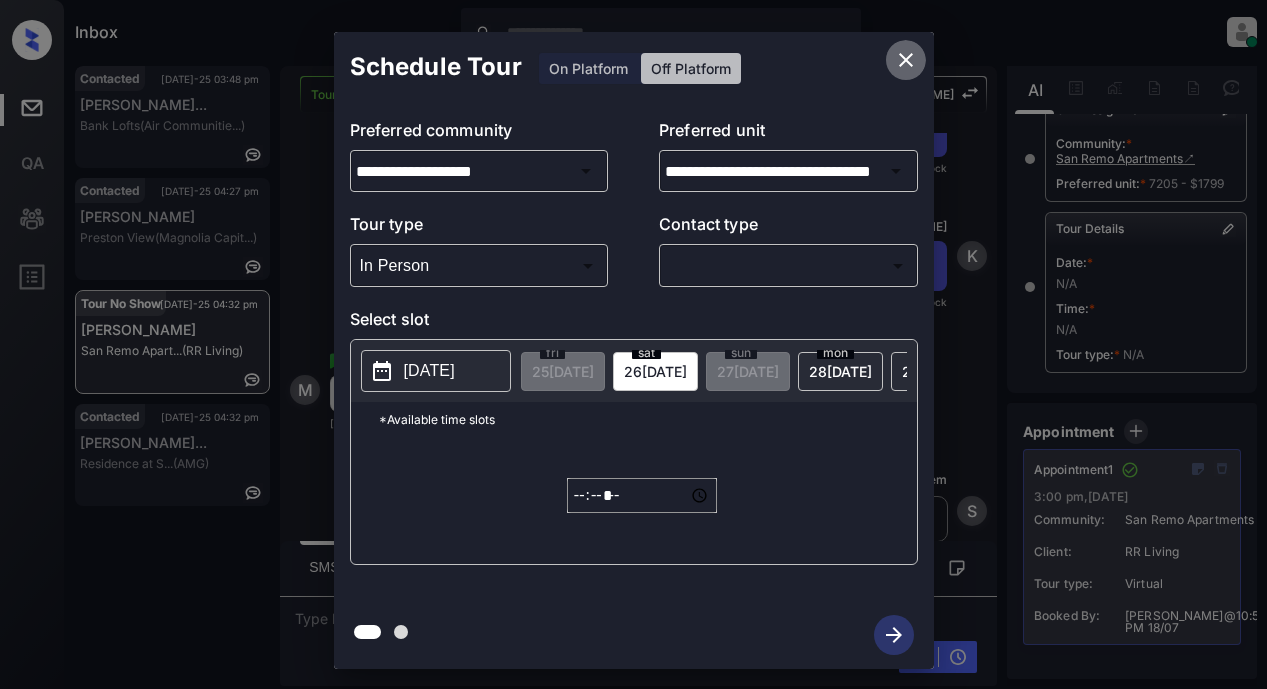 click 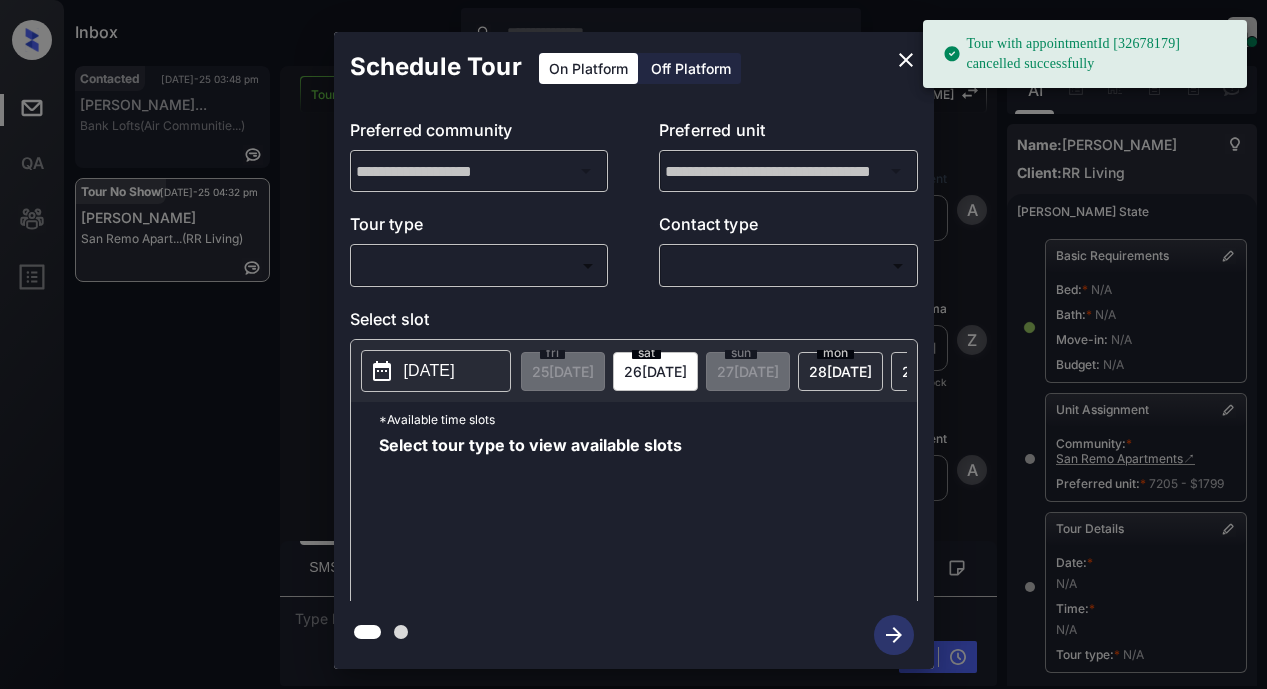 scroll, scrollTop: 0, scrollLeft: 0, axis: both 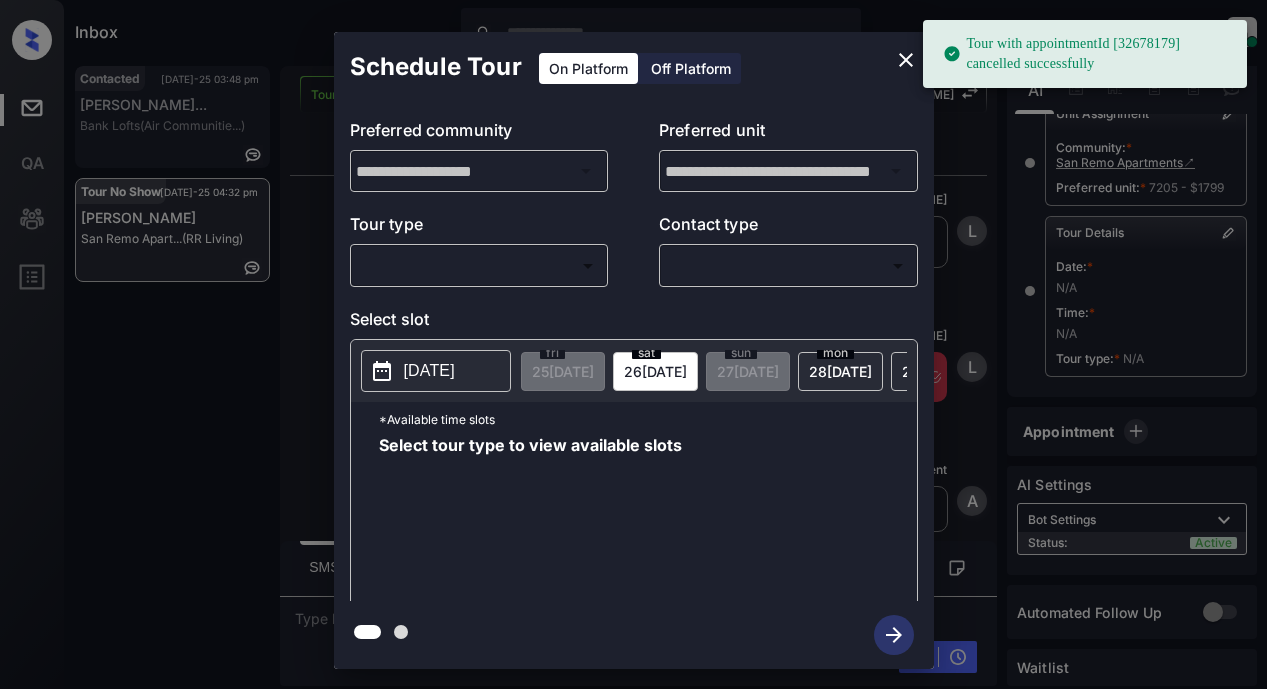 click on "Tour with appointmentId [32678179] cancelled successfully Inbox [PERSON_NAME] Online Set yourself   offline Set yourself   on break Profile Switch to  light  mode Sign out Contacted [DATE]-25 03:48 pm   [PERSON_NAME]... Bank Lofts  (Air Communitie...) Tour No Show [DATE]-25 04:32 pm   [PERSON_NAME] San Remo Apart...  (RR Living) Tour No Show Lost Lead Sentiment: Angry Upon sliding the acknowledgement:  Lead will move to lost stage. * ​ SMS and call option will be set to opt out. AFM will be turned off for the lead. [PERSON_NAME] New Message Agent Lead created via webhook in Inbound stage. [DATE] 10:05 pm A New Message [PERSON_NAME] Lead transferred to leasing agent: [PERSON_NAME] [DATE] 10:05 pm  Sync'd w  knock Z New Message Agent AFM Request sent to [PERSON_NAME]. [DATE] 10:05 pm A New Message Agent Notes Note: Structured Note:
Move In Date: [DATE]
[DATE] 10:05 pm A New Message [PERSON_NAME] Lead Details Updated
Move In Date:  [DATE]
[DATE] 10:05 pm K New Message [PERSON_NAME] [DATE] 10:05 pm   K" at bounding box center (633, 344) 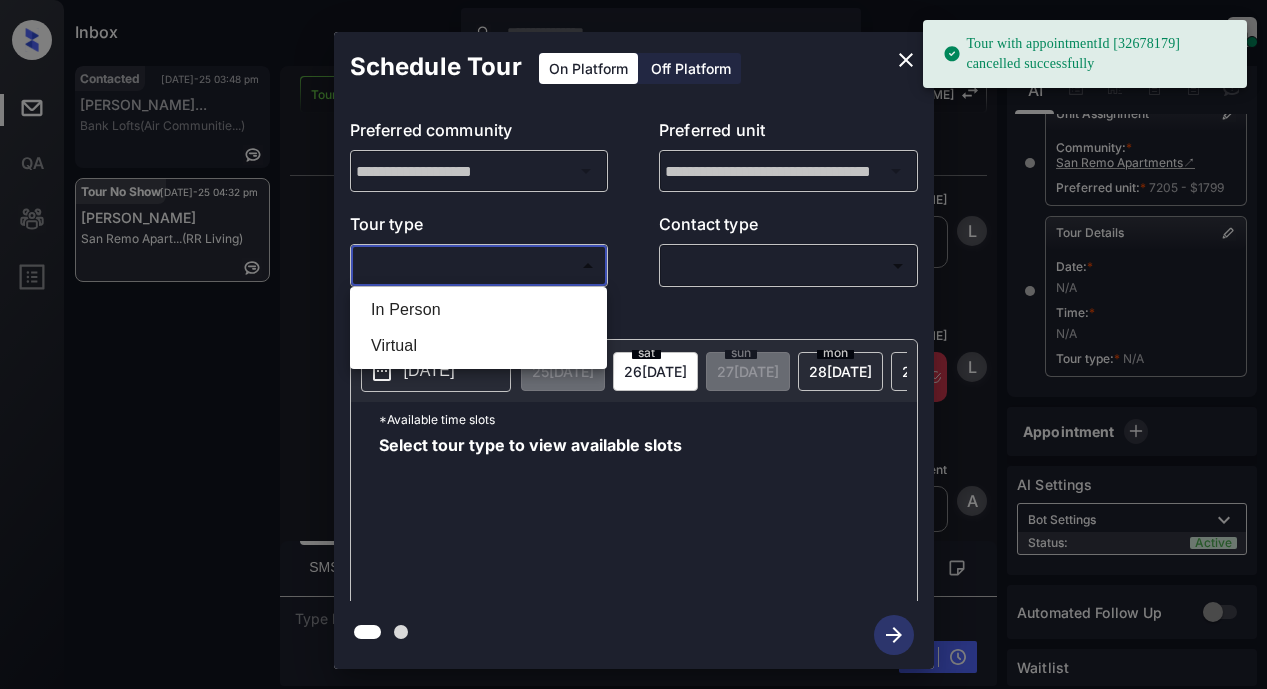 click on "Virtual" at bounding box center (478, 346) 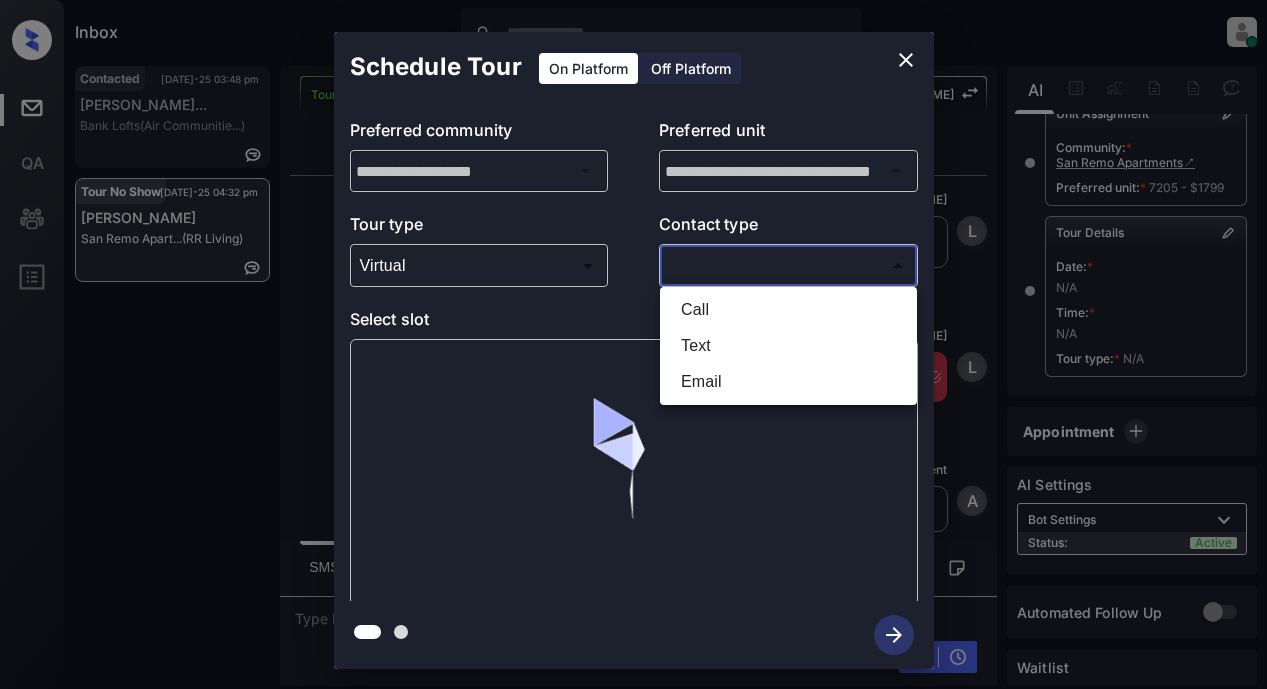 drag, startPoint x: 704, startPoint y: 257, endPoint x: 734, endPoint y: 271, distance: 33.105892 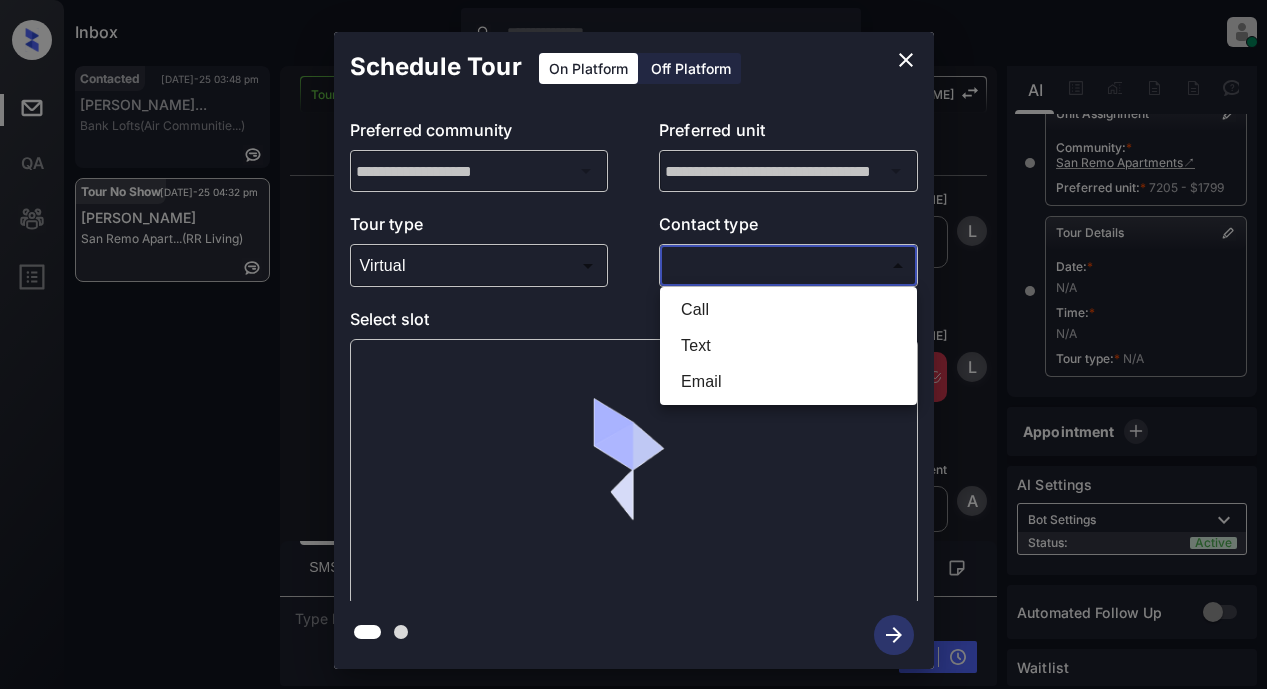 click on "Inbox Lyzzelle M. Ceralde Online Set yourself   offline Set yourself   on break Profile Switch to  light  mode Sign out Contacted Jul-25 03:48 pm   Krystyn Fennes... Bank Lofts  (Air Communitie...) Tour No Show Jul-25 04:32 pm   Marilyn Irving San Remo Apart...  (RR Living) Tour No Show Lost Lead Sentiment: Angry Upon sliding the acknowledgement:  Lead will move to lost stage. * ​ SMS and call option will be set to opt out. AFM will be turned off for the lead. Kelsey New Message Agent Lead created via webhook in Inbound stage. Jul 18, 2025 10:05 pm A New Message Zuma Lead transferred to leasing agent: kelsey Jul 18, 2025 10:05 pm  Sync'd w  knock Z New Message Agent AFM Request sent to Kelsey. Jul 18, 2025 10:05 pm A New Message Agent Notes Note: Structured Note:
Move In Date: 2025-08-12
Jul 18, 2025 10:05 pm A New Message Kelsey Lead Details Updated
Move In Date:  12-8-2025
Jul 18, 2025 10:05 pm K New Message Kelsey Jul 18, 2025 10:05 pm   | SmarterAFMV2Sms  Sync'd w  knock K New Message Kelsey K" at bounding box center (633, 344) 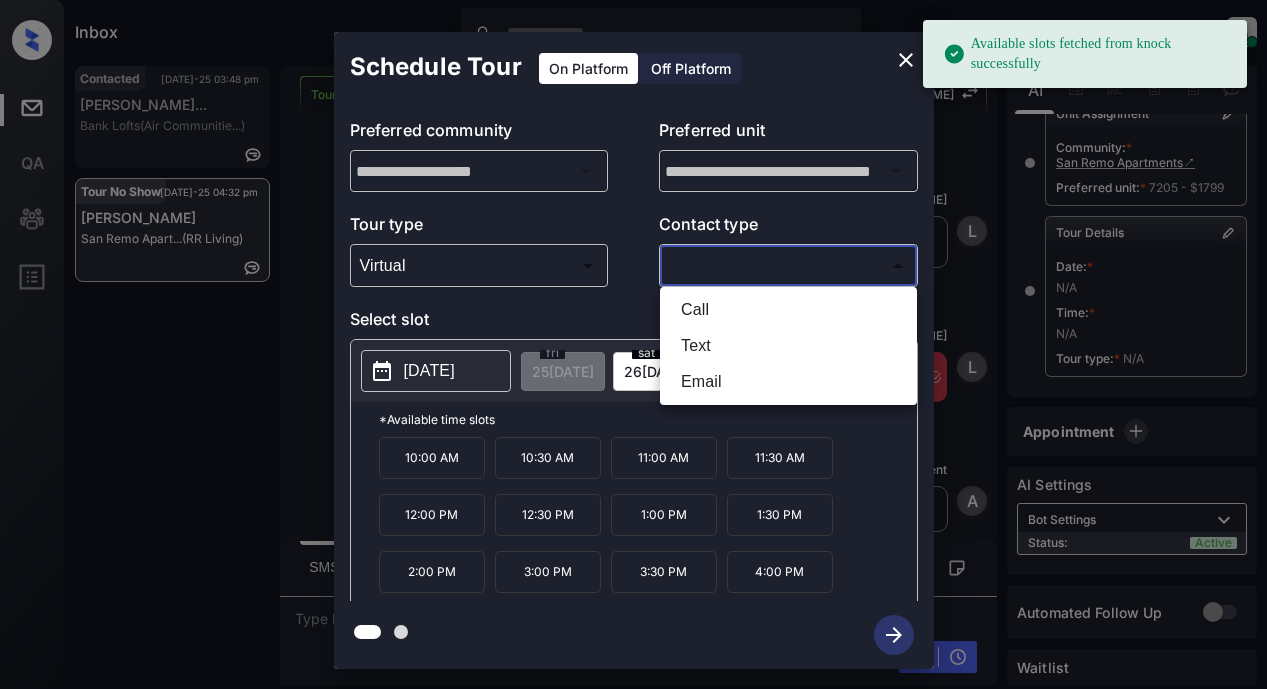 click at bounding box center (633, 344) 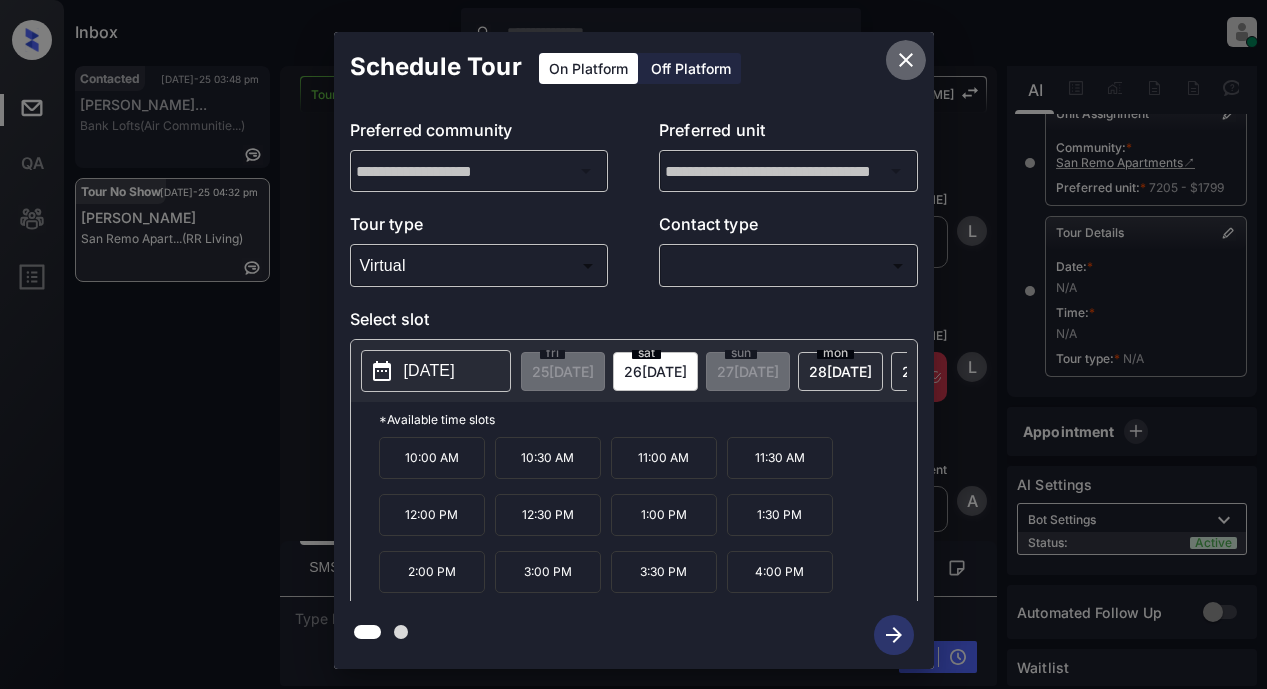 click 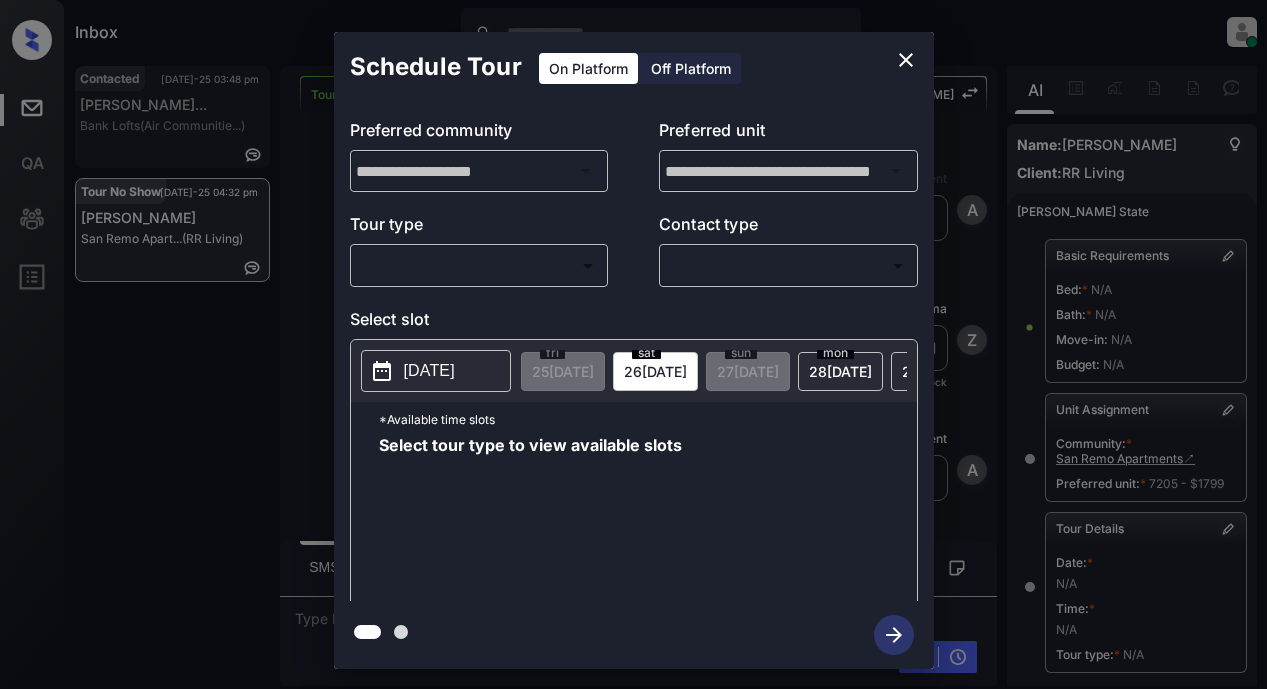 scroll, scrollTop: 0, scrollLeft: 0, axis: both 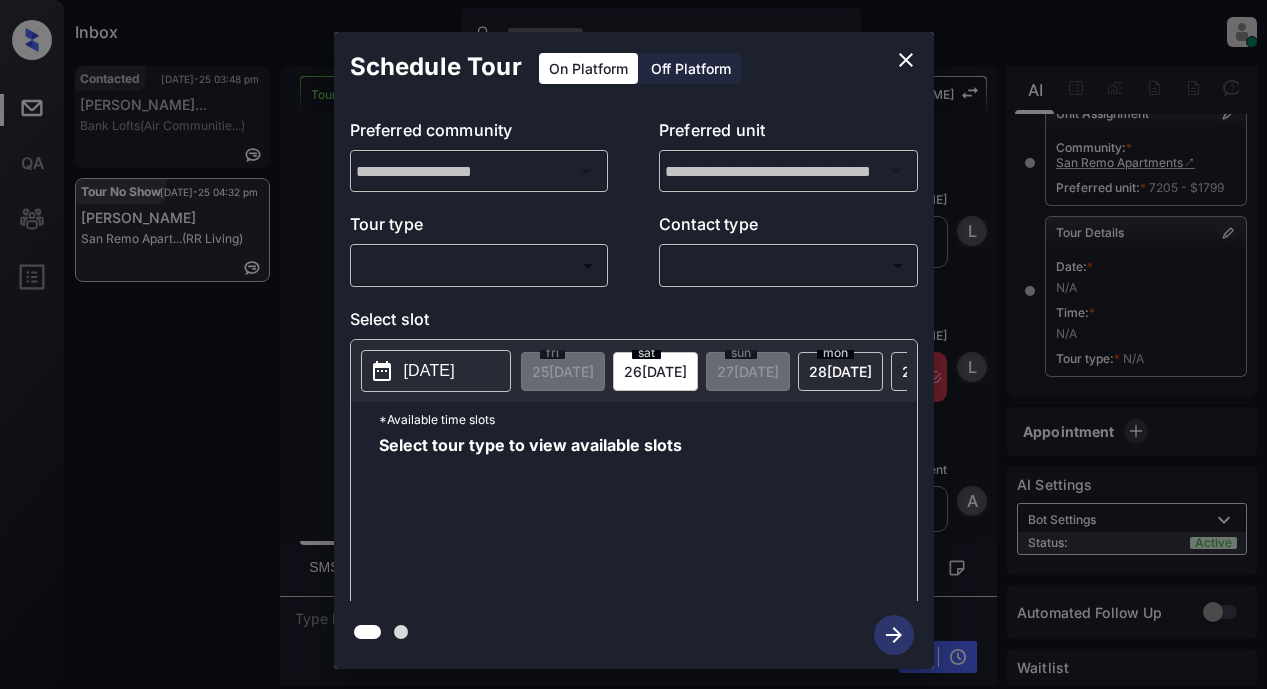click on "Inbox Lyzzelle [PERSON_NAME] Online Set yourself   offline Set yourself   on break Profile Switch to  light  mode Sign out Contacted [DATE]-25 03:48 pm   [PERSON_NAME]... Bank Lofts  (Air Communitie...) Tour No Show [DATE]-25 04:32 pm   [PERSON_NAME] San Remo Apart...  (RR Living) Tour No Show Lost Lead Sentiment: Angry Upon sliding the acknowledgement:  Lead will move to lost stage. * ​ SMS and call option will be set to opt out. AFM will be turned off for the lead. [PERSON_NAME] New Message Agent Lead created via webhook in Inbound stage. [DATE] 10:05 pm A New Message [PERSON_NAME] Lead transferred to leasing agent: [PERSON_NAME] [DATE] 10:05 pm  Sync'd w  knock Z New Message Agent AFM Request sent to [PERSON_NAME]. [DATE] 10:05 pm A New Message Agent Notes Note: Structured Note:
Move In Date: [DATE]
[DATE] 10:05 pm A New Message [PERSON_NAME] Lead Details Updated
Move In Date:  [DATE]
[DATE] 10:05 pm K New Message [PERSON_NAME] [DATE] 10:05 pm   | SmarterAFMV2Sms  Sync'd w  knock K New Message [PERSON_NAME]" at bounding box center (633, 344) 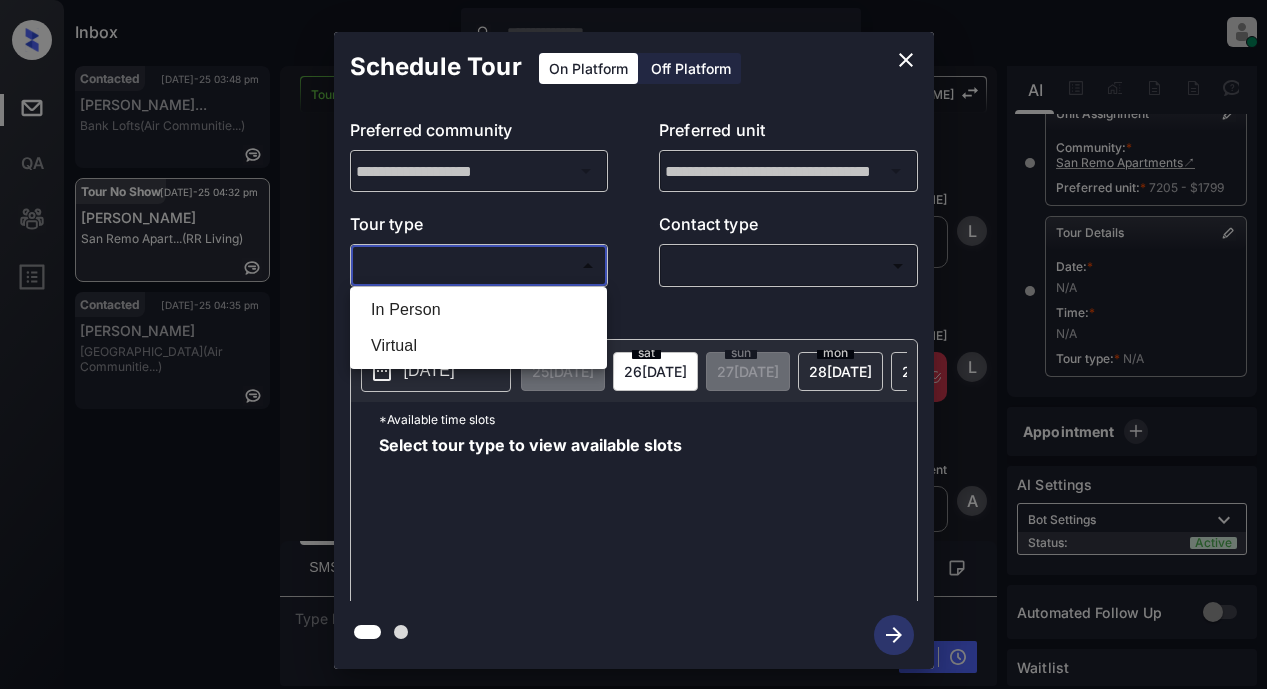 click on "Virtual" at bounding box center [478, 346] 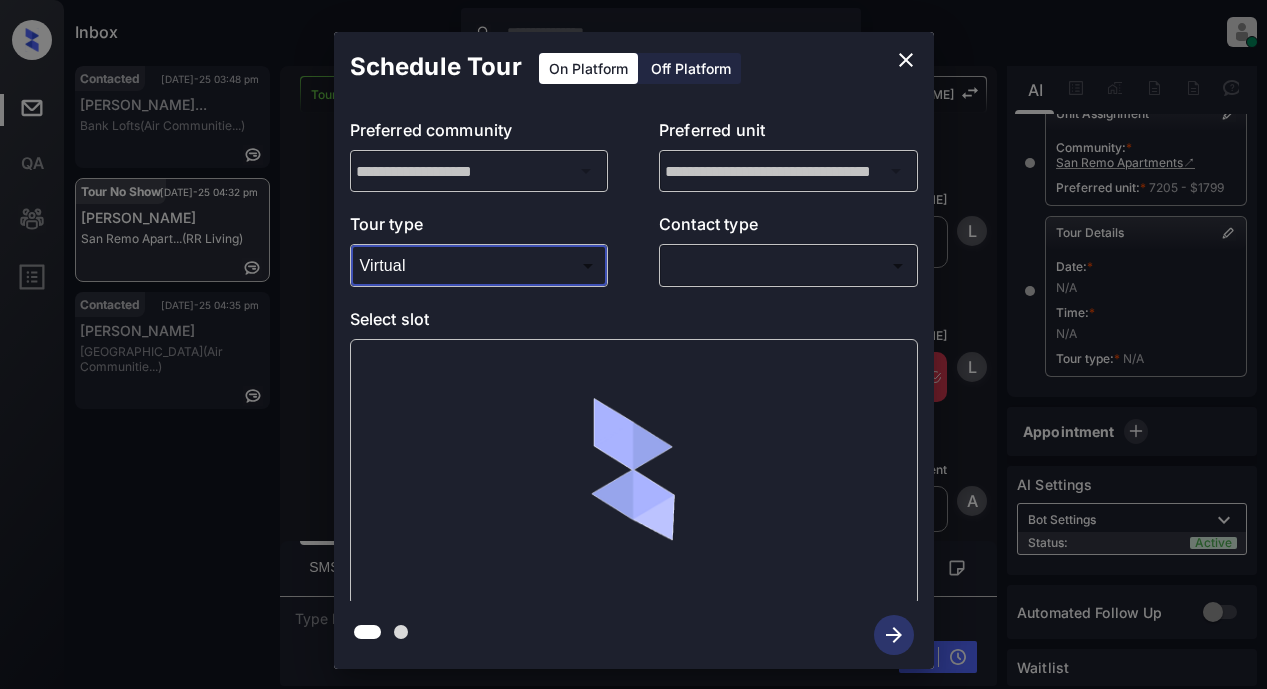 click on "Inbox Lyzzelle [PERSON_NAME] Online Set yourself   offline Set yourself   on break Profile Switch to  light  mode Sign out Contacted [DATE]-25 03:48 pm   [PERSON_NAME]... Bank Lofts  (Air Communitie...) Tour No Show [DATE]-25 04:32 pm   [PERSON_NAME] San Remo Apart...  (RR Living) Contacted [DATE]-25 04:35 pm   [PERSON_NAME] [GEOGRAPHIC_DATA]  (Air Communitie...) Tour No Show Lost Lead Sentiment: Angry Upon sliding the acknowledgement:  Lead will move to lost stage. * ​ SMS and call option will be set to opt out. AFM will be turned off for the lead. [PERSON_NAME] New Message Agent Lead created via webhook in Inbound stage. [DATE] 10:05 pm A New Message [PERSON_NAME] Lead transferred to leasing agent: [PERSON_NAME] [DATE] 10:05 pm  Sync'd w  knock Z New Message Agent AFM Request sent to [PERSON_NAME]. [DATE] 10:05 pm A New Message Agent Notes Note: Structured Note:
Move In Date: [DATE]
[DATE] 10:05 pm A New Message [PERSON_NAME] Lead Details Updated
Move In Date:  [DATE]
[DATE] 10:05 pm K New Message [PERSON_NAME]   knock" at bounding box center (633, 344) 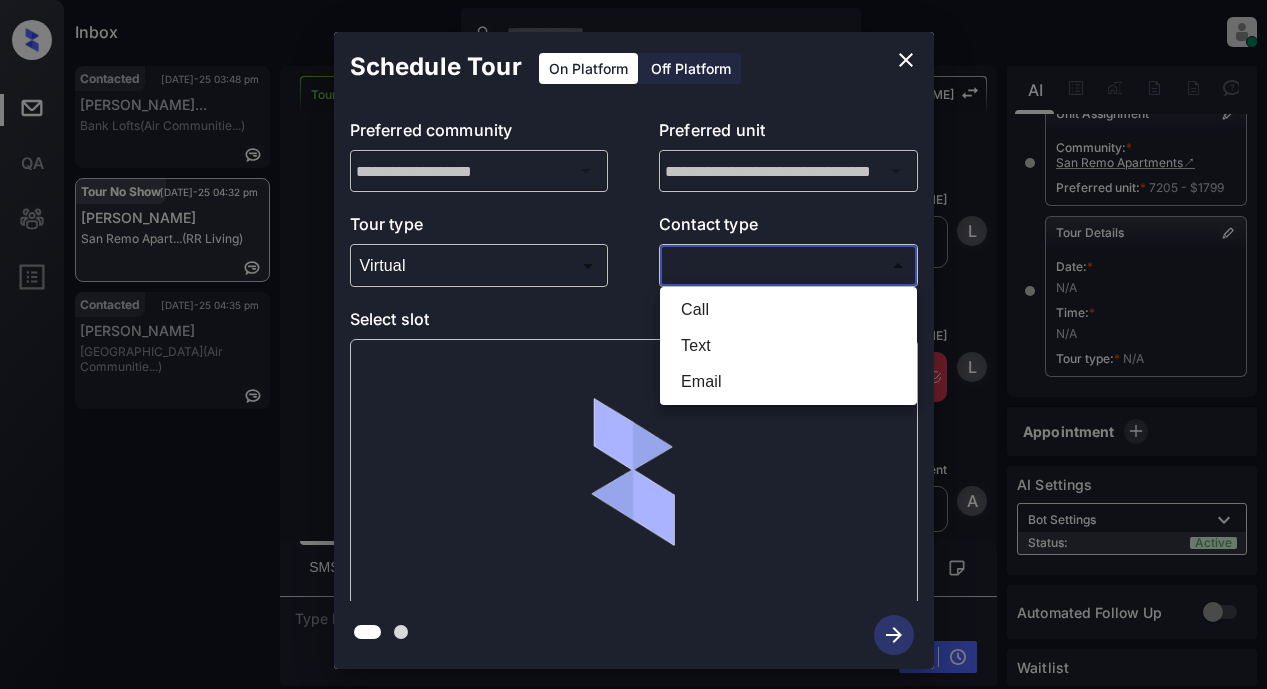 click on "Text" at bounding box center [788, 346] 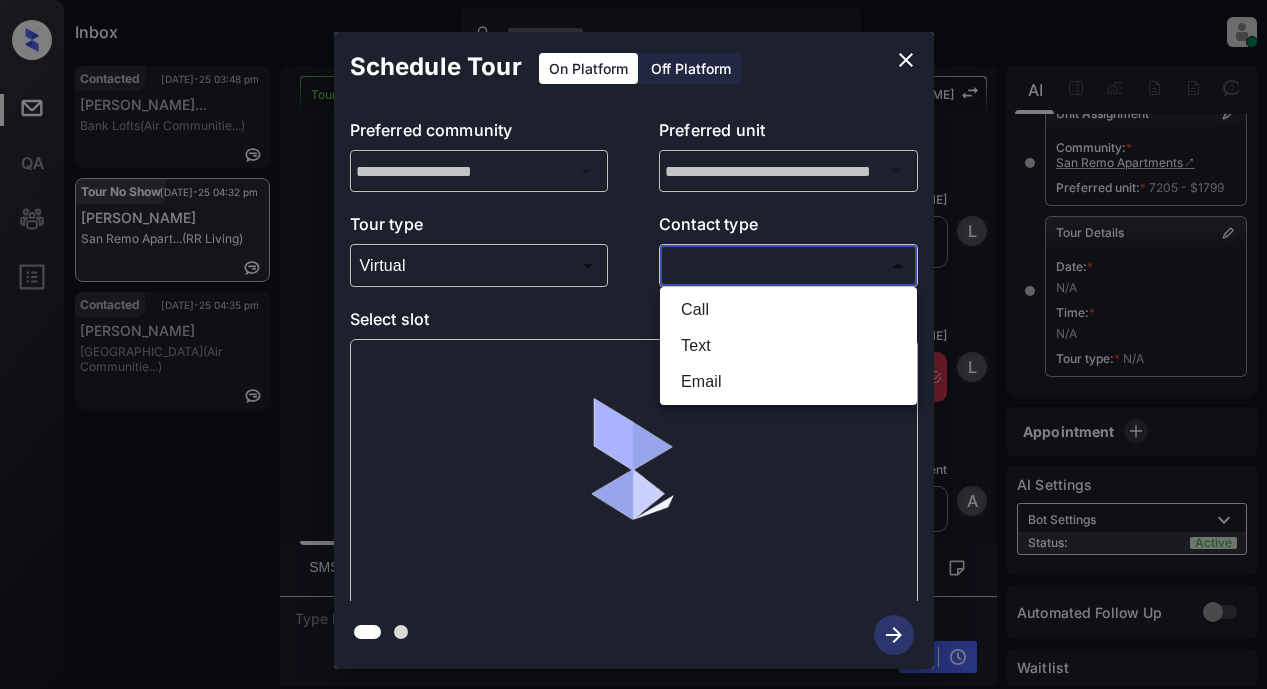 type on "****" 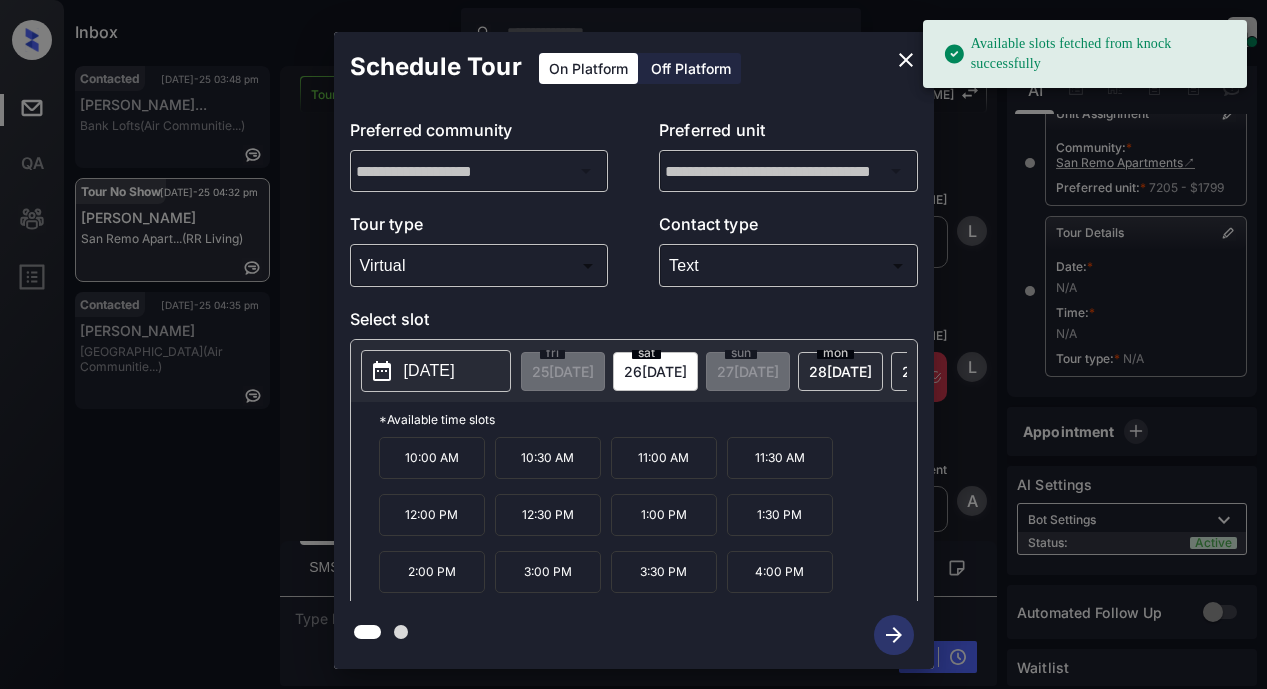 click on "[DATE]" at bounding box center [429, 371] 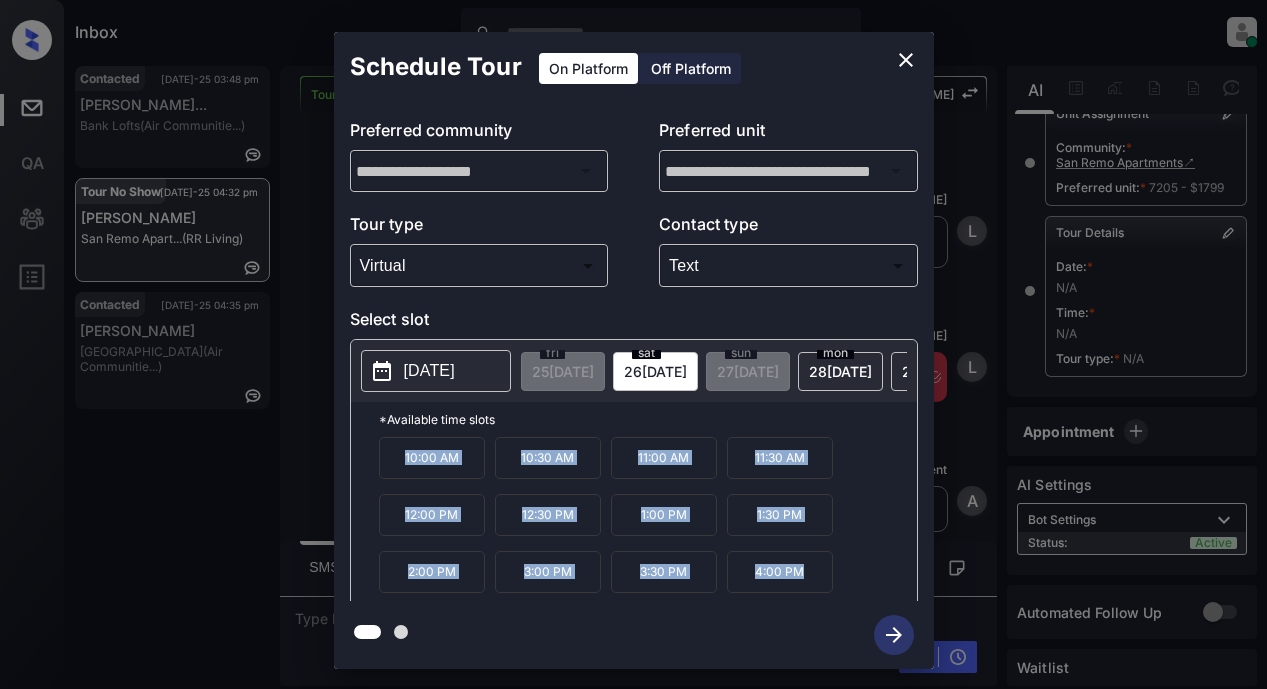 drag, startPoint x: 396, startPoint y: 462, endPoint x: 801, endPoint y: 612, distance: 431.8854 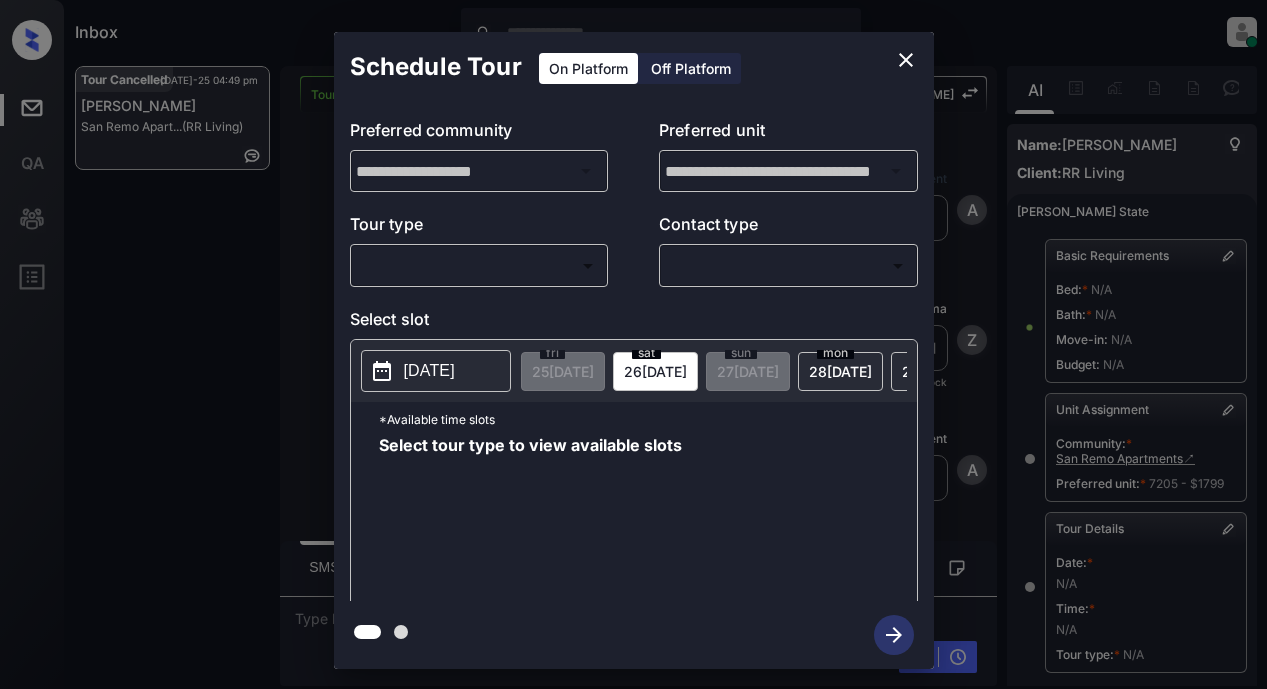 scroll, scrollTop: 0, scrollLeft: 0, axis: both 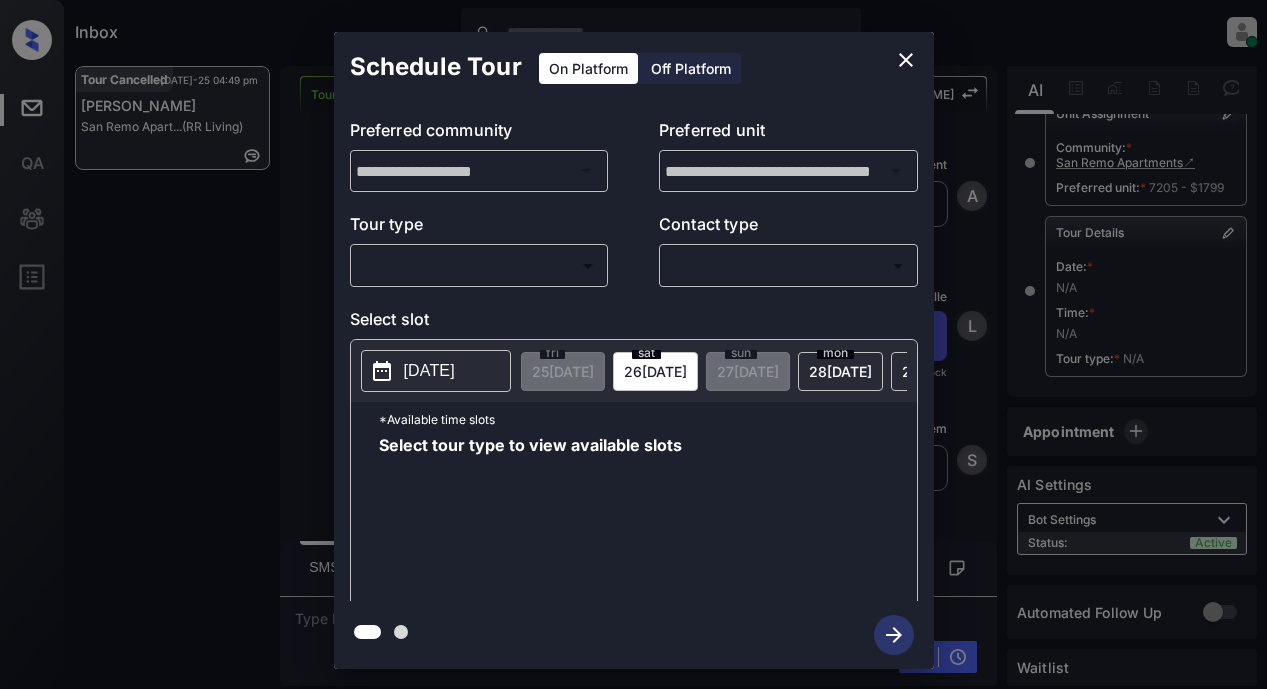 click on "Inbox Lyzzelle M. Ceralde Online Set yourself   offline Set yourself   on break Profile Switch to  light  mode Sign out Tour Cancelled Jul-25 04:49 pm   Marilyn Irving San Remo Apart...  (RR Living) Tour Cancelled Lost Lead Sentiment: Angry Upon sliding the acknowledgement:  Lead will move to lost stage. * ​ SMS and call option will be set to opt out. AFM will be turned off for the lead. Kelsey New Message Agent Lead created via webhook in Inbound stage. Jul 18, 2025 10:05 pm A New Message Zuma Lead transferred to leasing agent: kelsey Jul 18, 2025 10:05 pm  Sync'd w  knock Z New Message Agent AFM Request sent to Kelsey. Jul 18, 2025 10:05 pm A New Message Agent Notes Note: Structured Note:
Move In Date: 2025-08-12
Jul 18, 2025 10:05 pm A New Message Kelsey Lead Details Updated
Move In Date:  12-8-2025
Jul 18, 2025 10:05 pm K New Message Kelsey Jul 18, 2025 10:05 pm   | SmarterAFMV2Sms  Sync'd w  knock K New Message Kelsey Lead archived by Kelsey! Jul 18, 2025 10:05 pm K New Message Marilyn Irving" at bounding box center [633, 344] 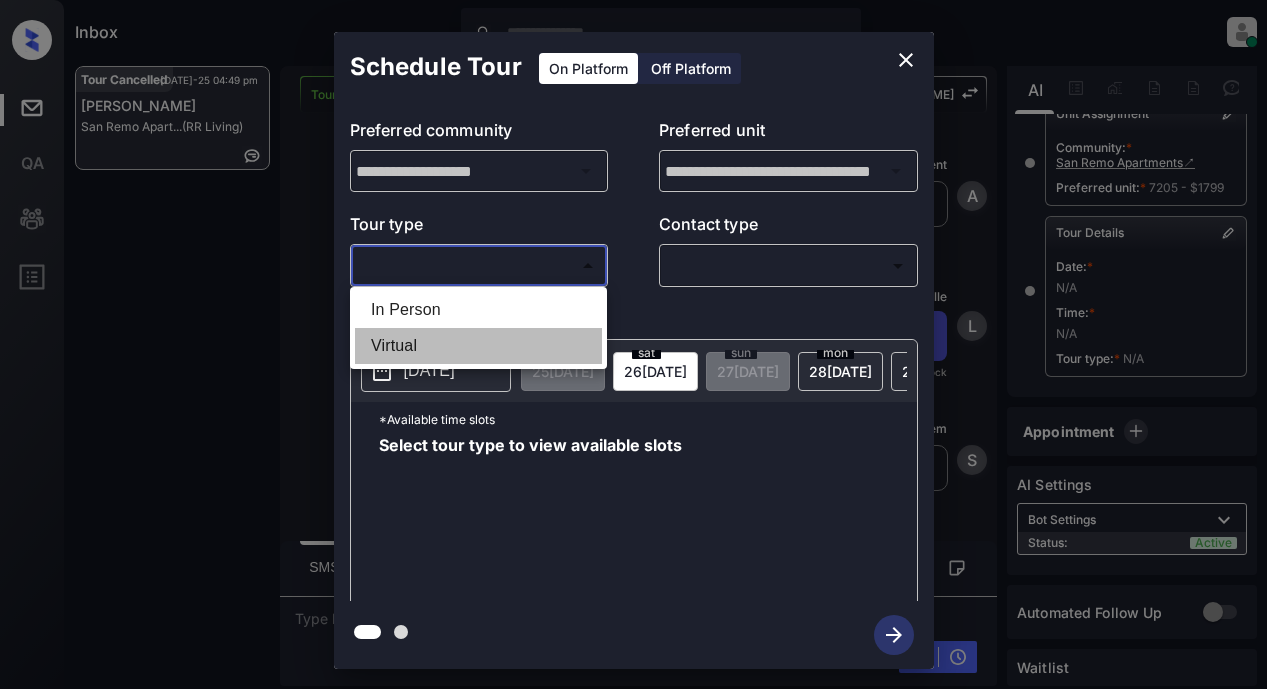 drag, startPoint x: 408, startPoint y: 344, endPoint x: 584, endPoint y: 298, distance: 181.91206 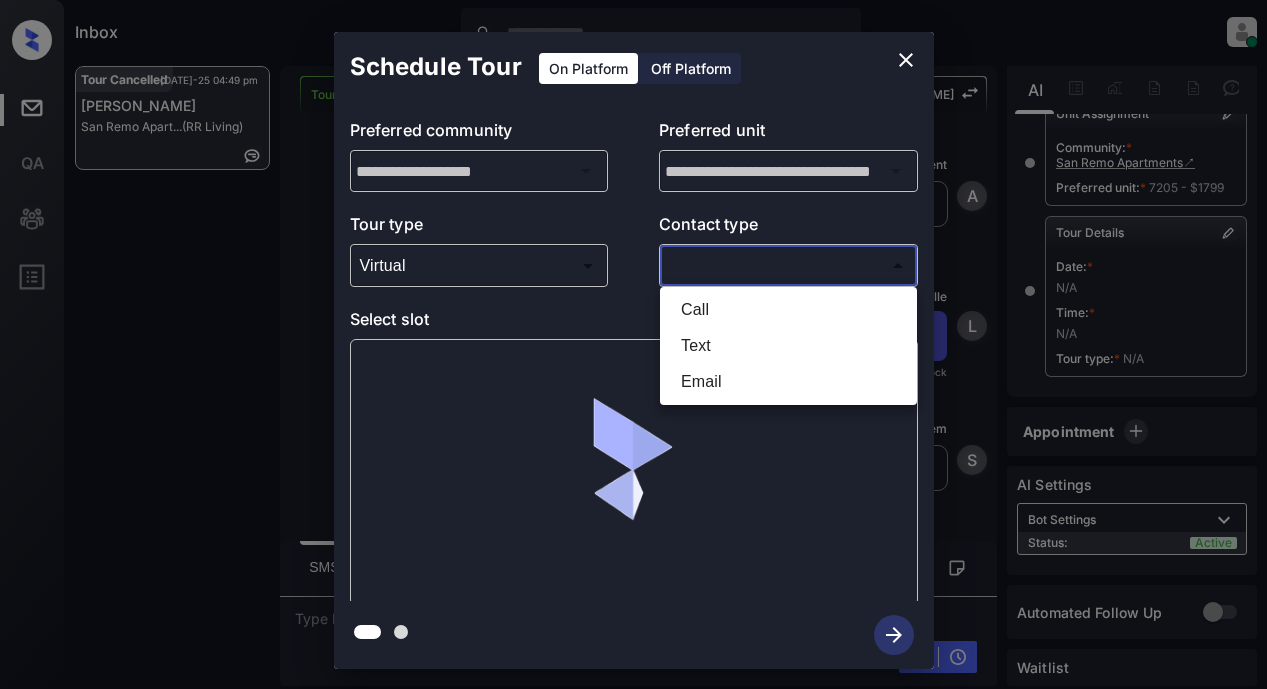 drag, startPoint x: 703, startPoint y: 266, endPoint x: 728, endPoint y: 270, distance: 25.317978 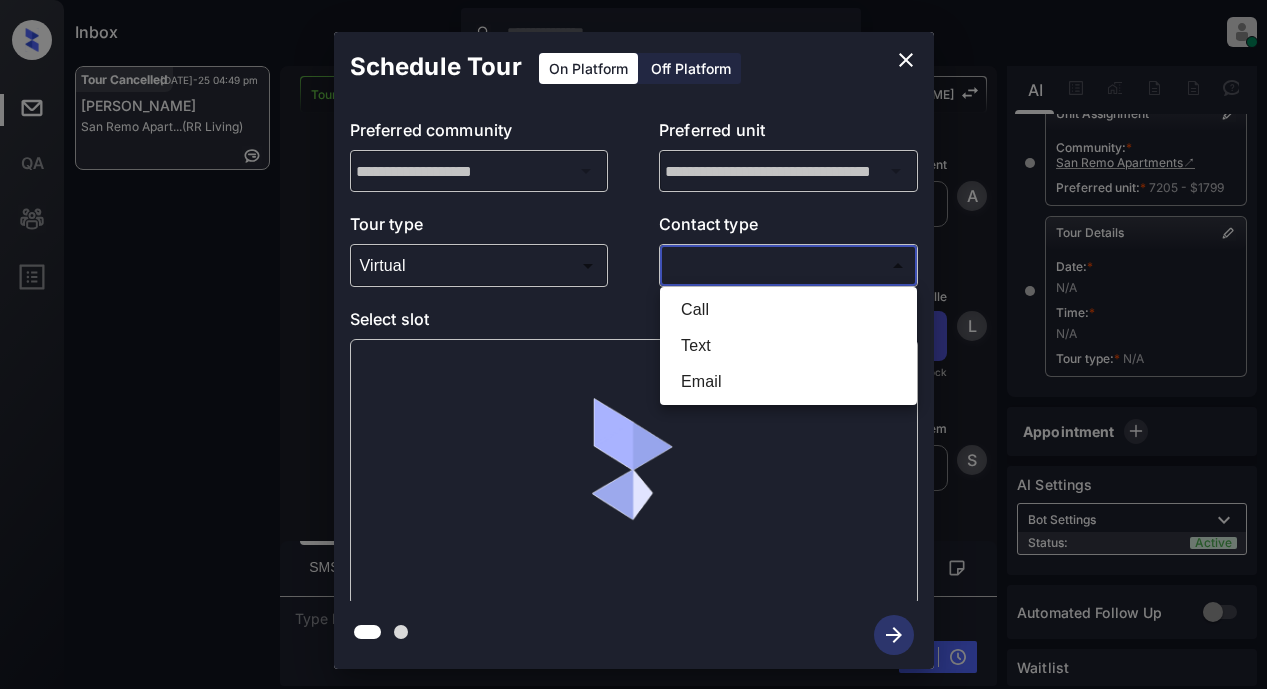 click on "Inbox Lyzzelle M. Ceralde Online Set yourself   offline Set yourself   on break Profile Switch to  light  mode Sign out Tour Cancelled Jul-25 04:49 pm   Marilyn Irving San Remo Apart...  (RR Living) Tour Cancelled Lost Lead Sentiment: Angry Upon sliding the acknowledgement:  Lead will move to lost stage. * ​ SMS and call option will be set to opt out. AFM will be turned off for the lead. Kelsey New Message Agent Lead created via webhook in Inbound stage. Jul 18, 2025 10:05 pm A New Message Zuma Lead transferred to leasing agent: kelsey Jul 18, 2025 10:05 pm  Sync'd w  knock Z New Message Agent AFM Request sent to Kelsey. Jul 18, 2025 10:05 pm A New Message Agent Notes Note: Structured Note:
Move In Date: 2025-08-12
Jul 18, 2025 10:05 pm A New Message Kelsey Lead Details Updated
Move In Date:  12-8-2025
Jul 18, 2025 10:05 pm K New Message Kelsey Jul 18, 2025 10:05 pm   | SmarterAFMV2Sms  Sync'd w  knock K New Message Kelsey Lead archived by Kelsey! Jul 18, 2025 10:05 pm K New Message Marilyn Irving" at bounding box center [633, 344] 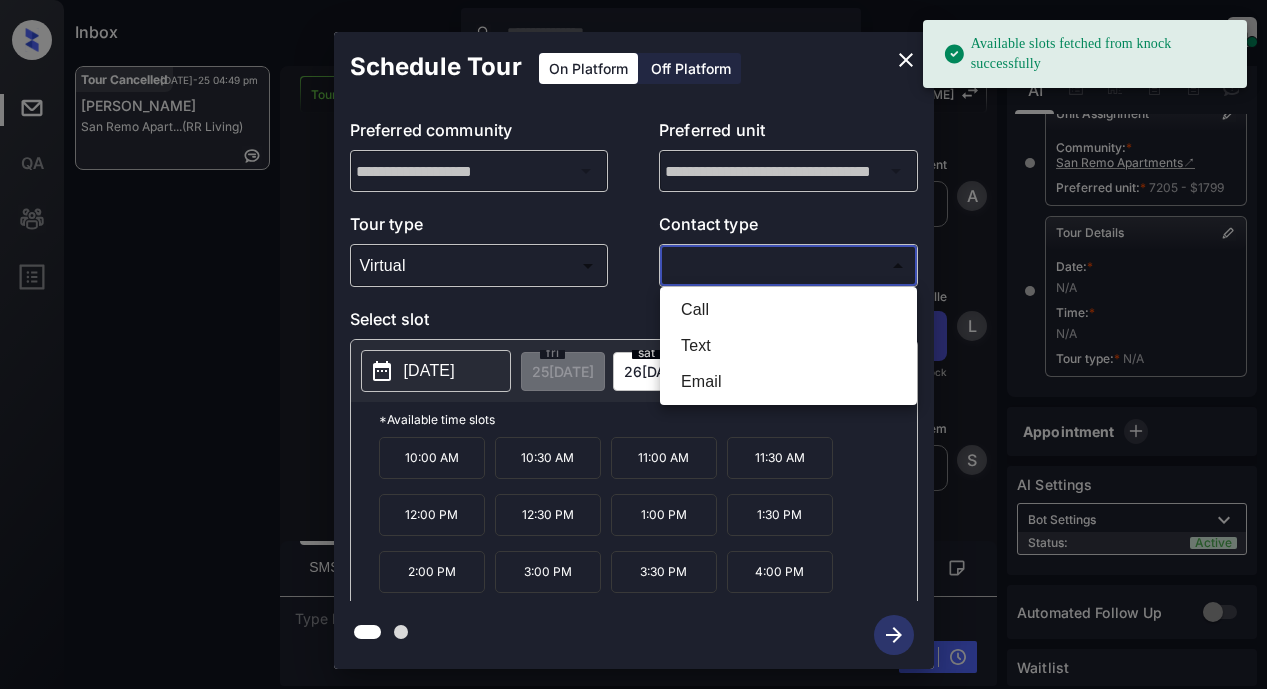 drag, startPoint x: 697, startPoint y: 345, endPoint x: 712, endPoint y: 348, distance: 15.297058 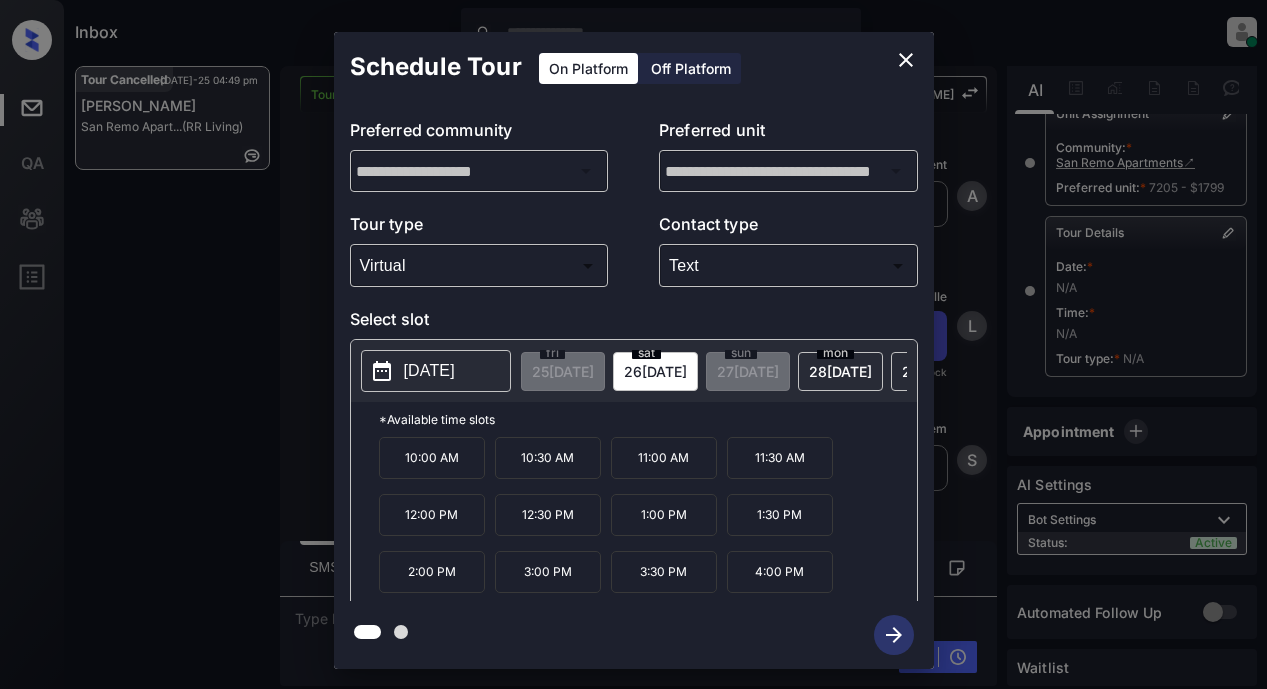 click on "[DATE]" at bounding box center (429, 371) 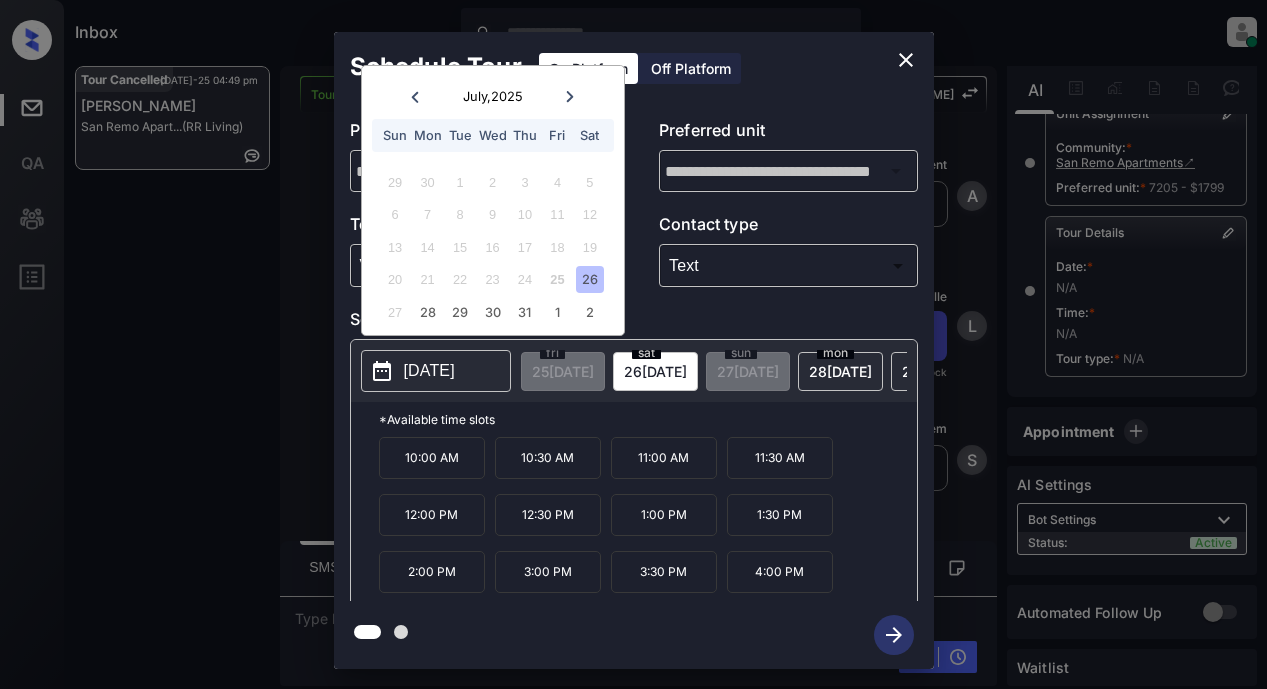 click on "26" at bounding box center [589, 279] 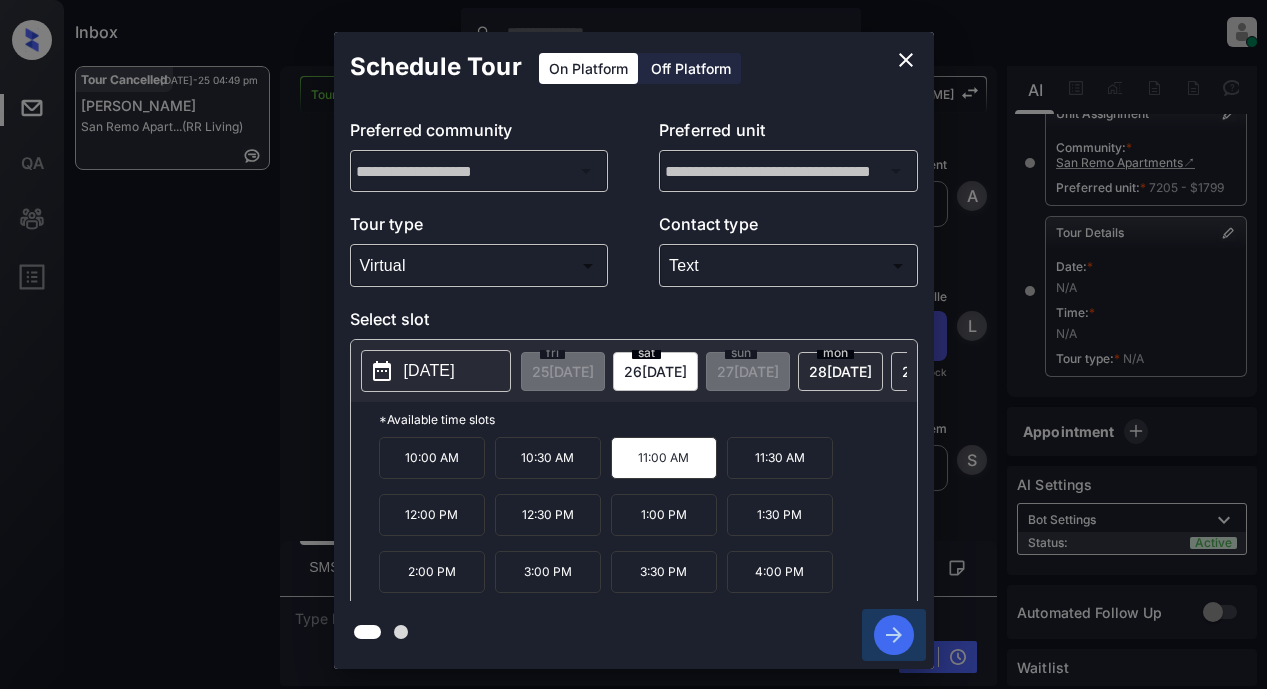 click 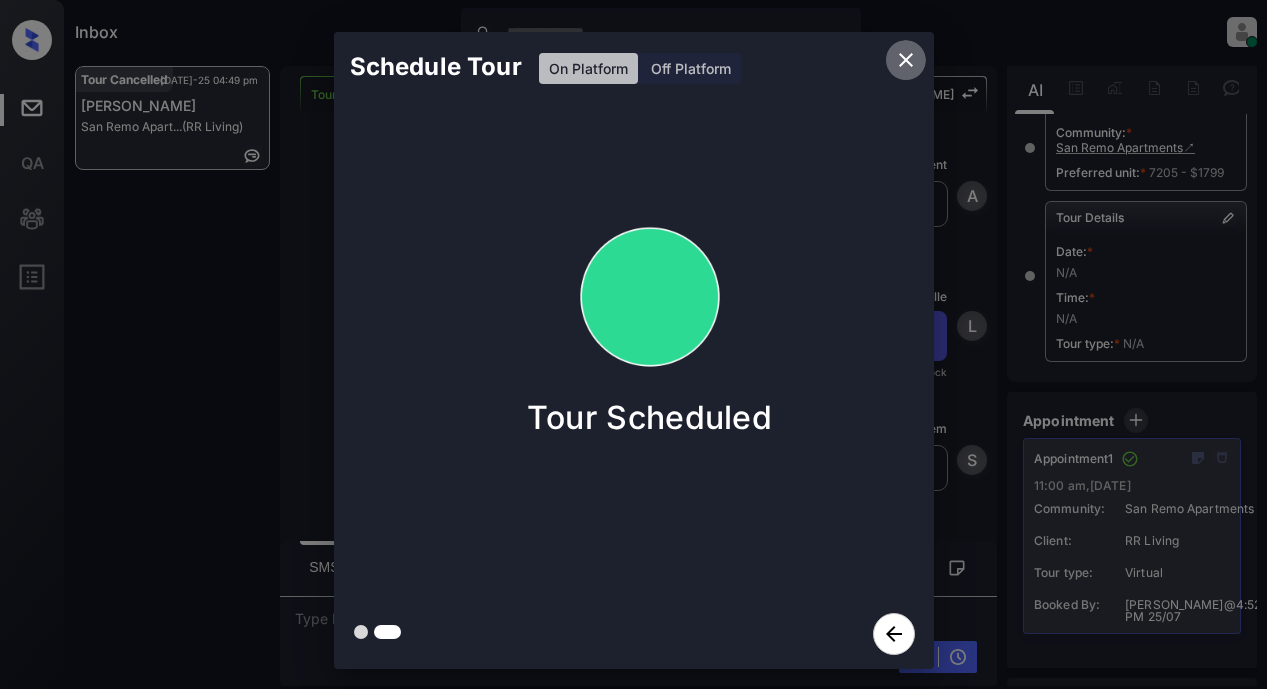 click 